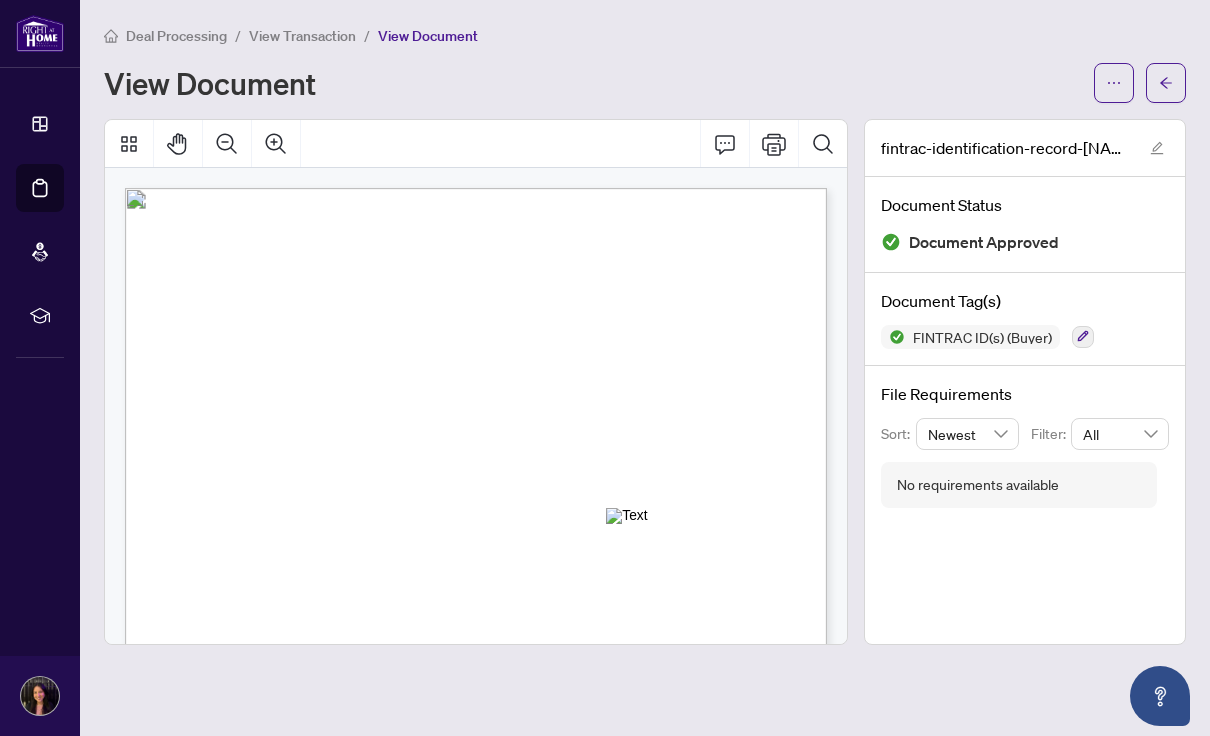scroll, scrollTop: 0, scrollLeft: 0, axis: both 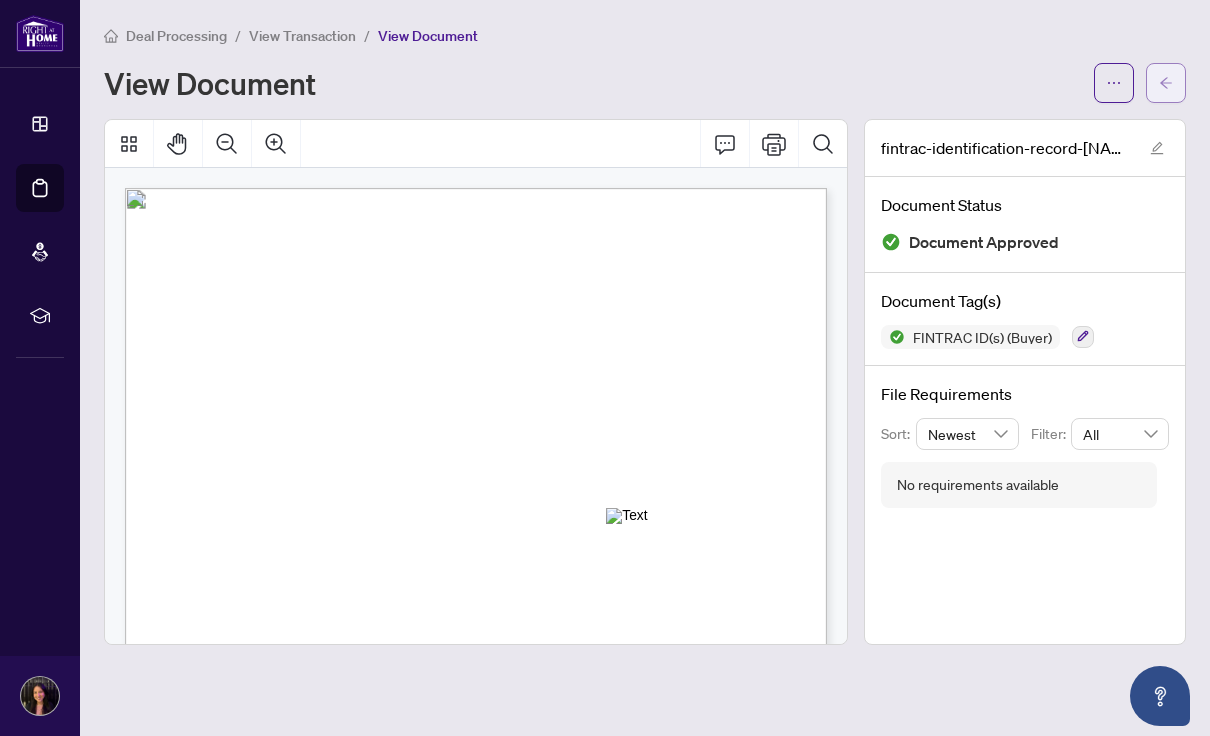 click 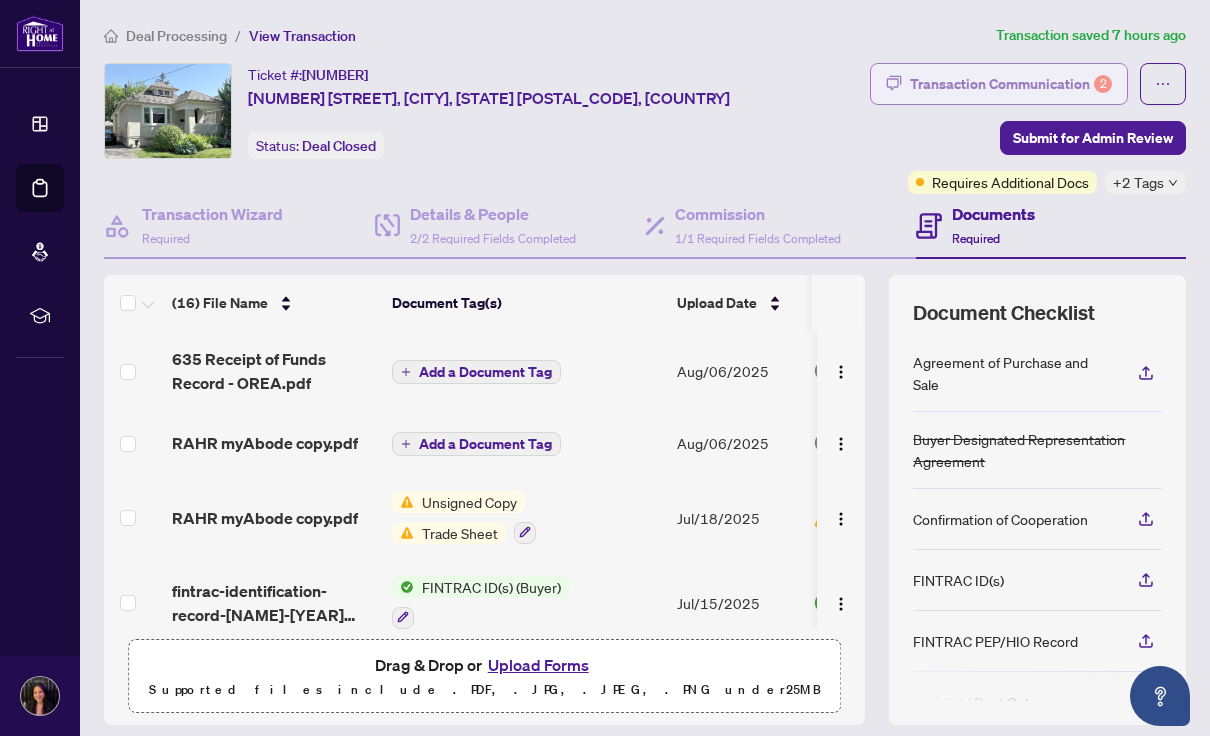 click on "Transaction Communication 2" at bounding box center (1011, 84) 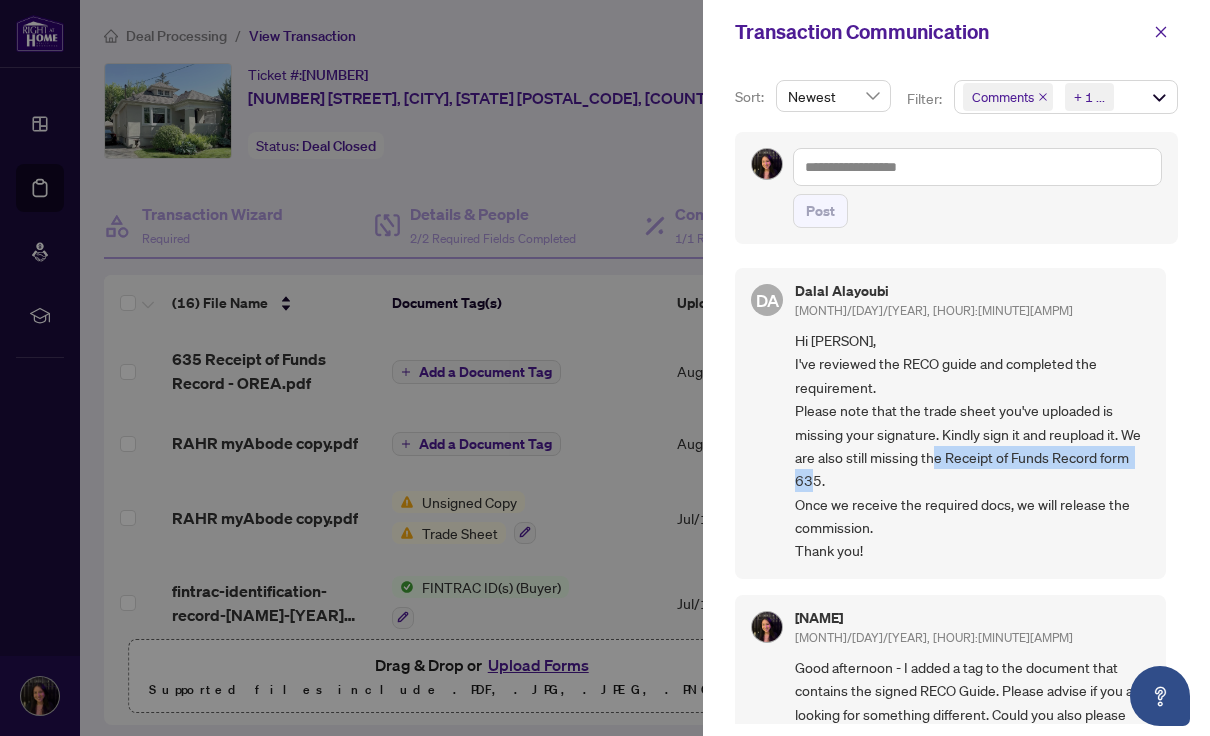 drag, startPoint x: 972, startPoint y: 456, endPoint x: 979, endPoint y: 482, distance: 26.925823 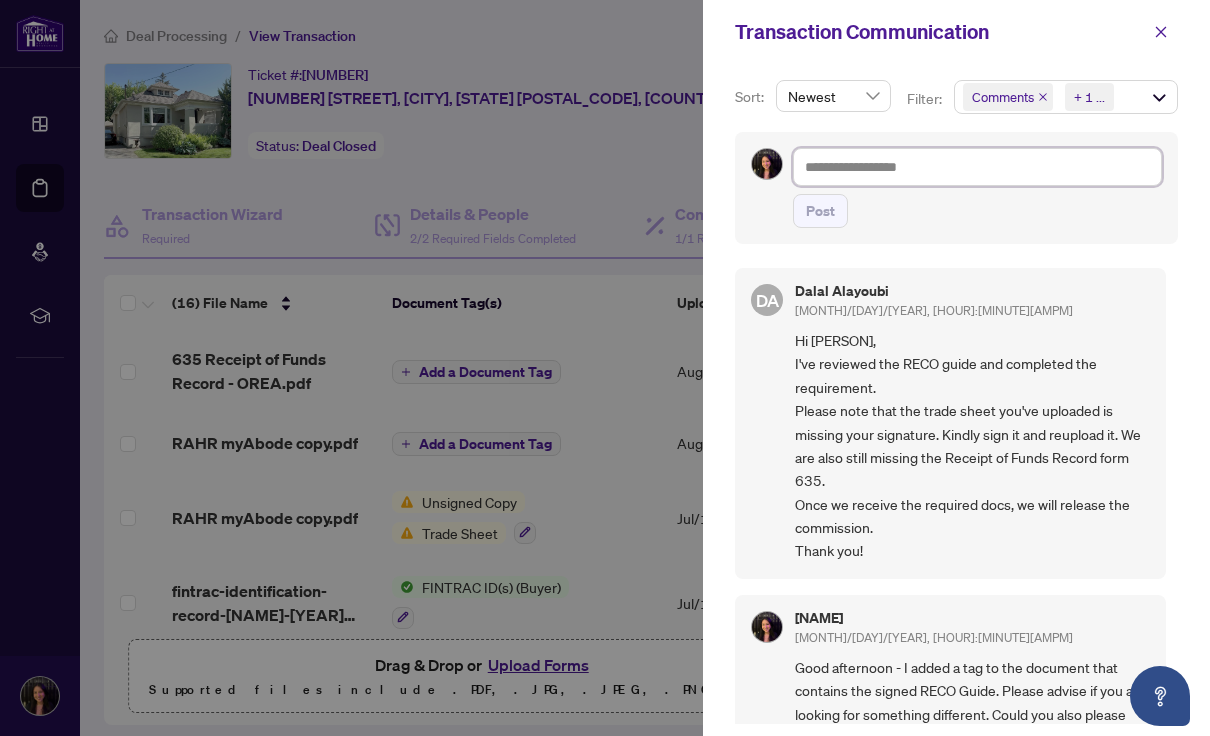 click at bounding box center (977, 167) 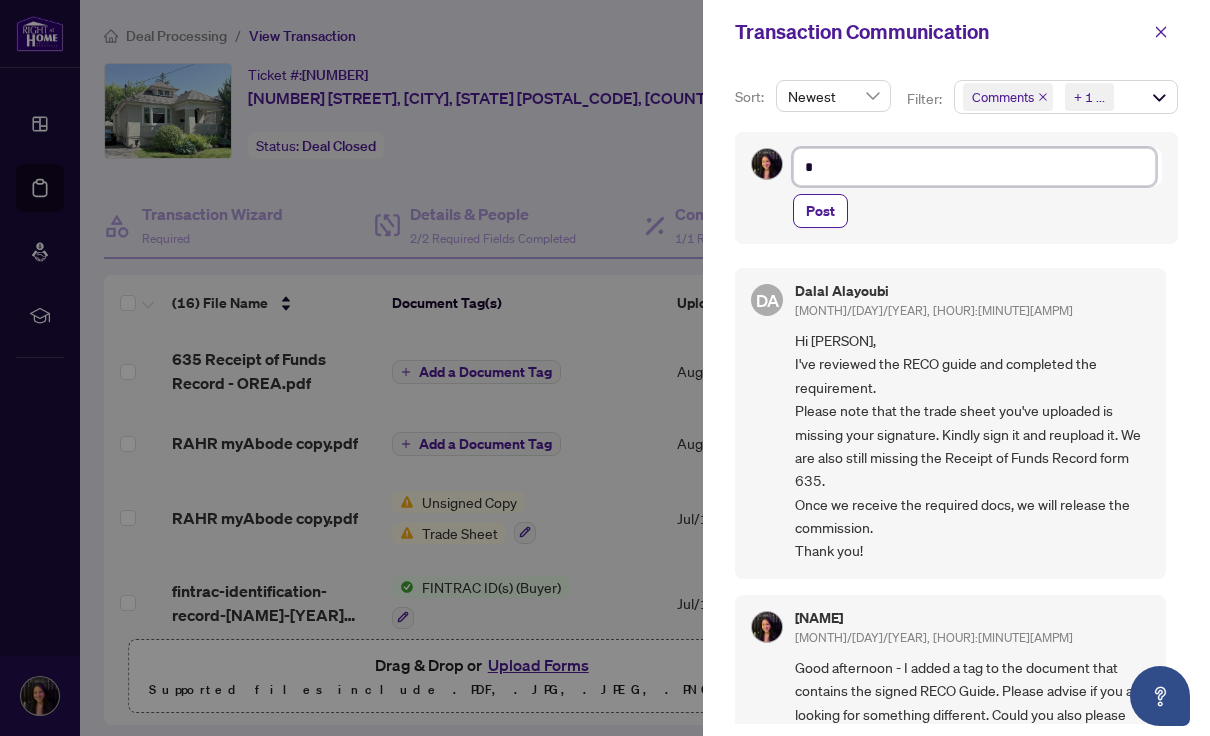 type on "**" 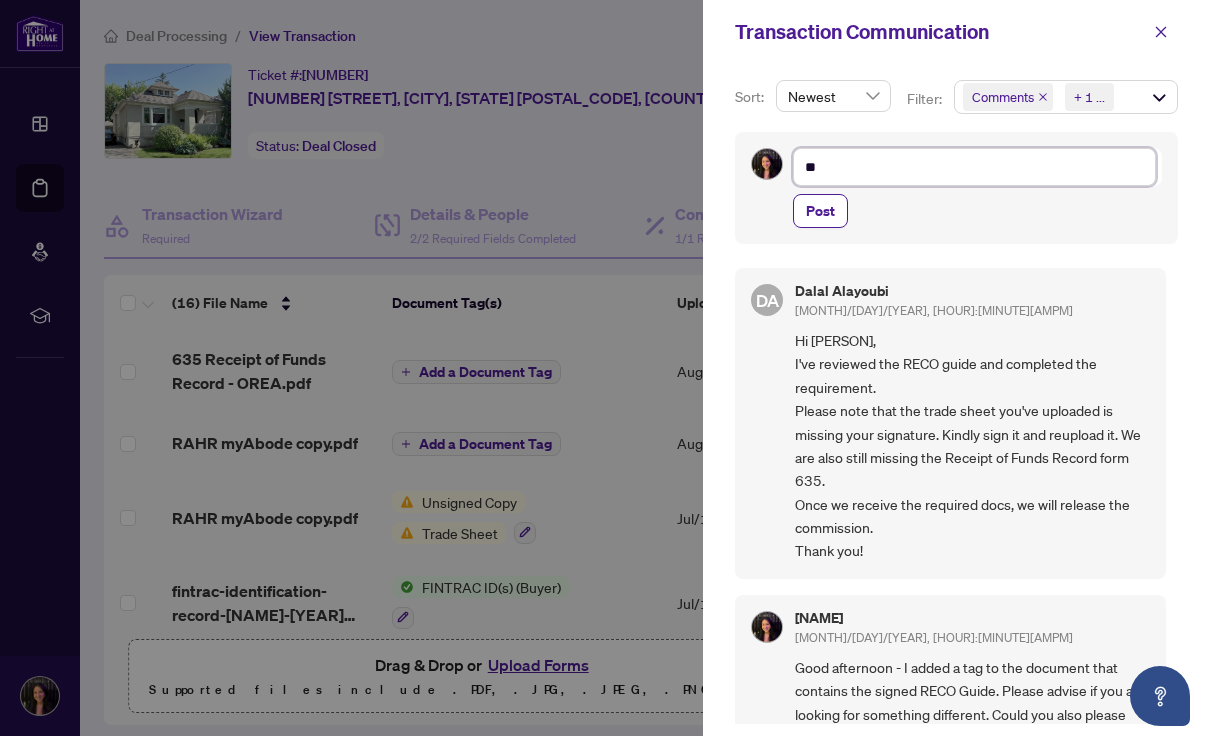 type on "**" 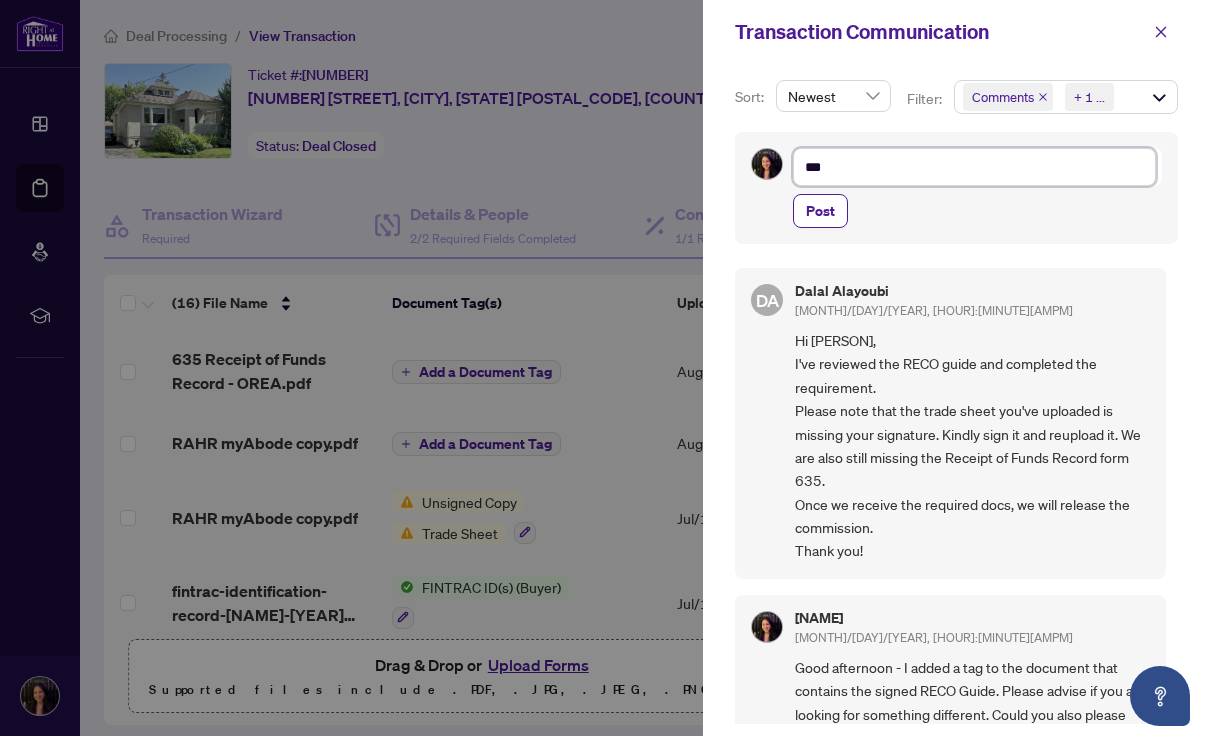type on "****" 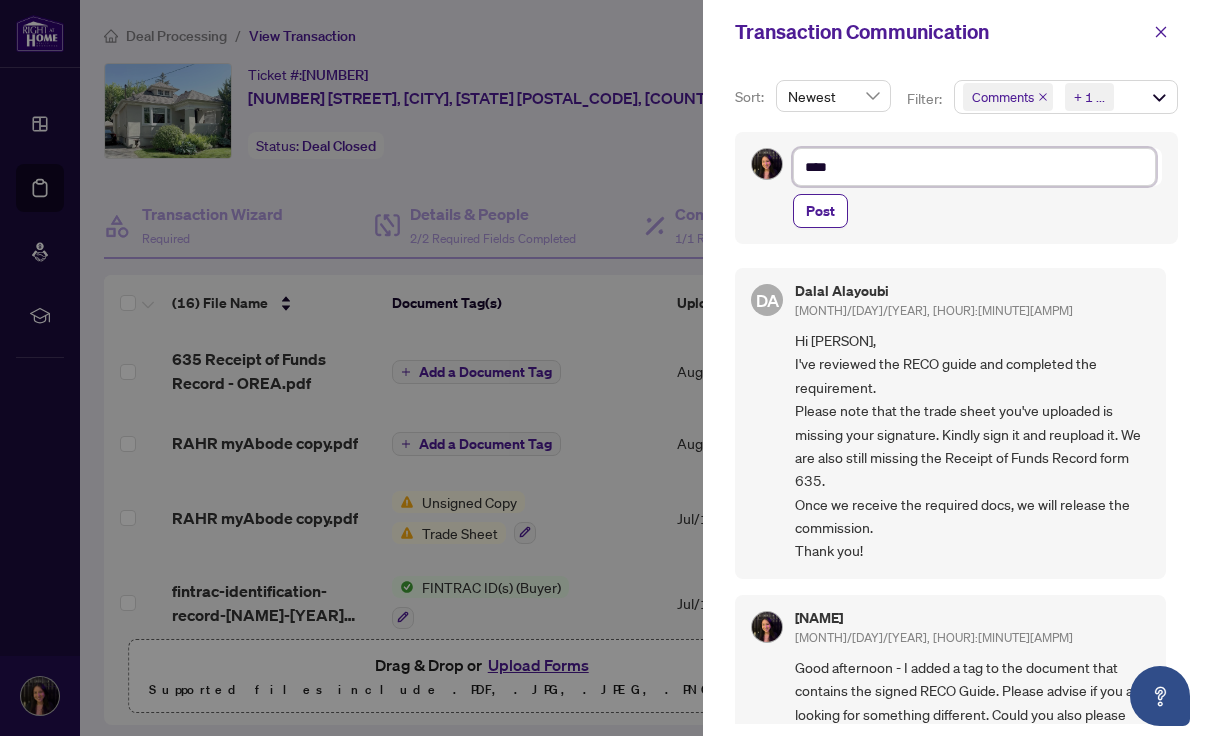 type on "****" 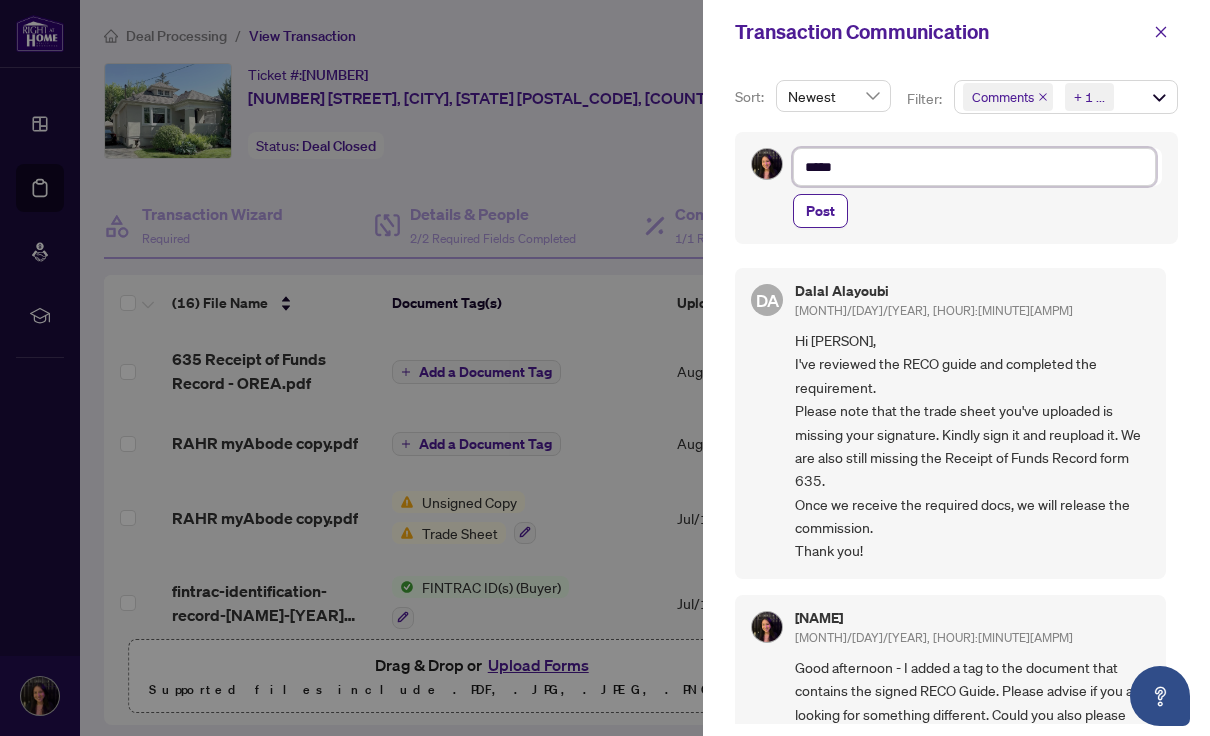 type on "******" 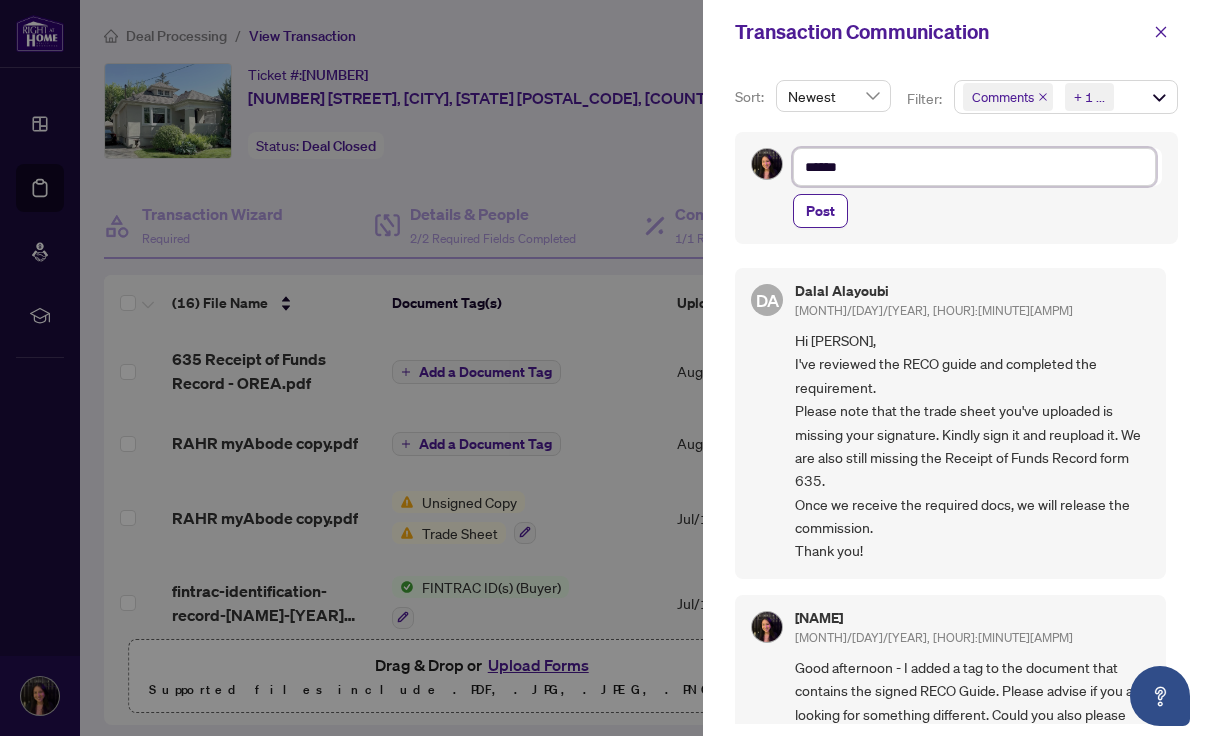 type on "*******" 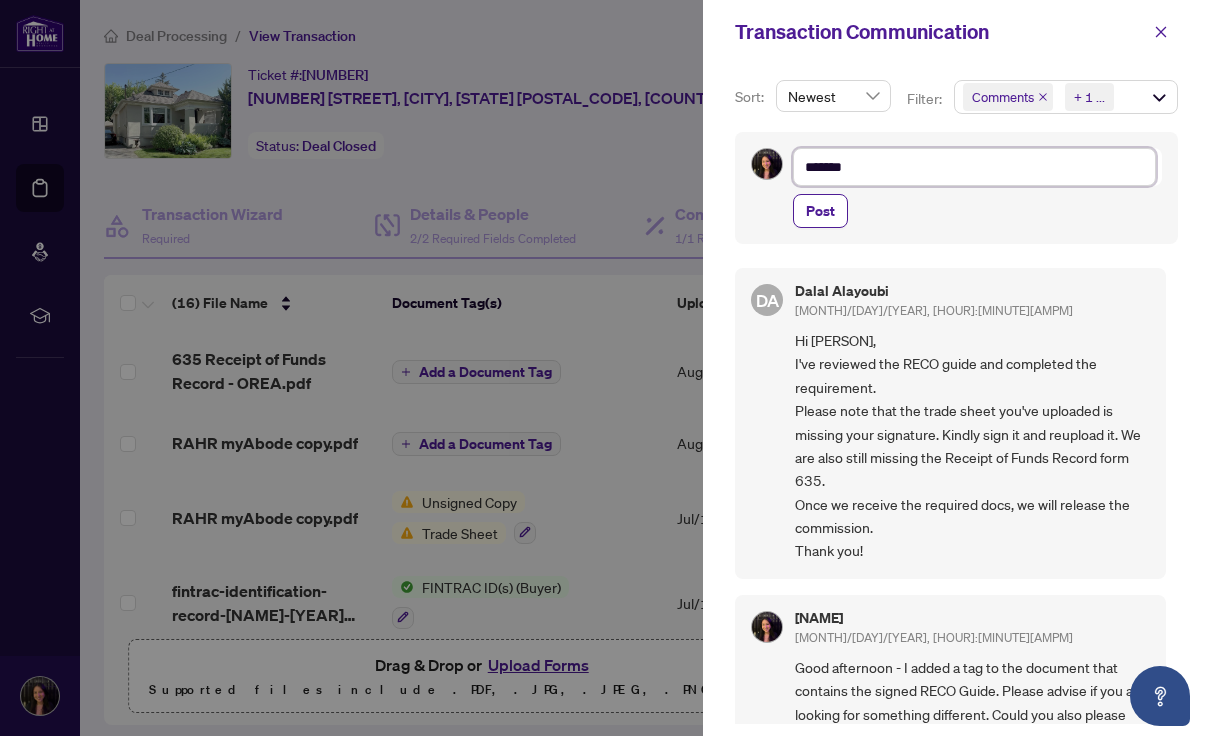 type on "********" 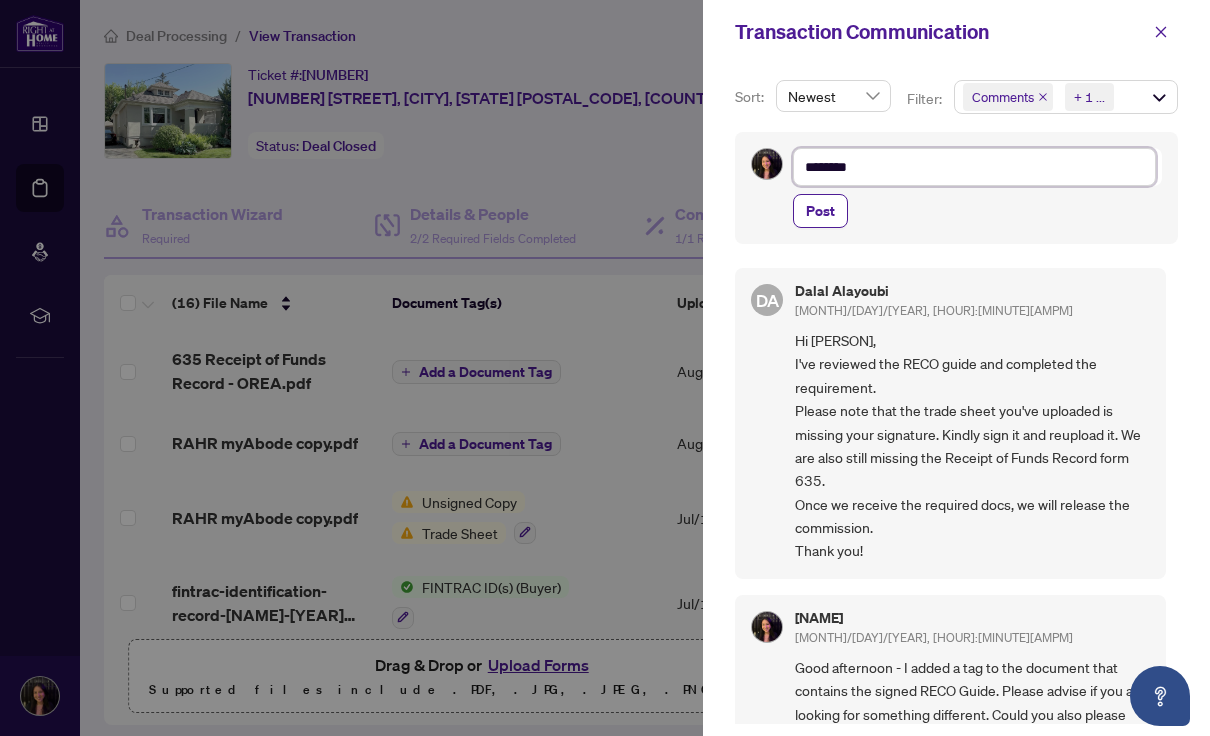 type on "*******" 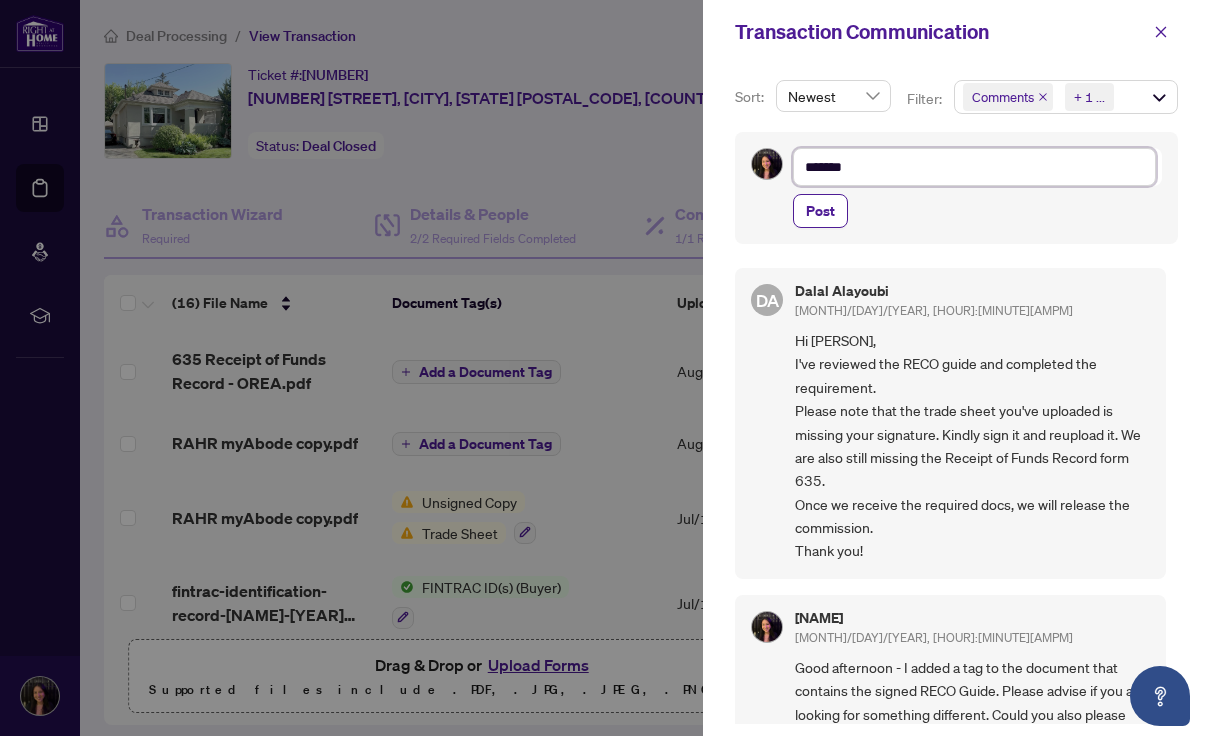 type on "********" 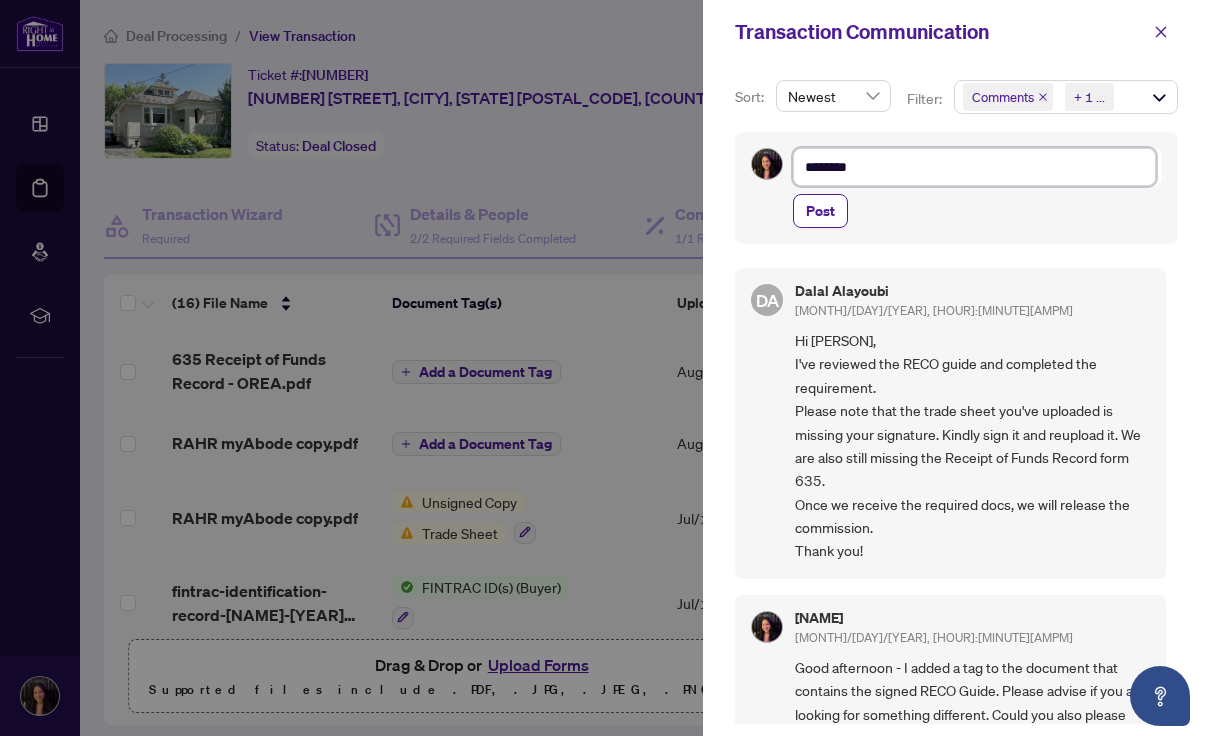 type on "*********" 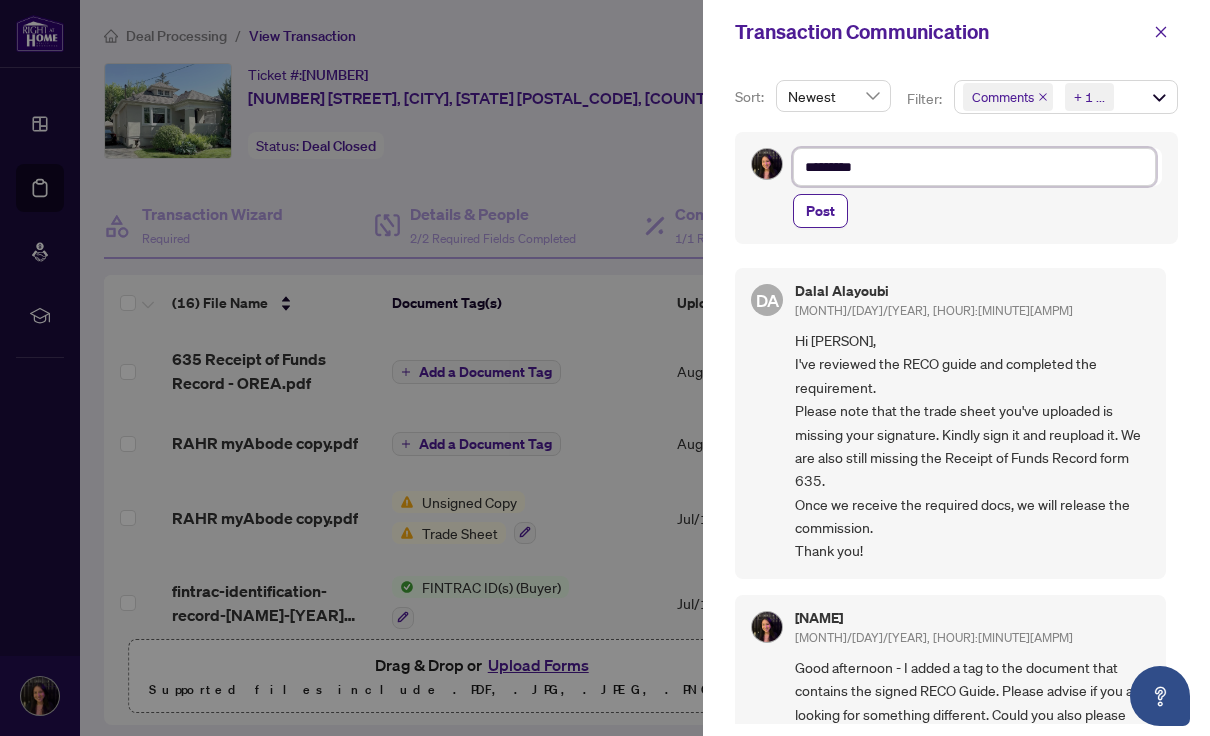 type on "**********" 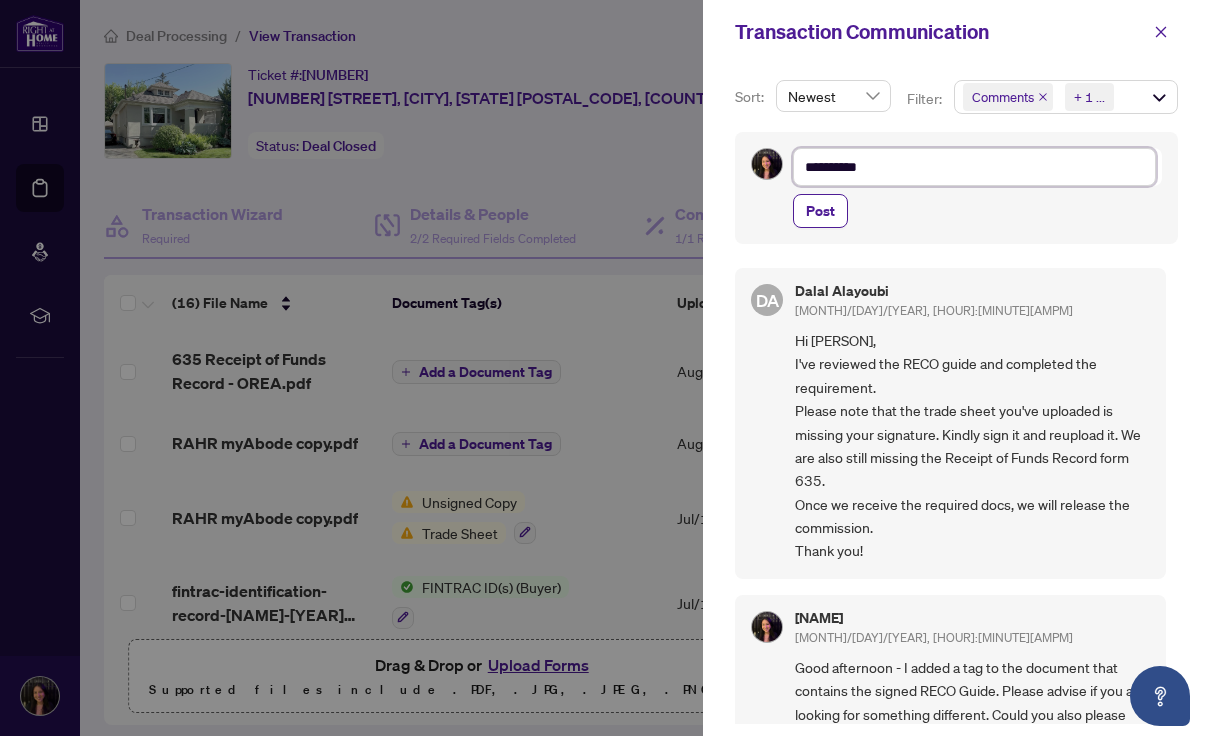 type on "**********" 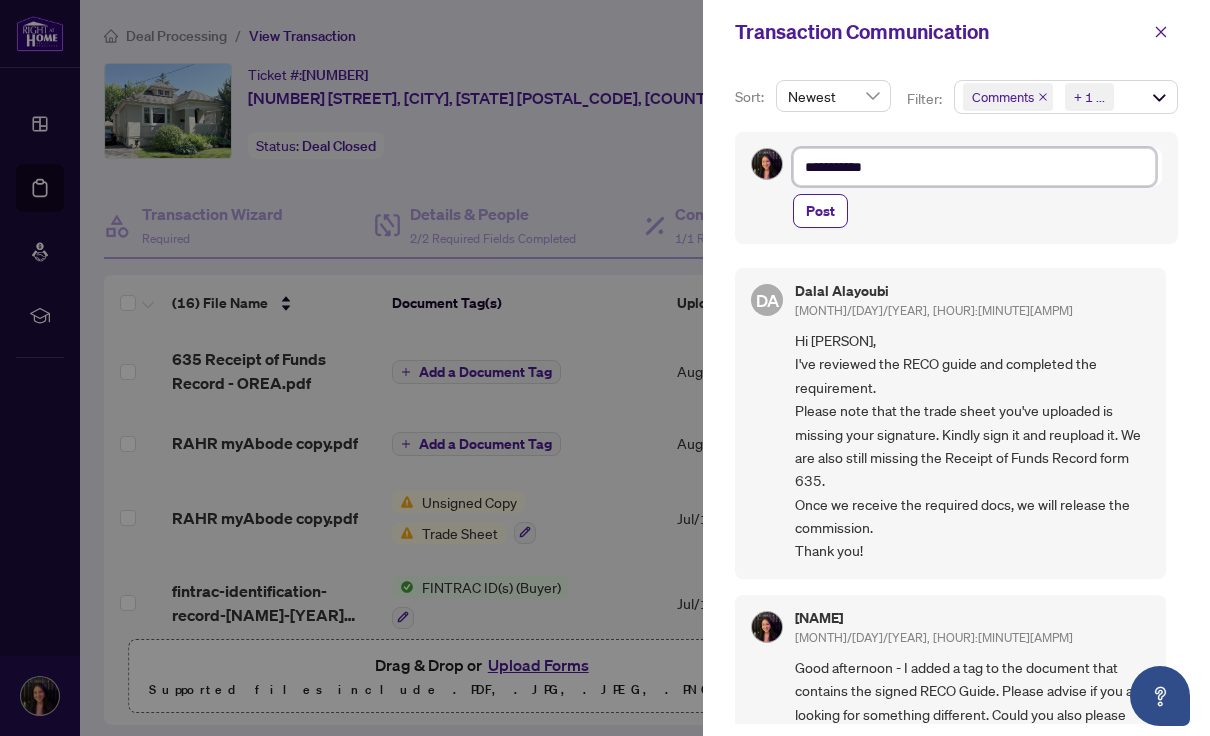 type on "**********" 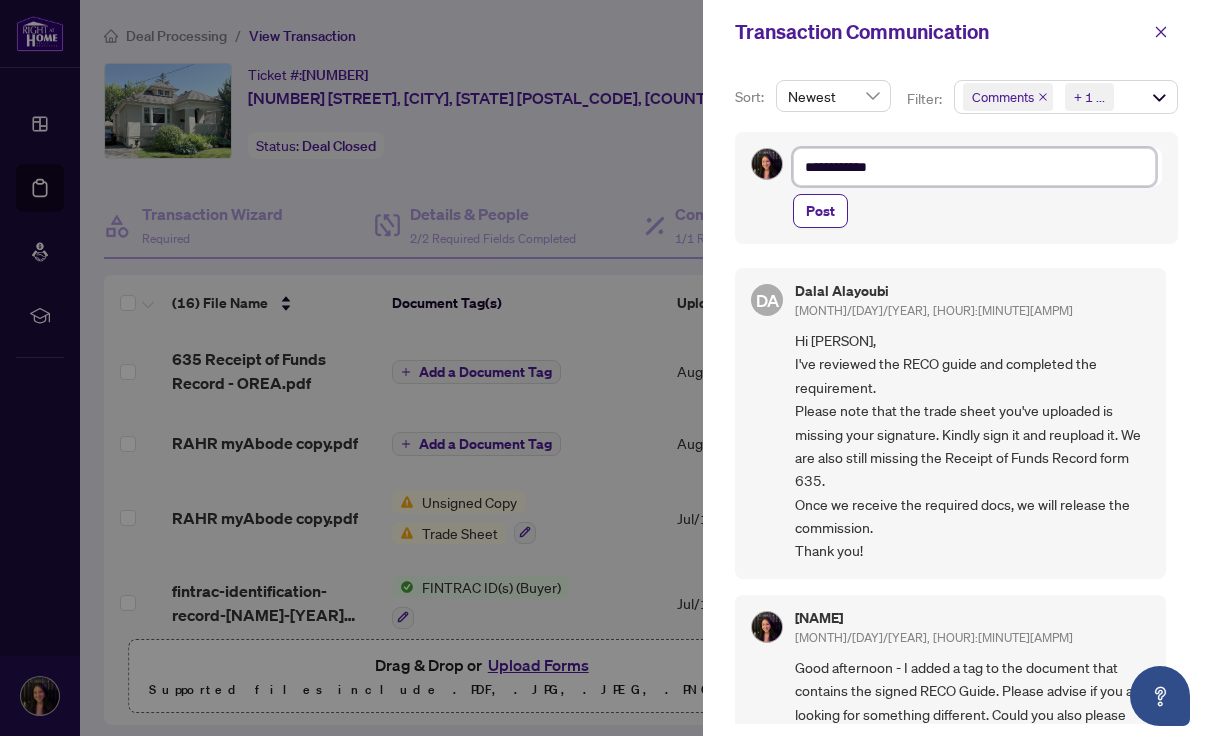type on "**********" 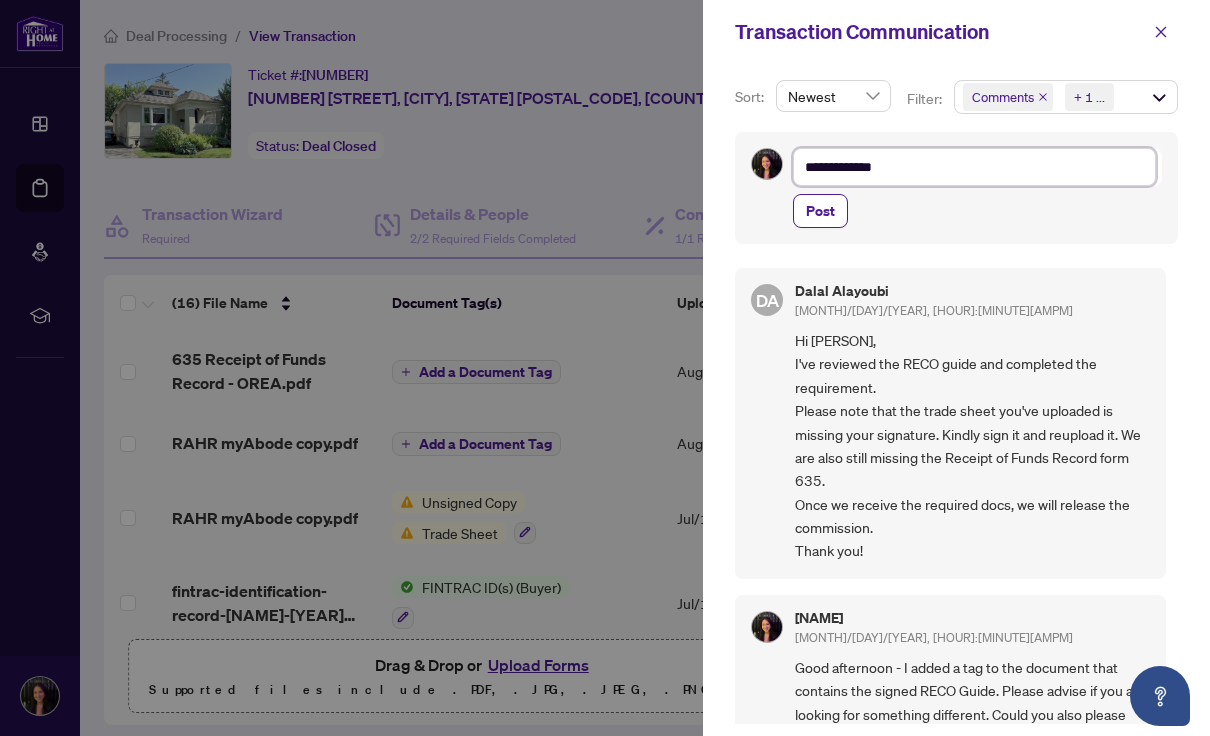 type on "**********" 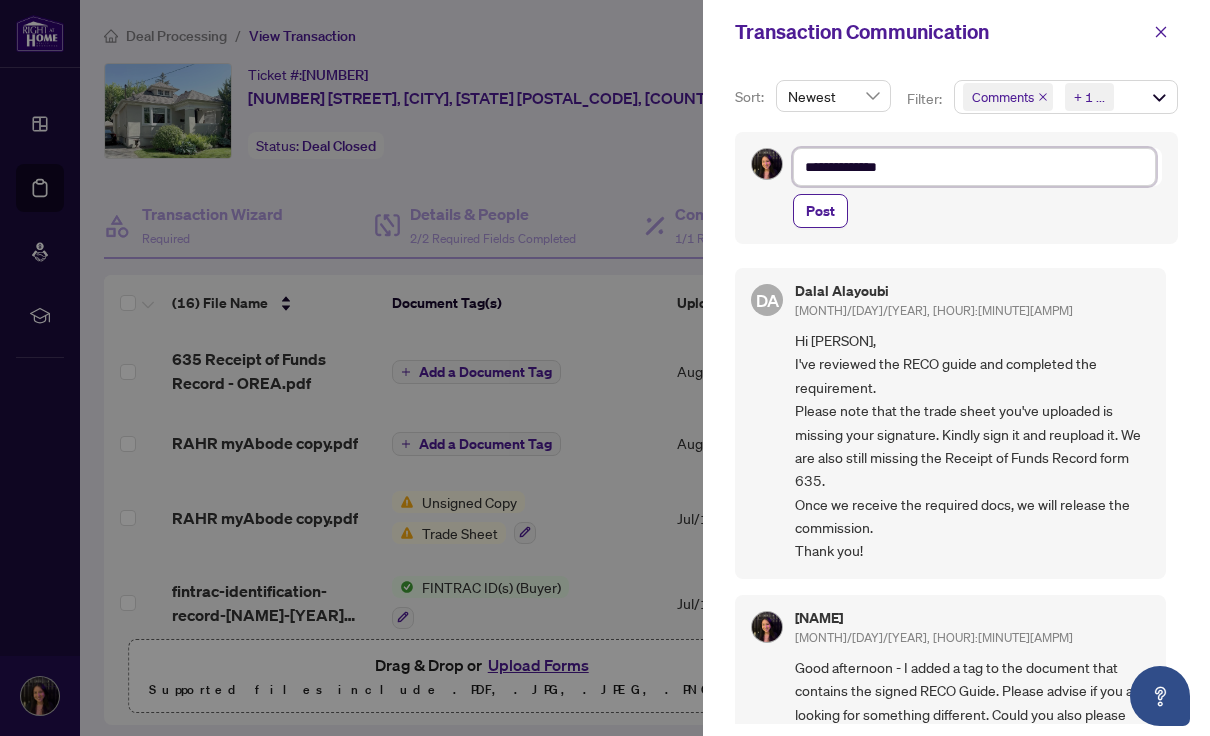 type on "**********" 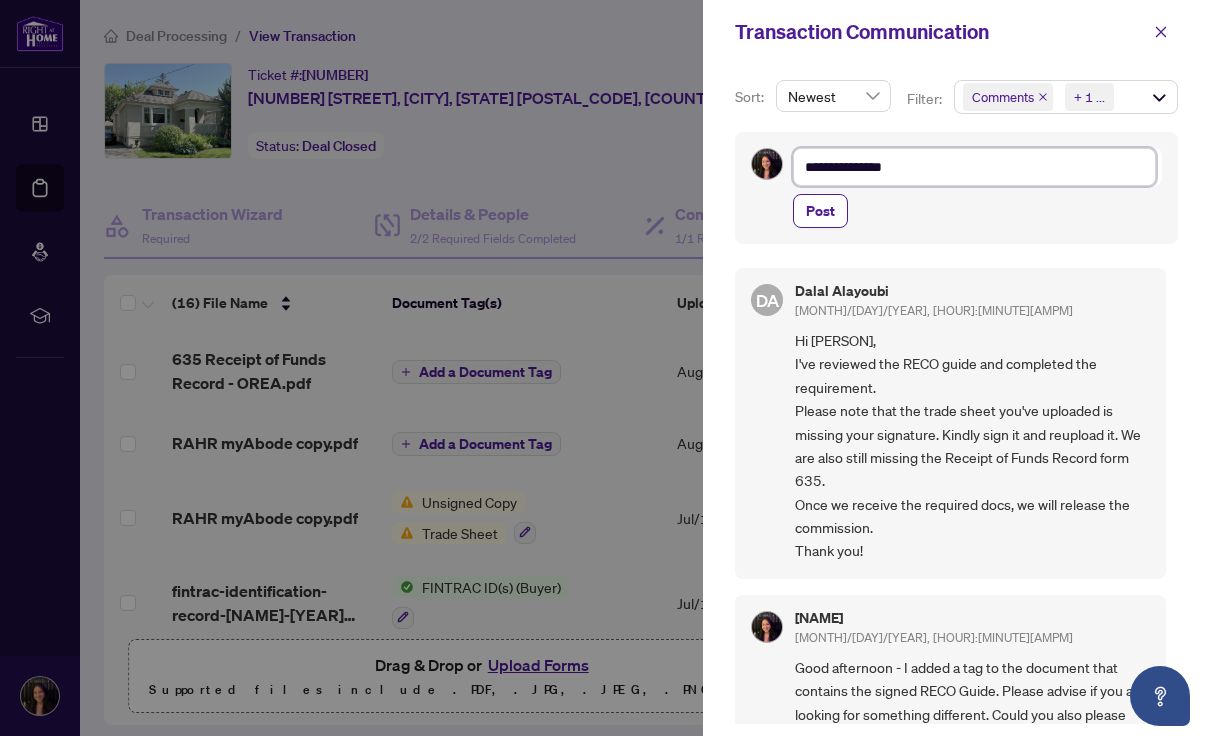 type on "**********" 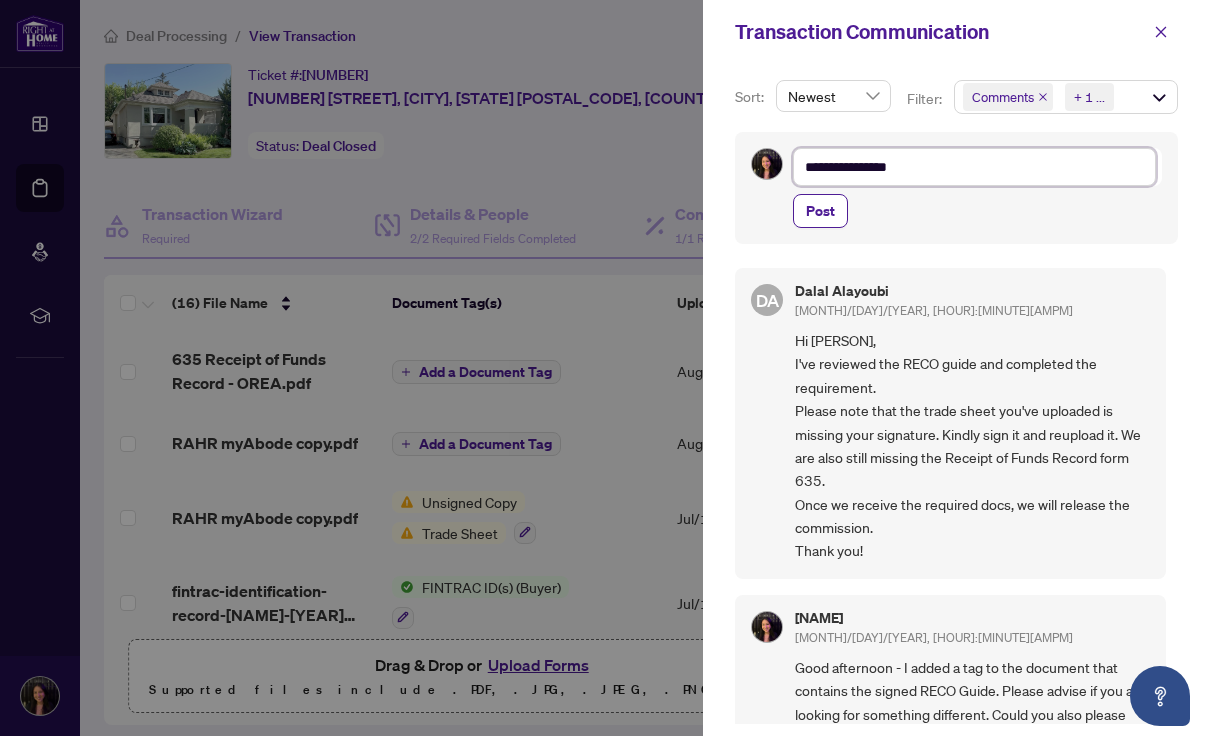 type on "**********" 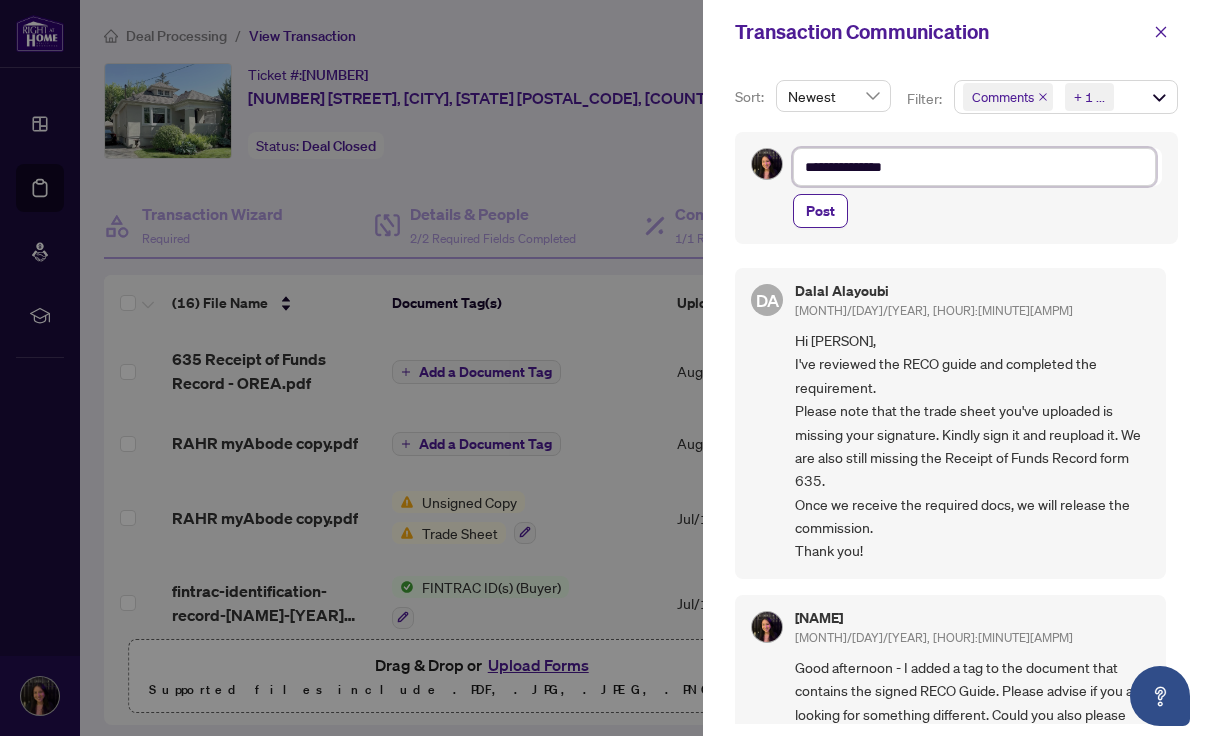 type on "**********" 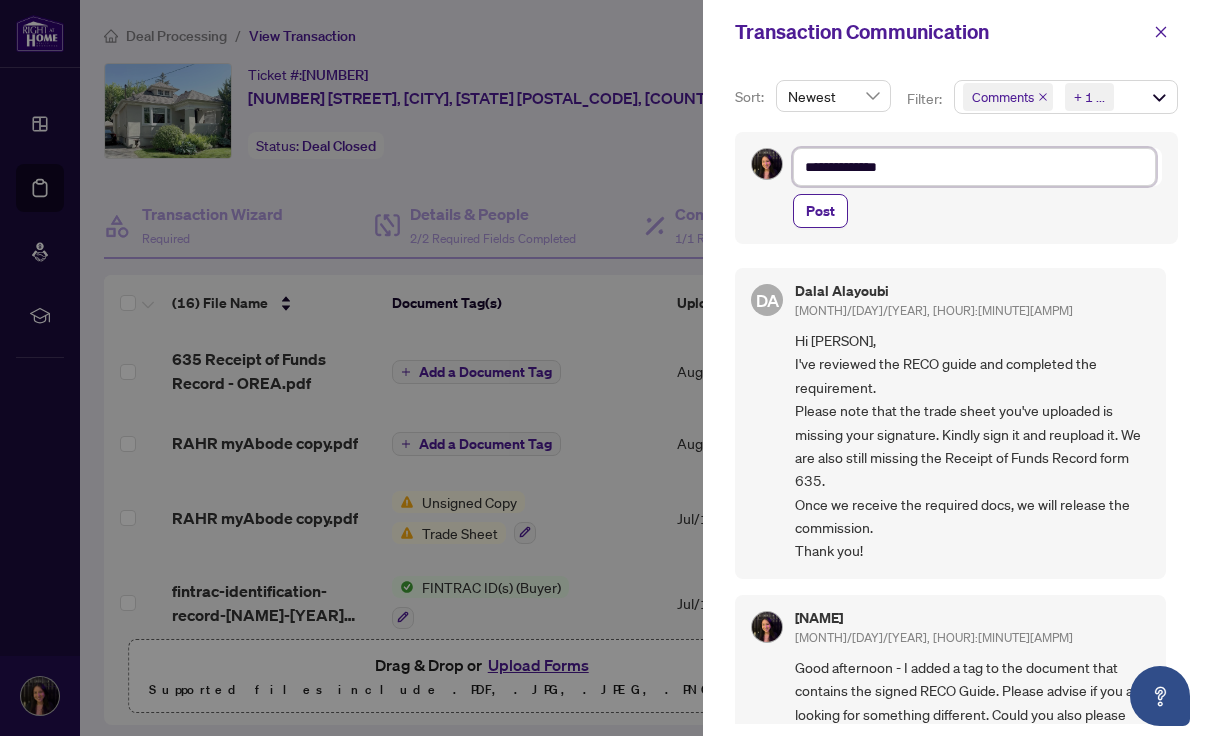 type on "**********" 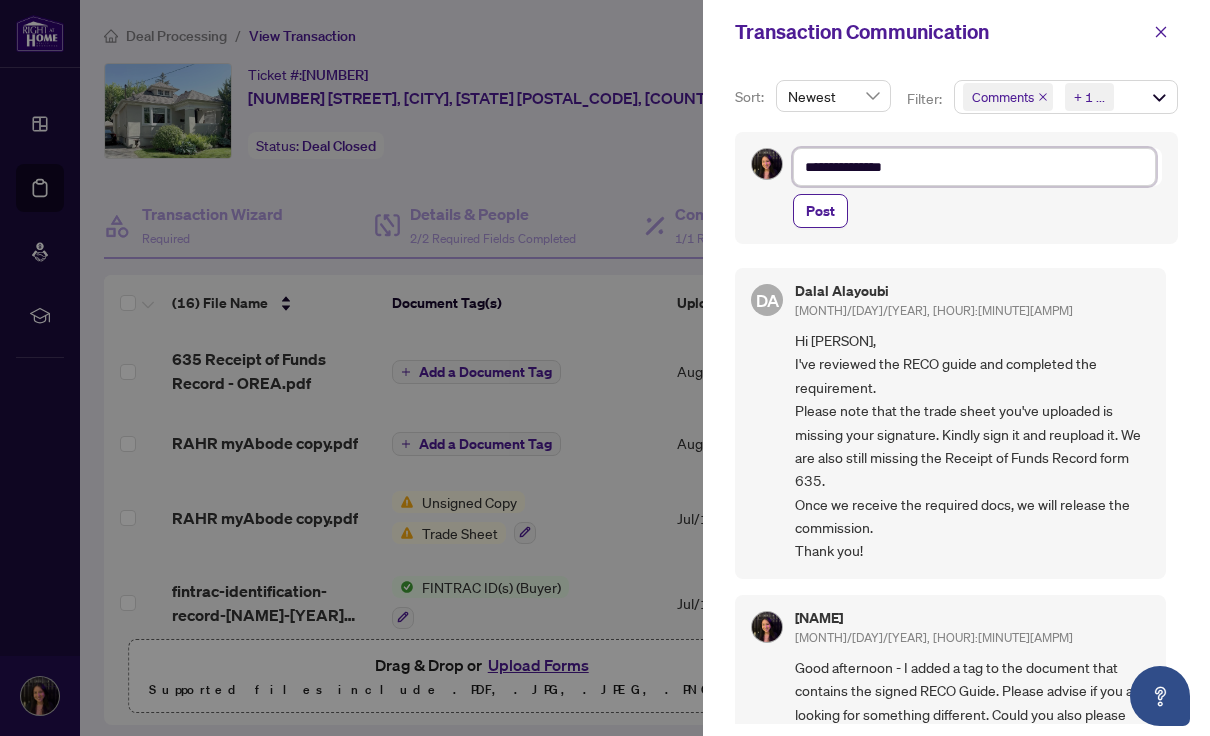 type on "**********" 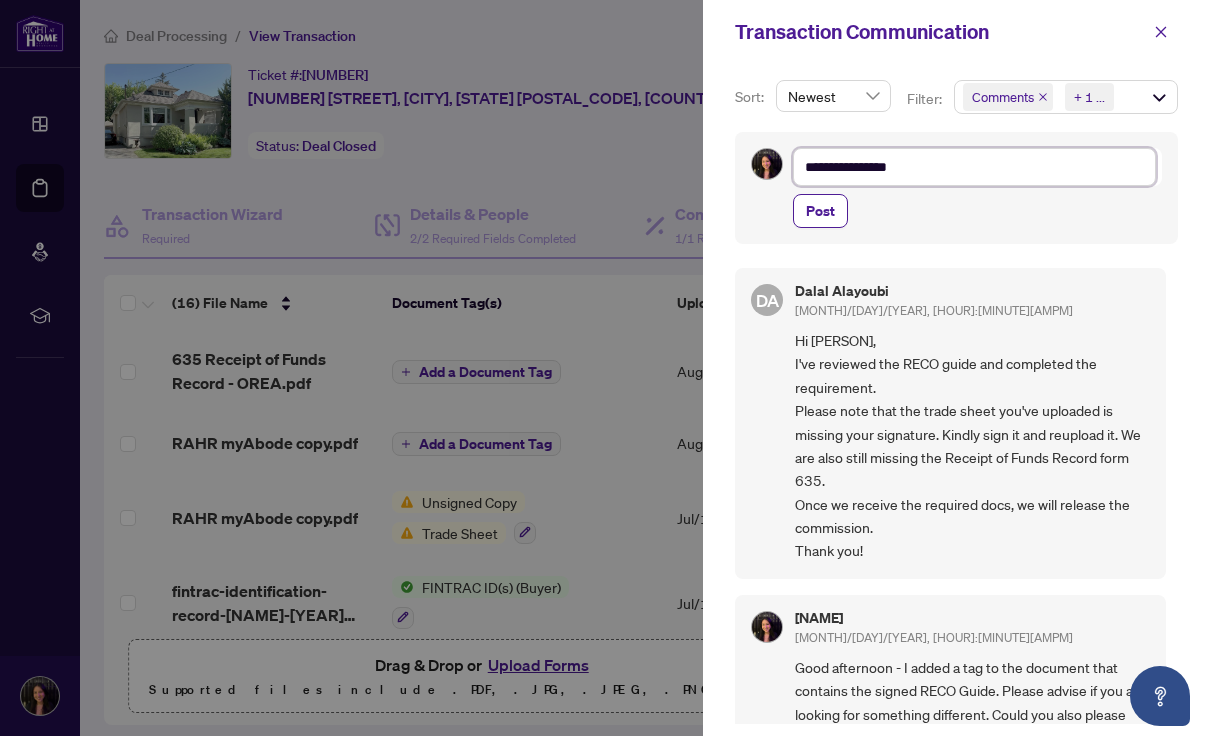 type on "**********" 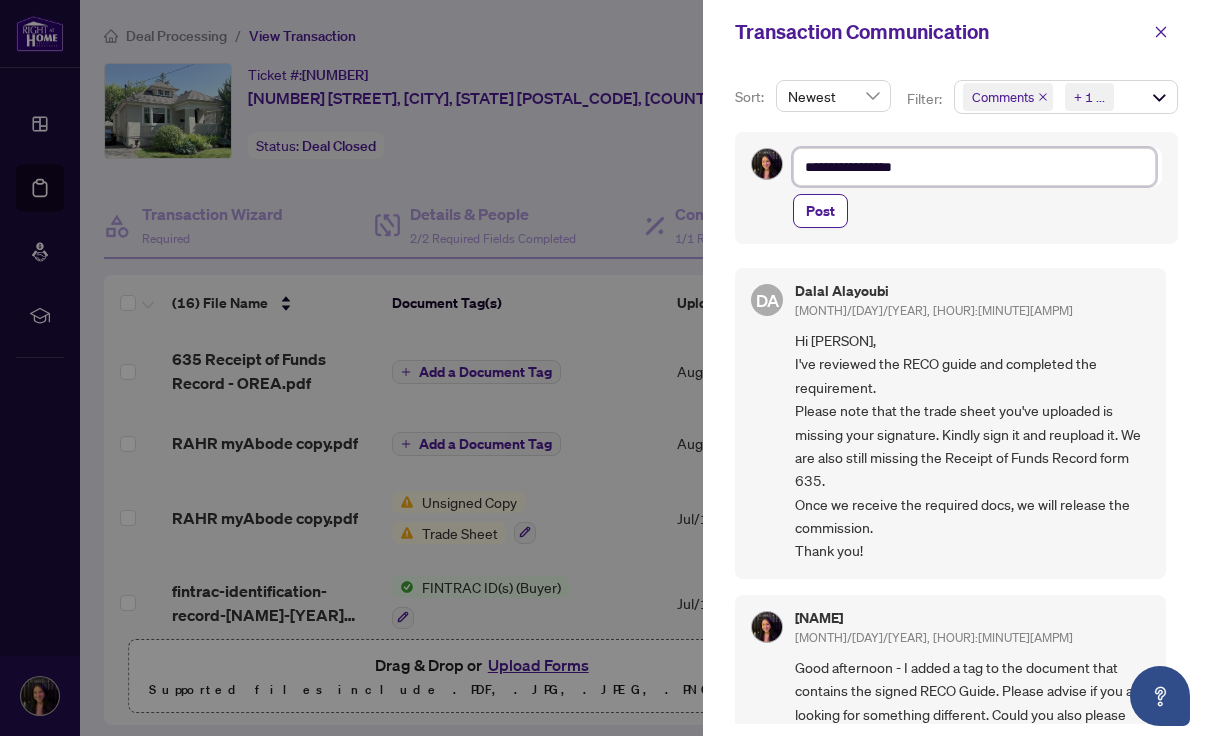 type on "**********" 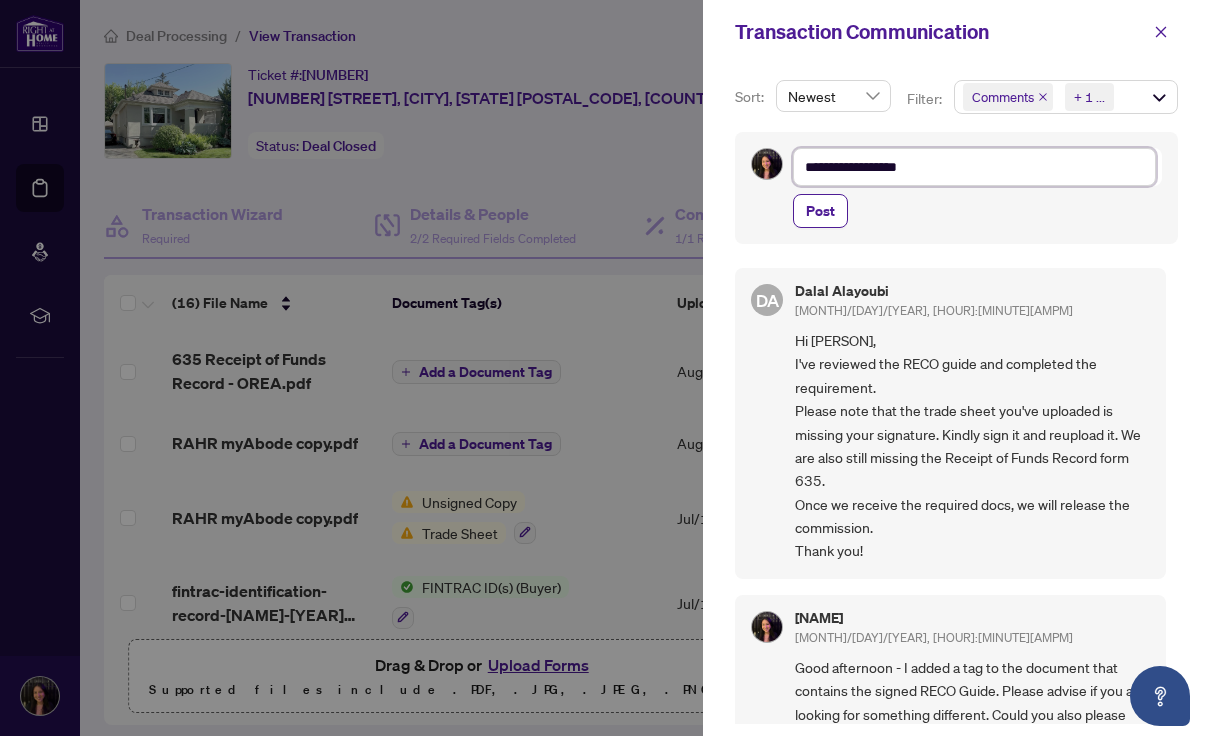 type on "**********" 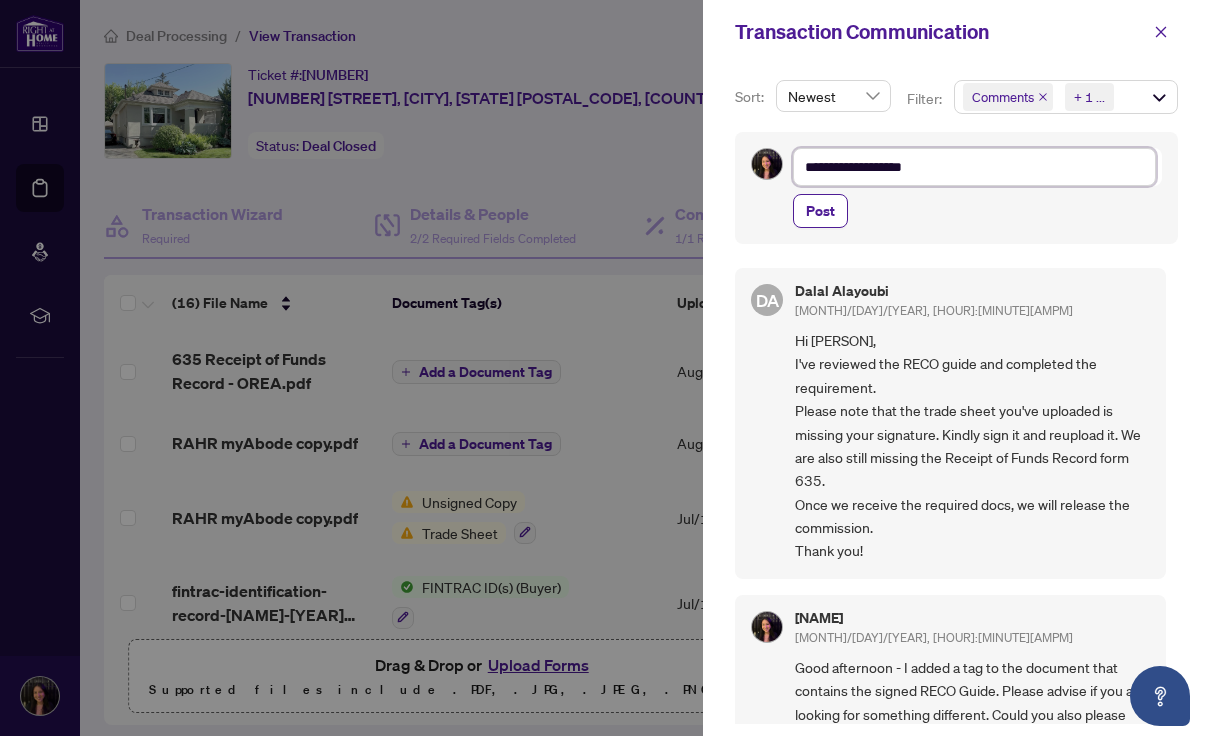 type on "**********" 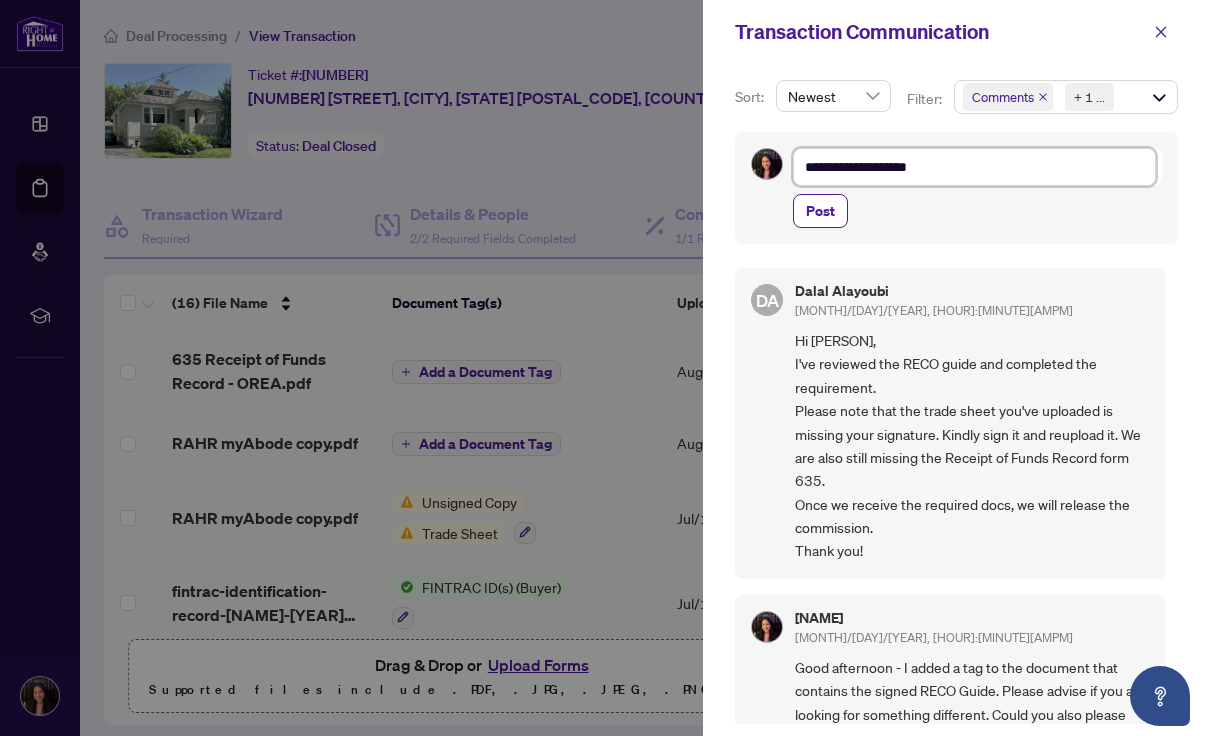 type on "**********" 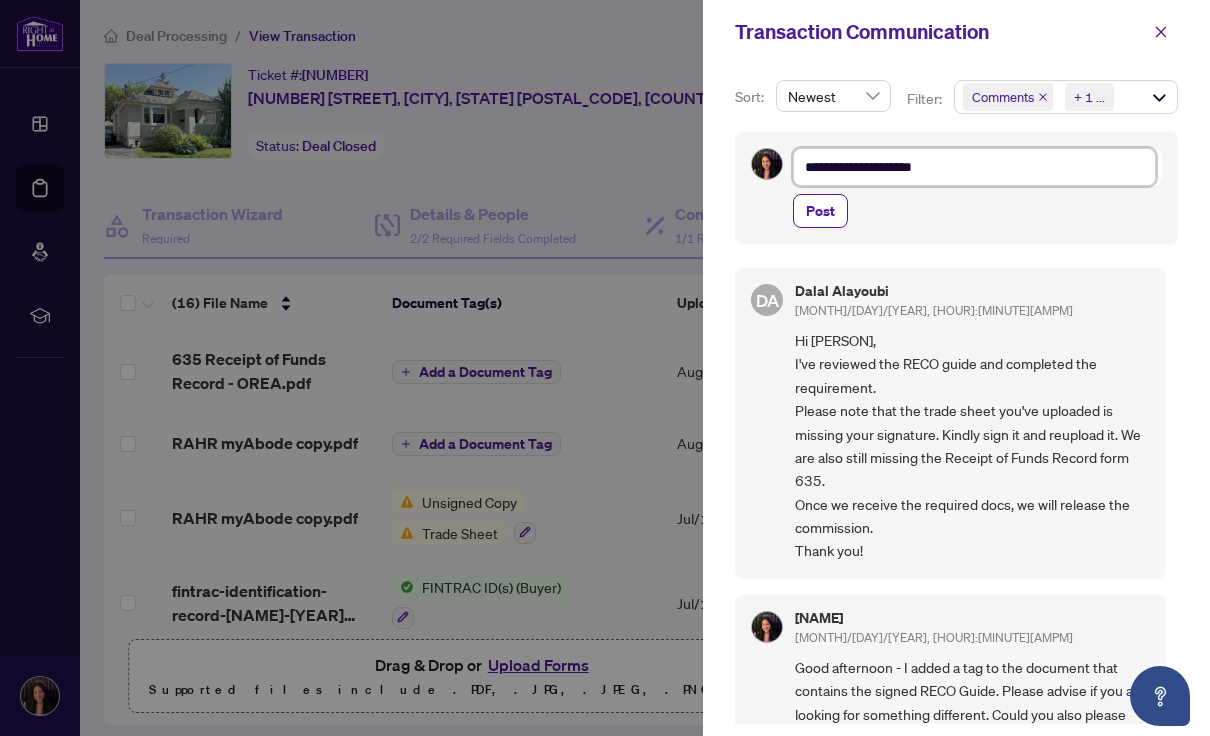 type on "**********" 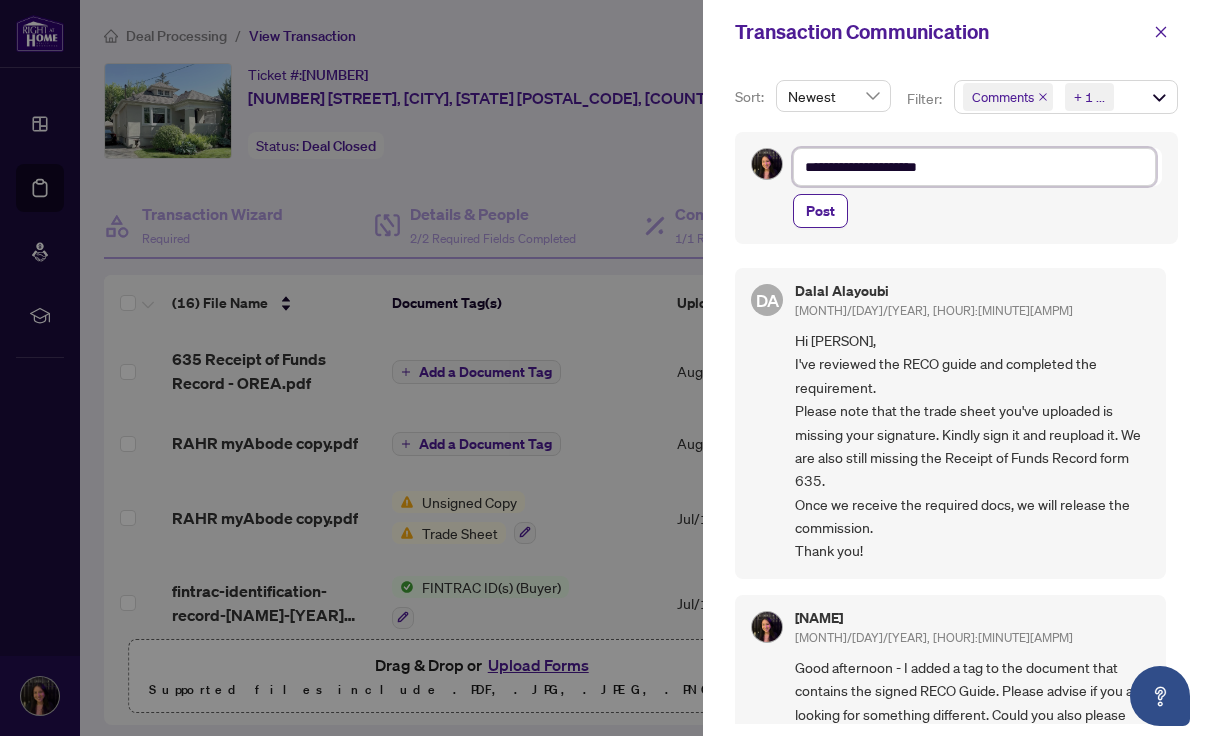type on "**********" 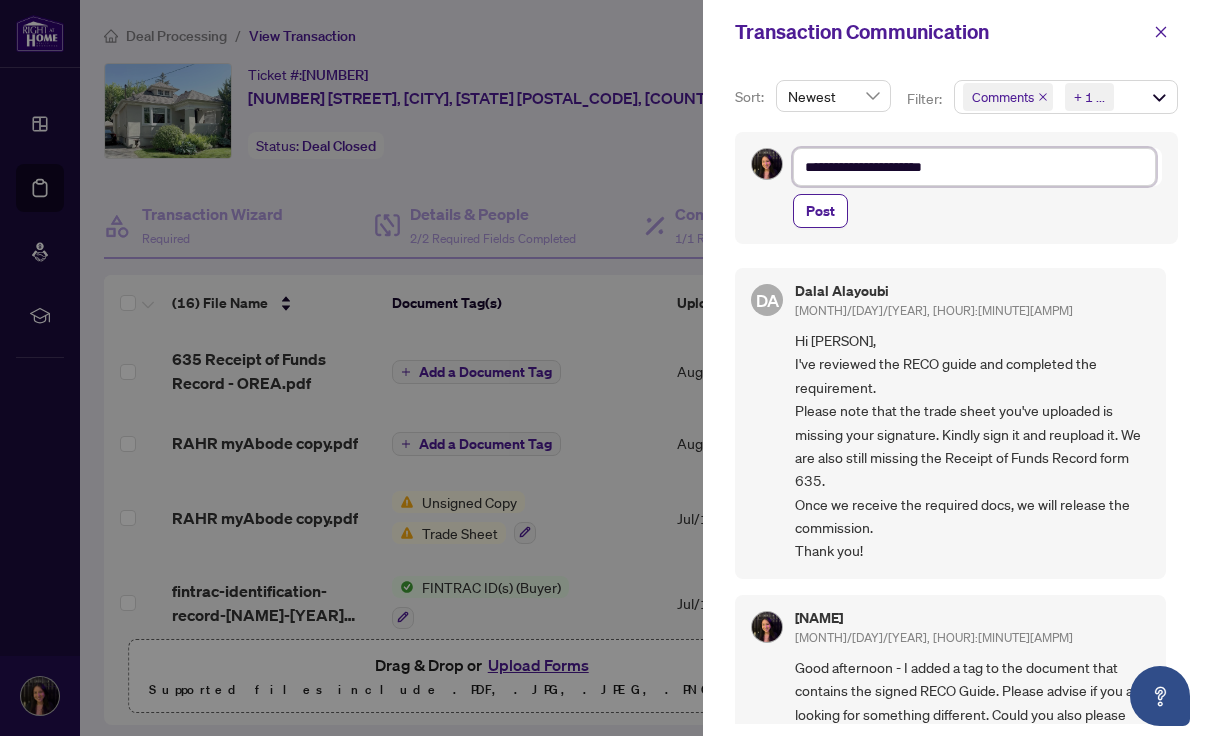 type on "**********" 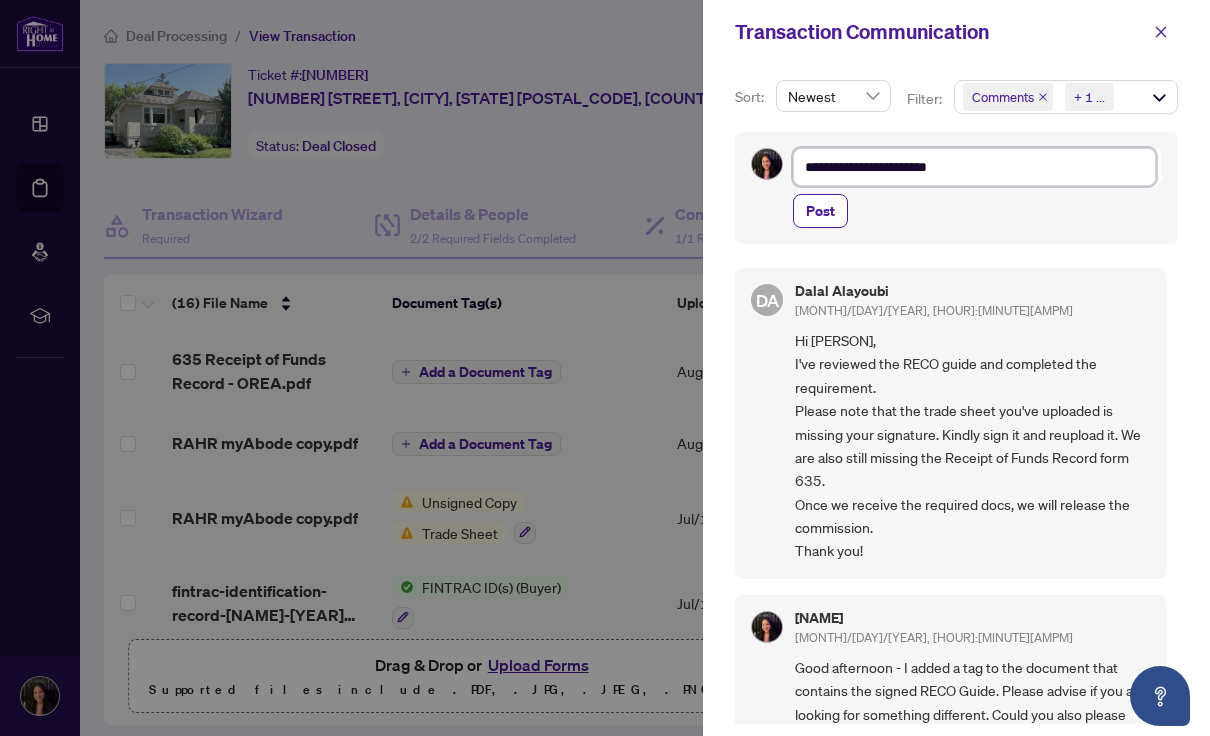 type on "**********" 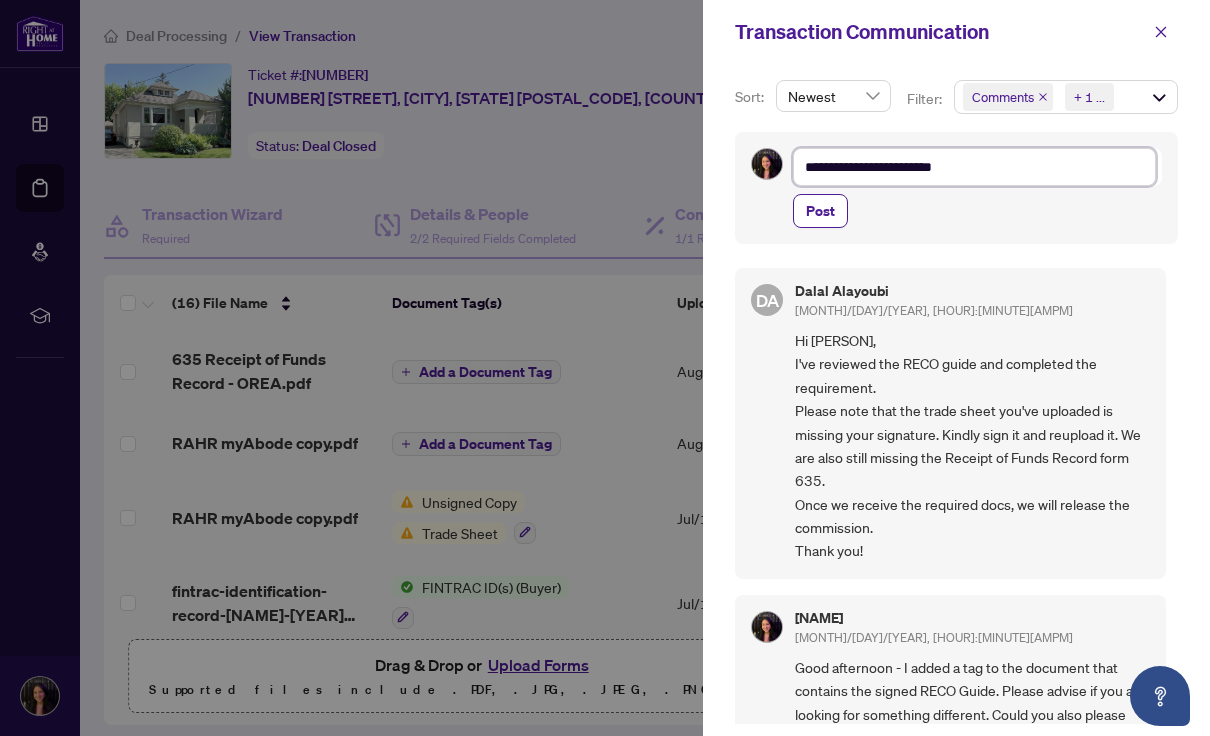 type on "**********" 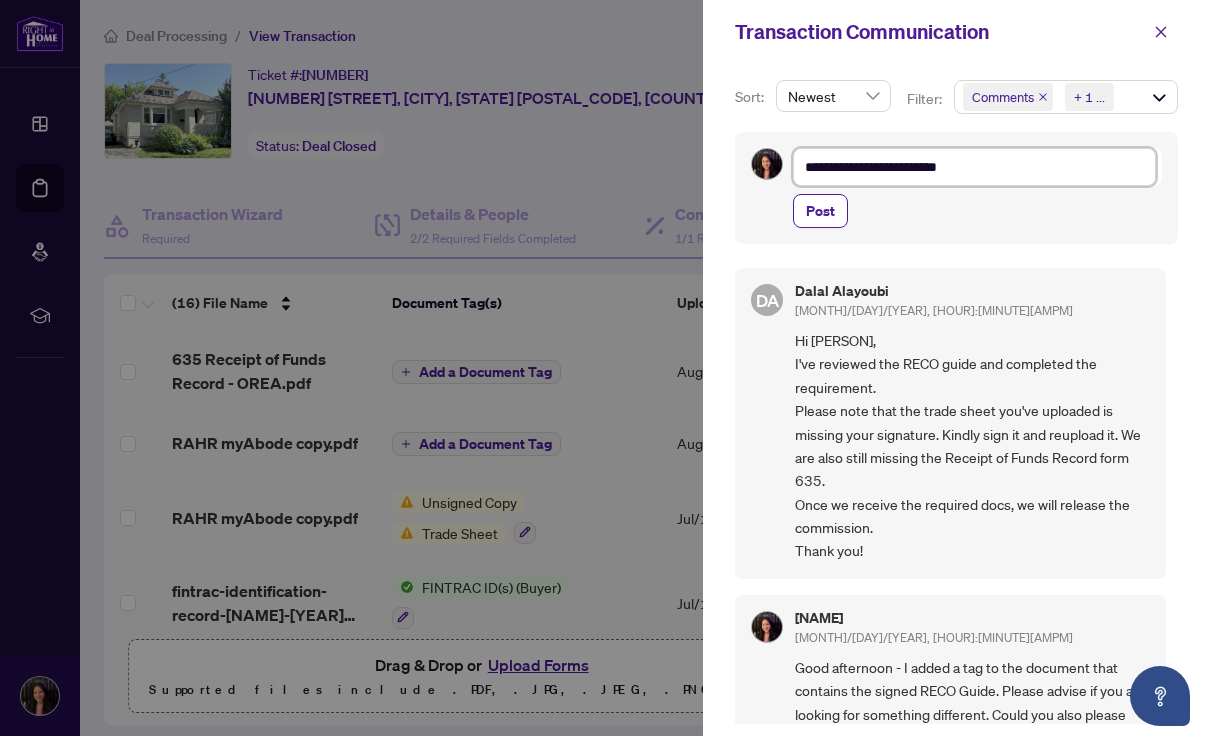 type on "**********" 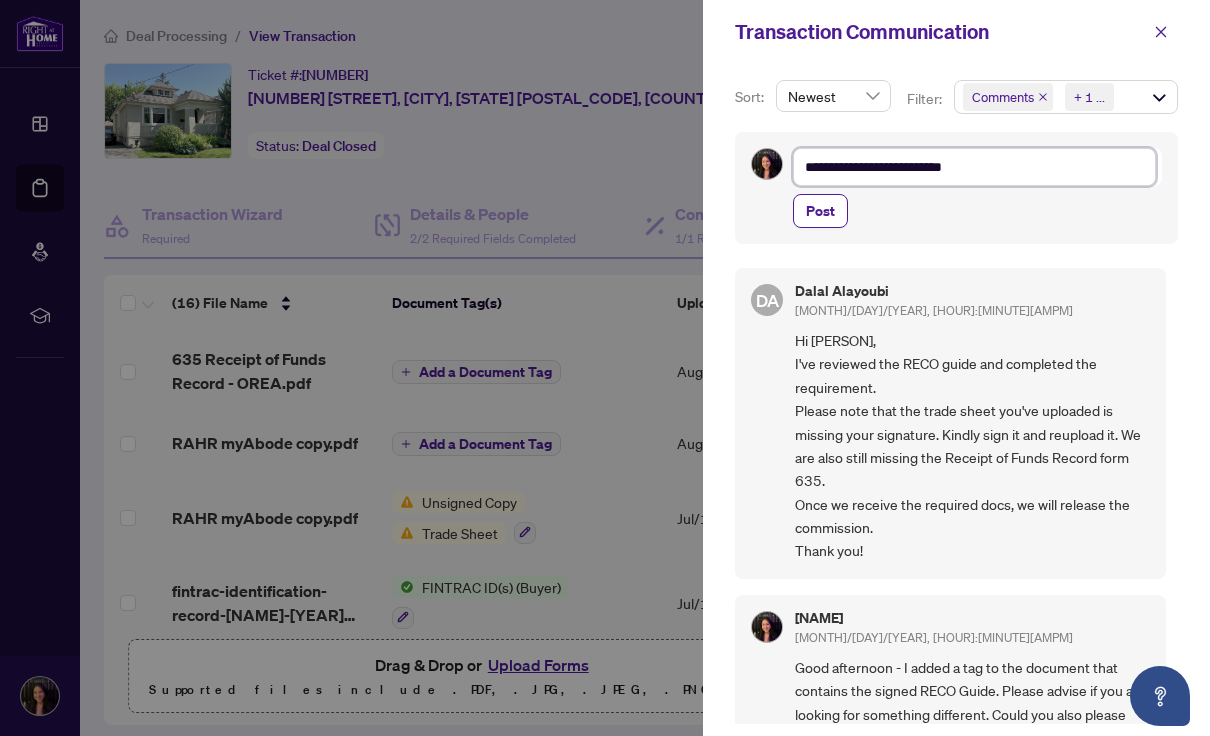 type on "**********" 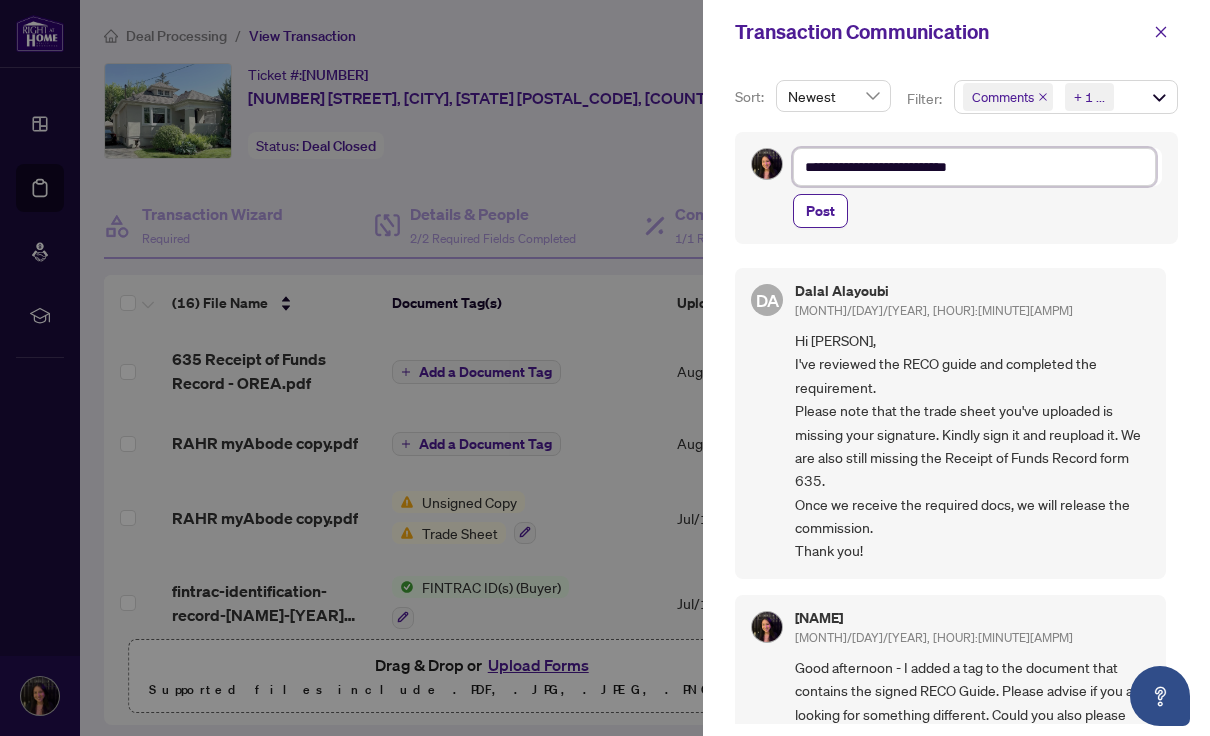 type on "**********" 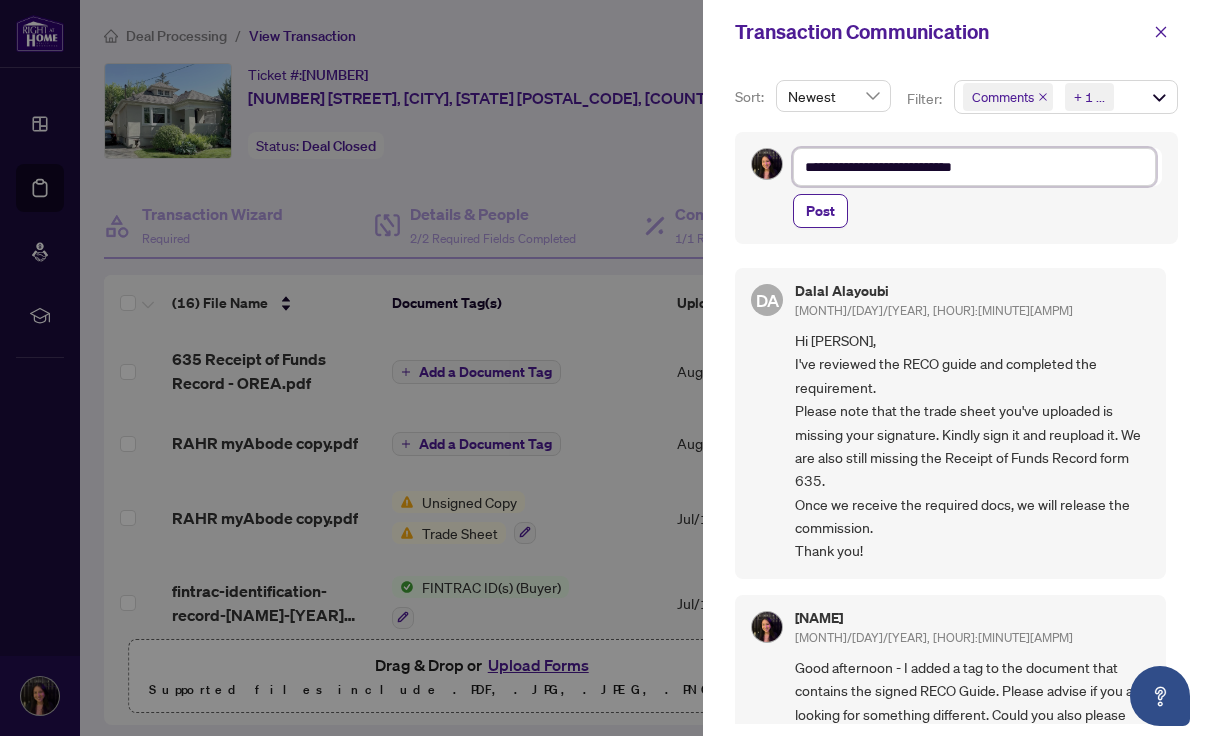type on "**********" 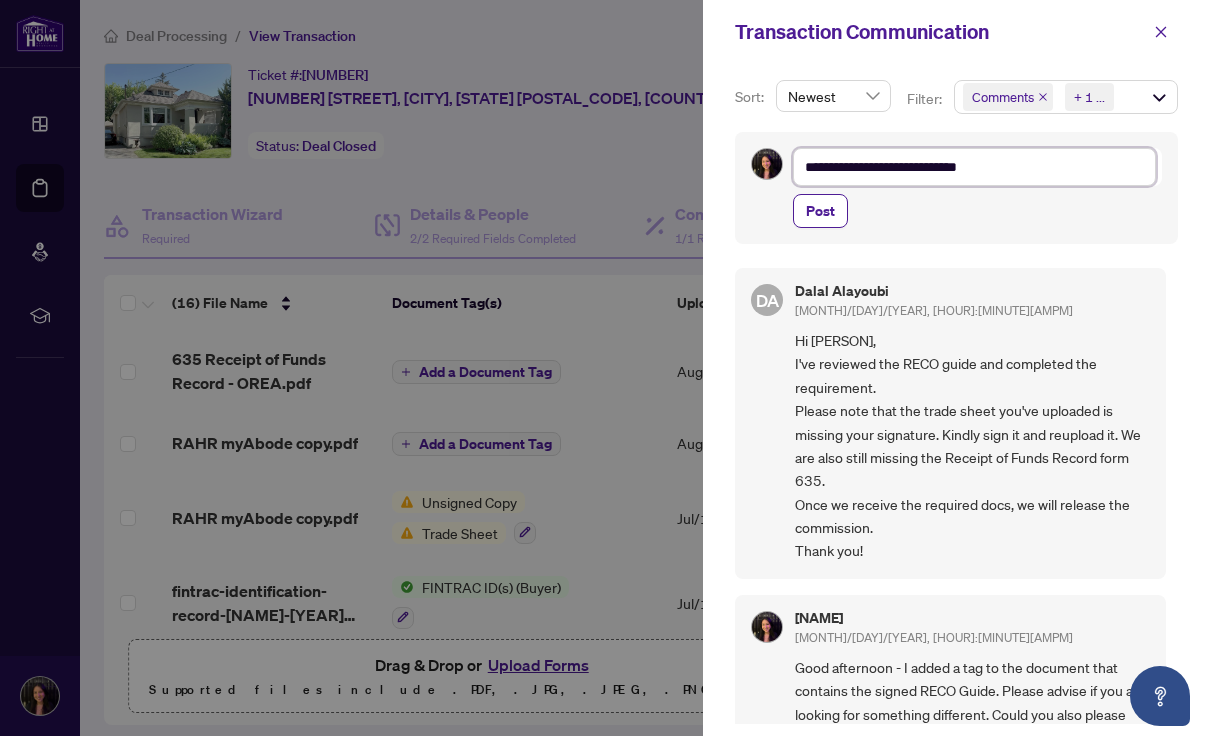 type on "**********" 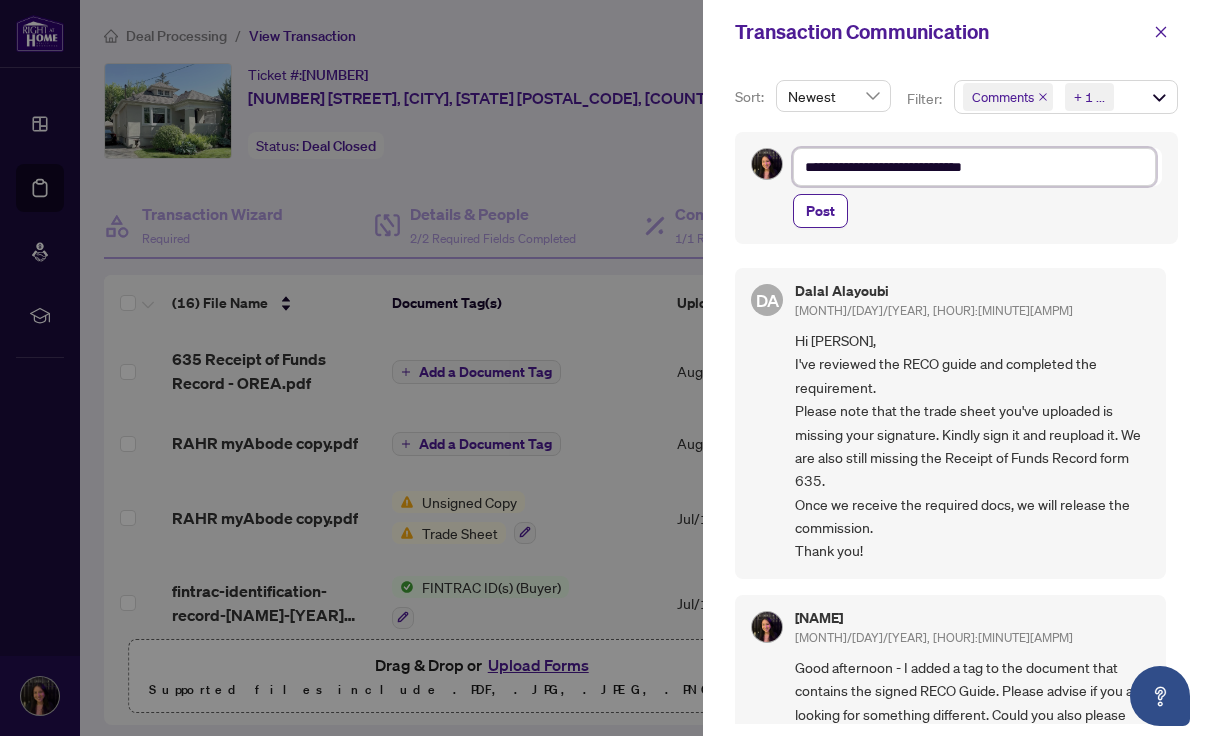 type on "**********" 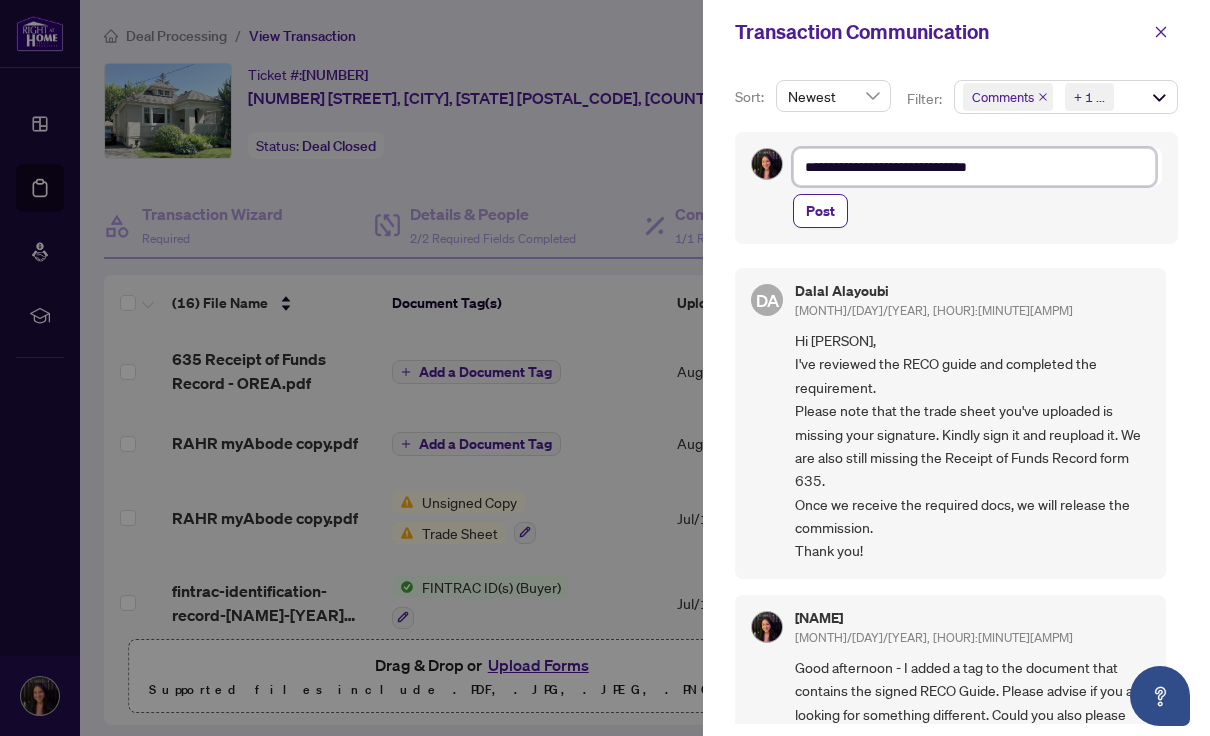 type on "**********" 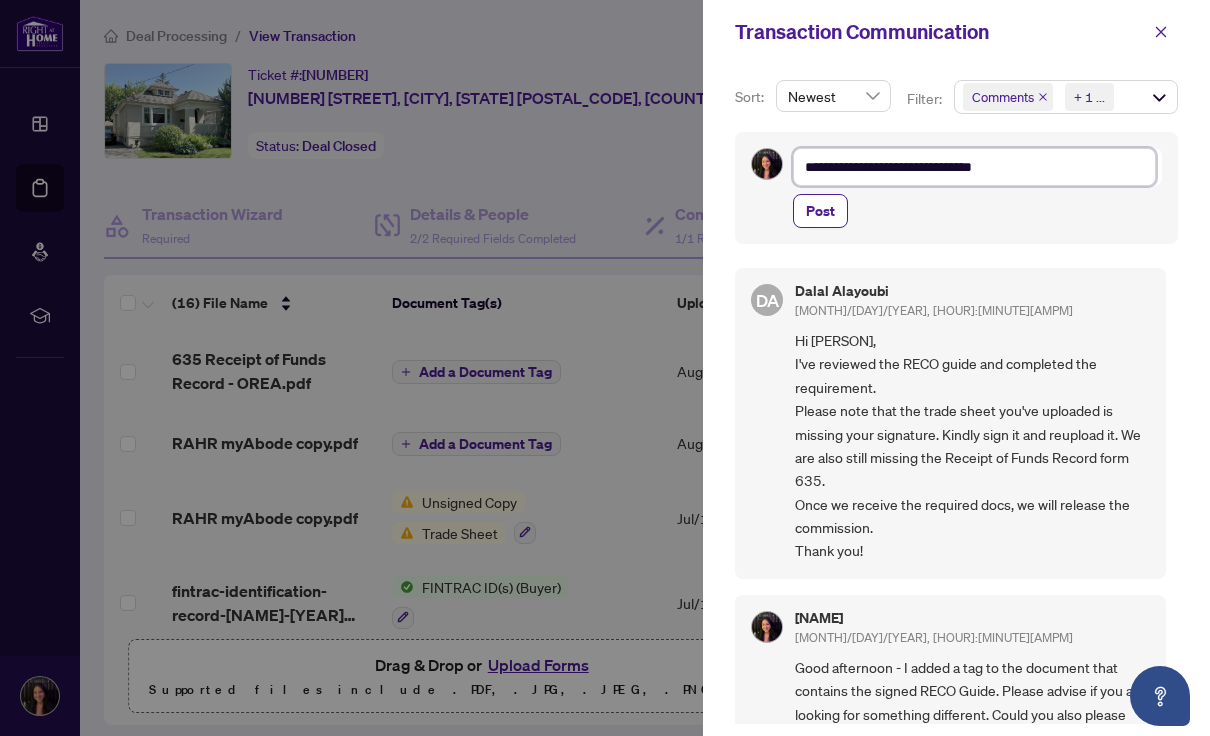 type on "**********" 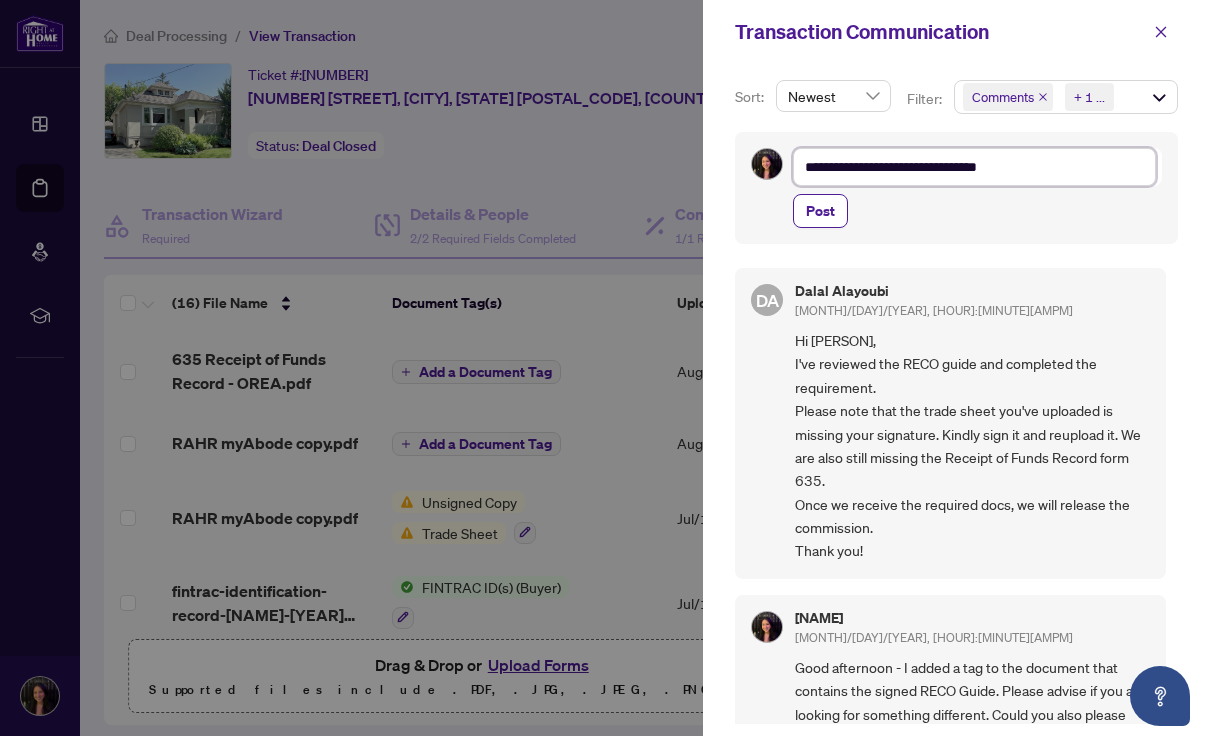 type on "**********" 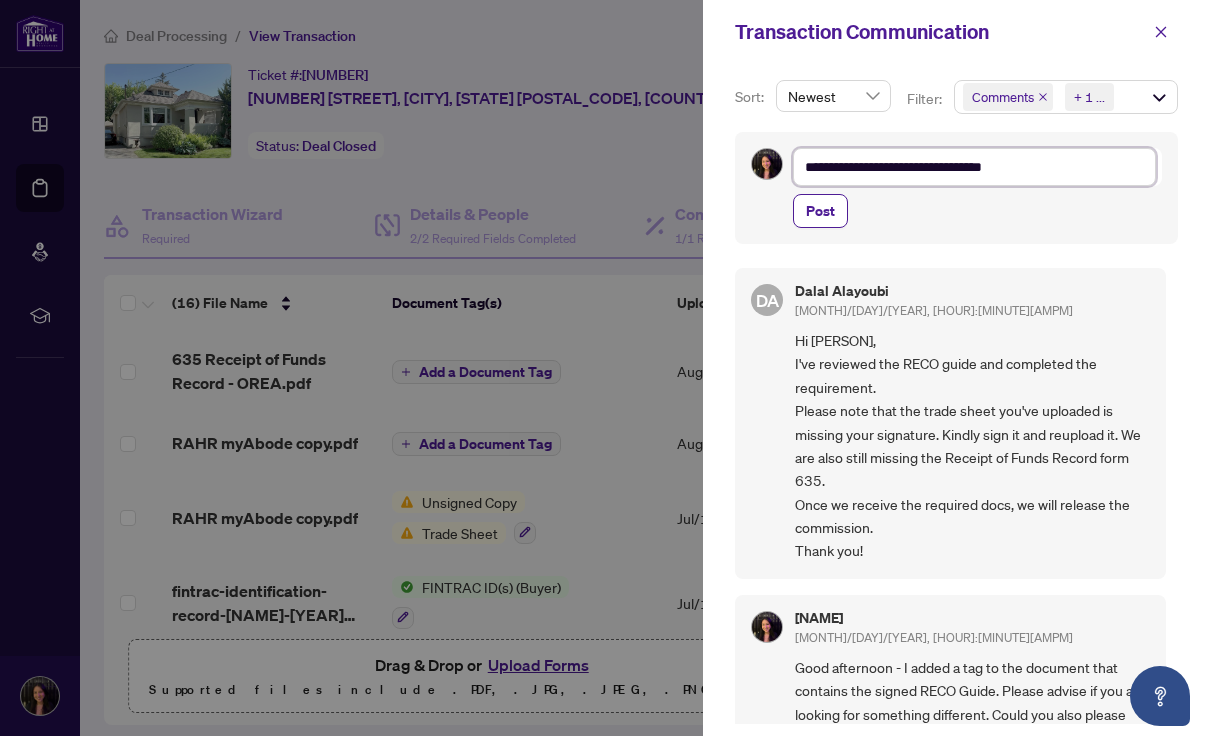 type on "**********" 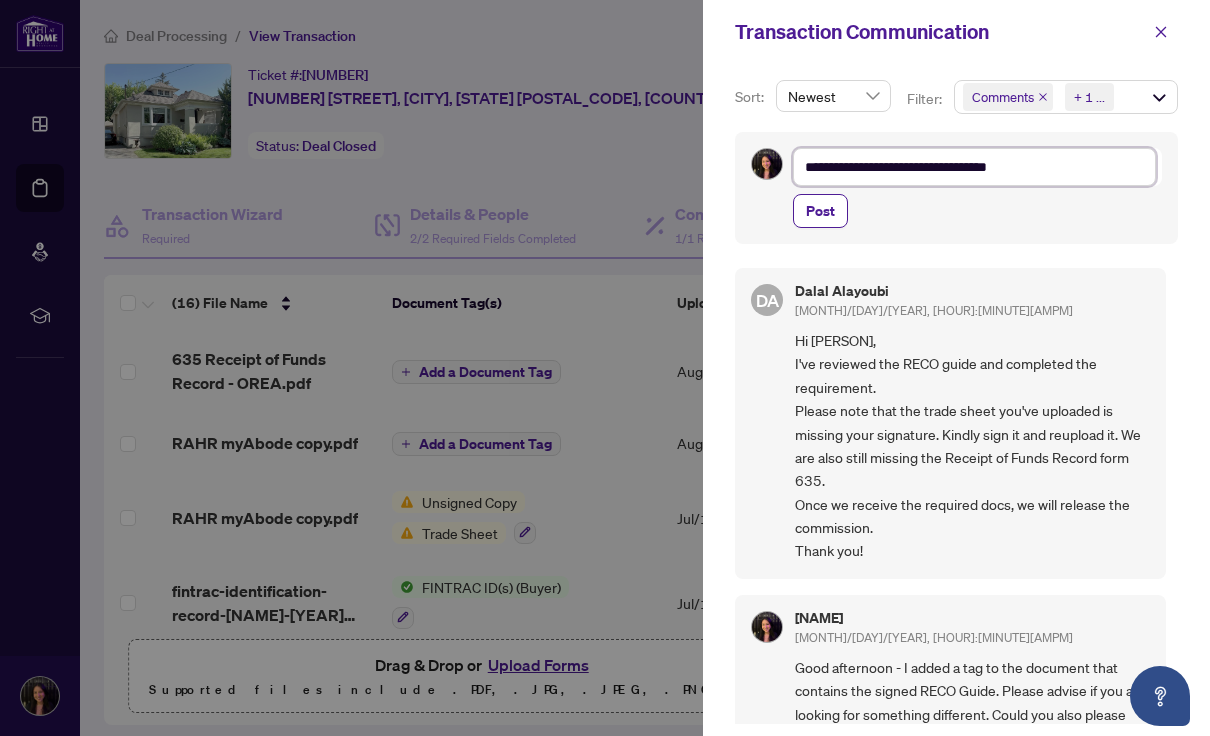 type on "**********" 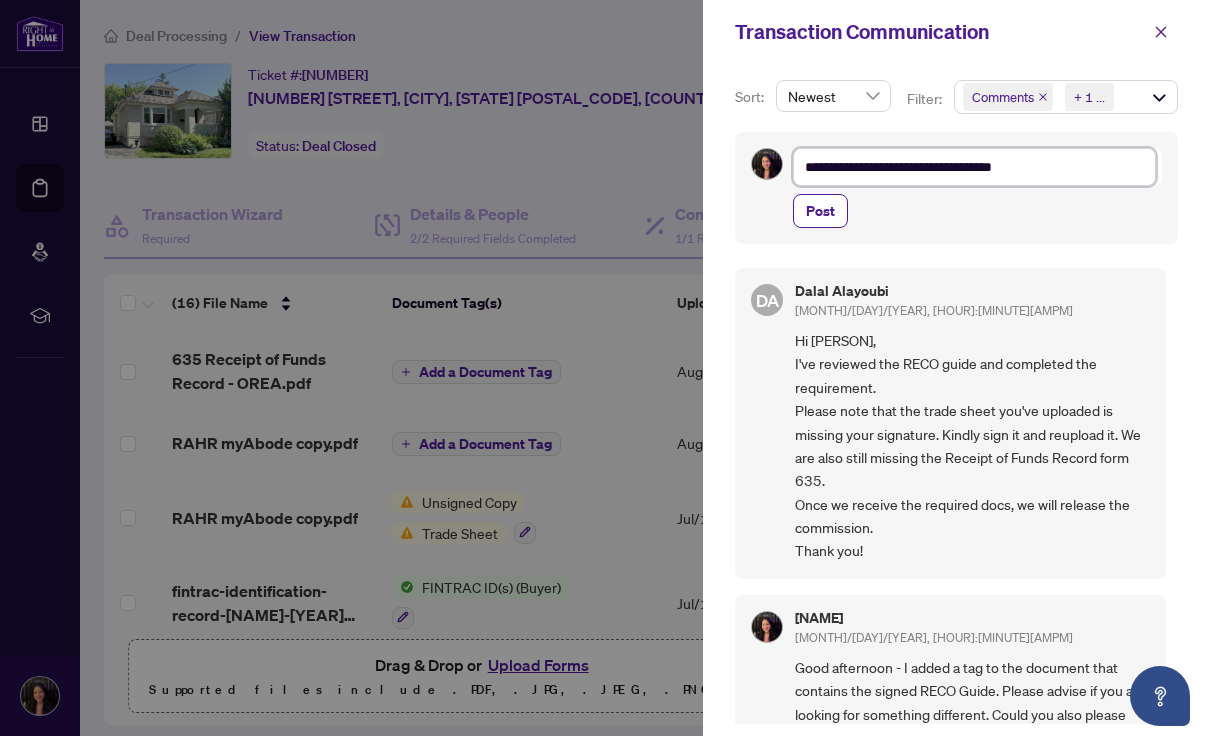 type on "**********" 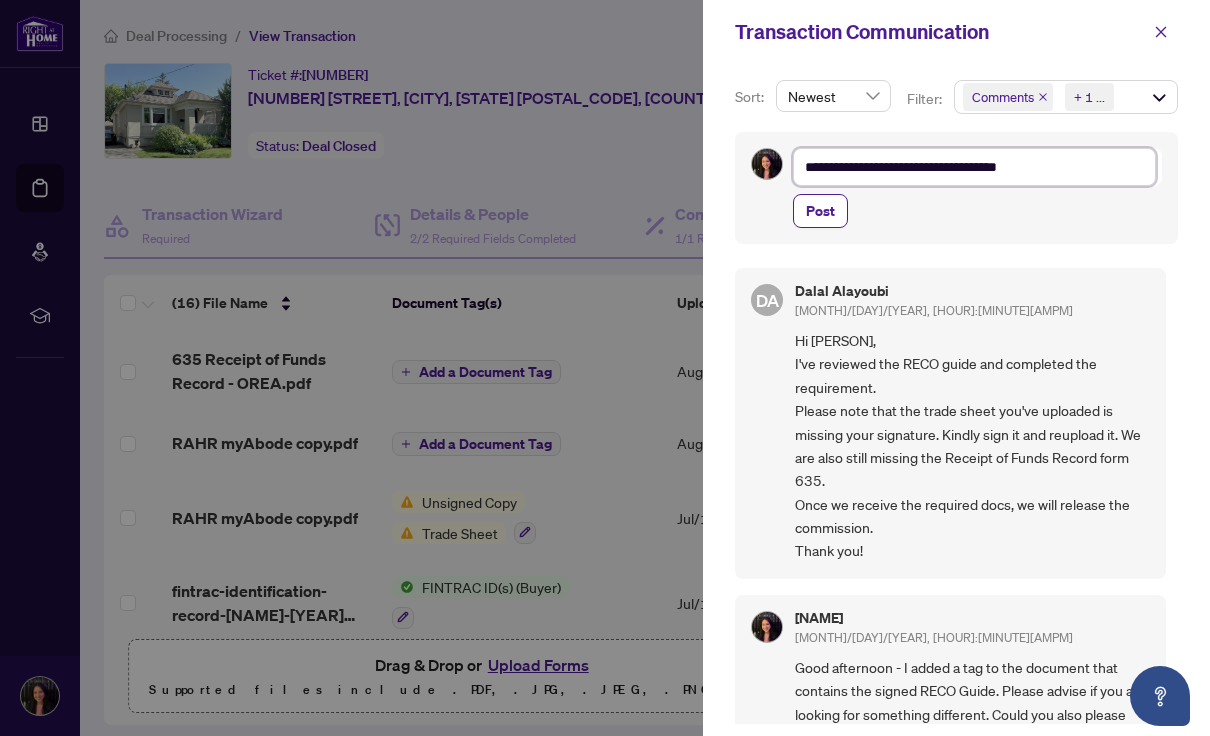 type on "**********" 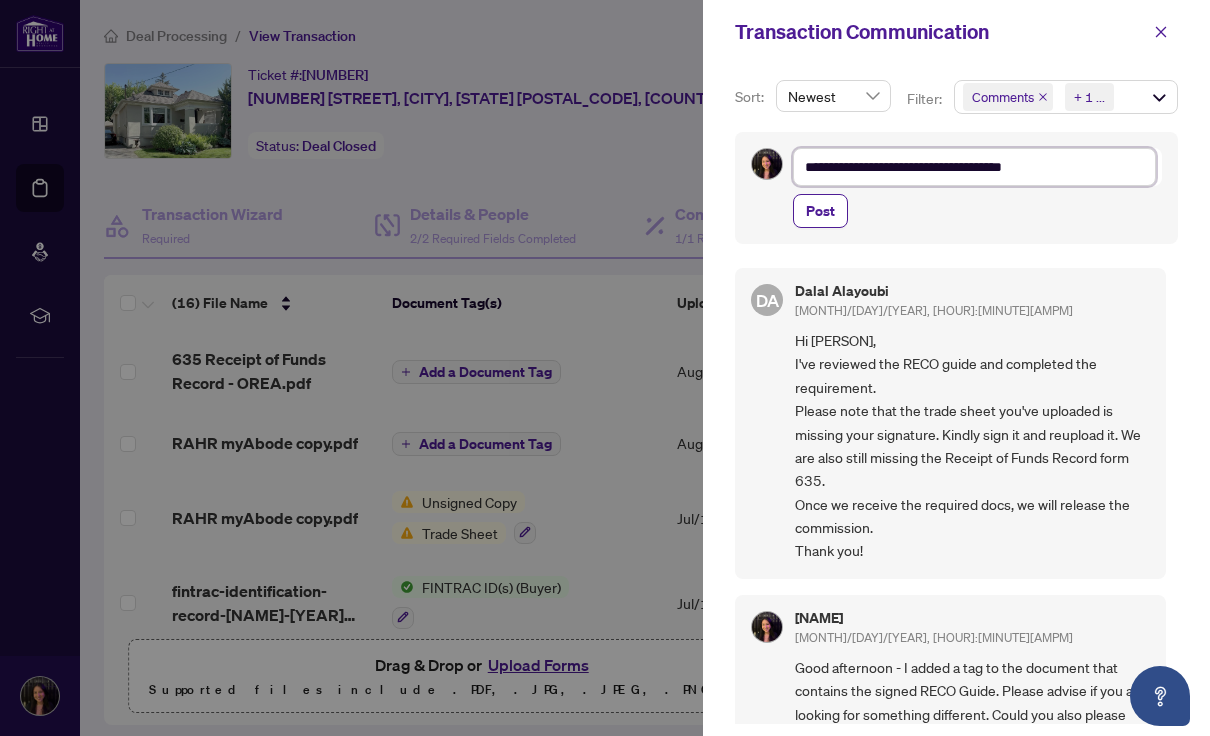 type on "**********" 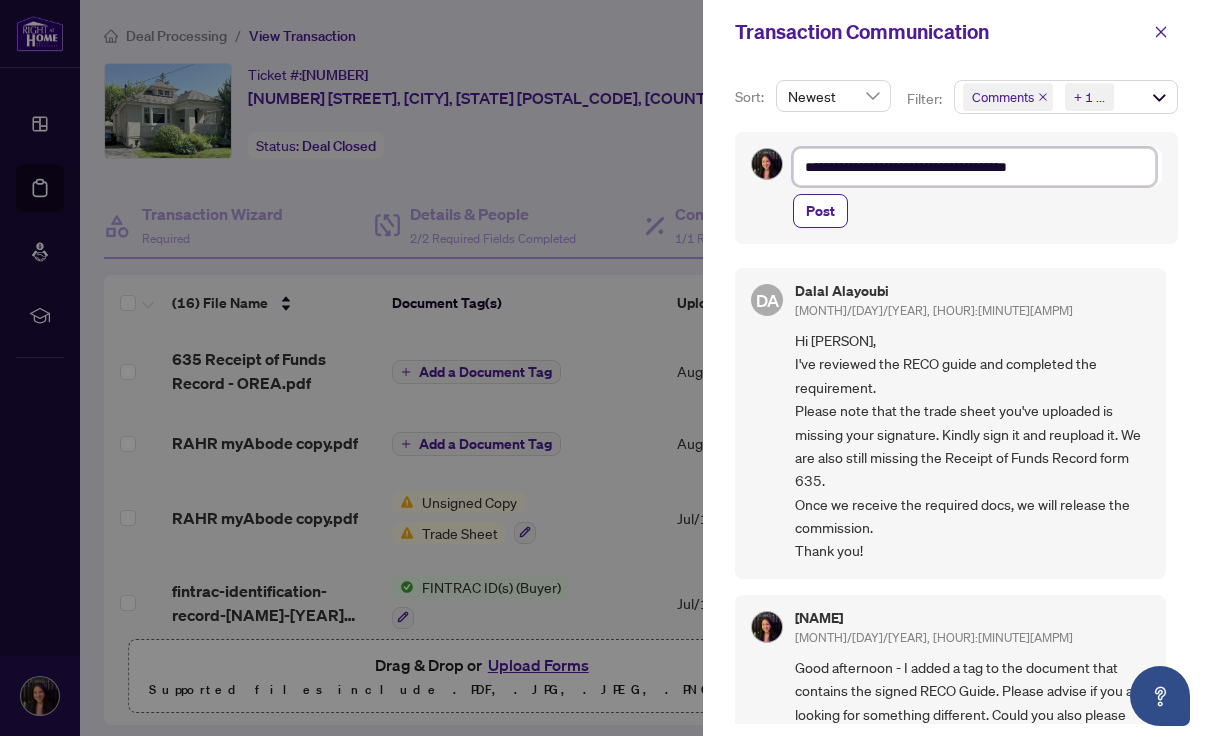 type on "**********" 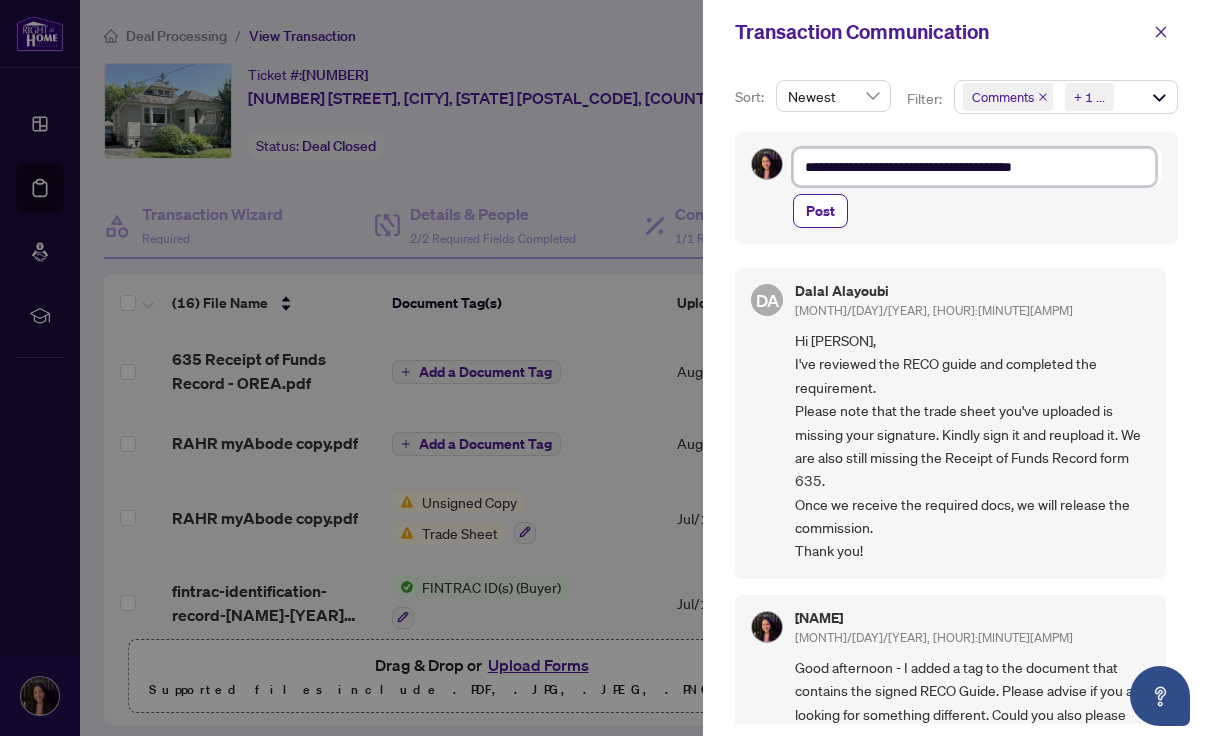 type on "**********" 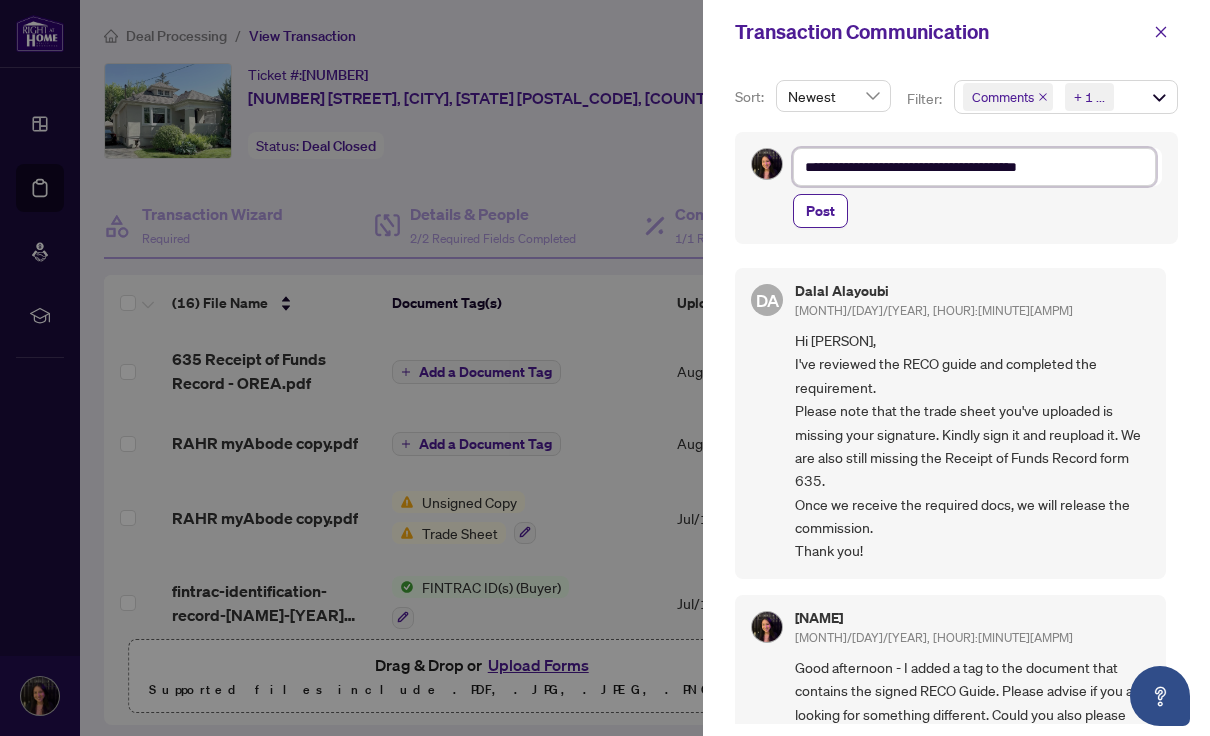 type on "**********" 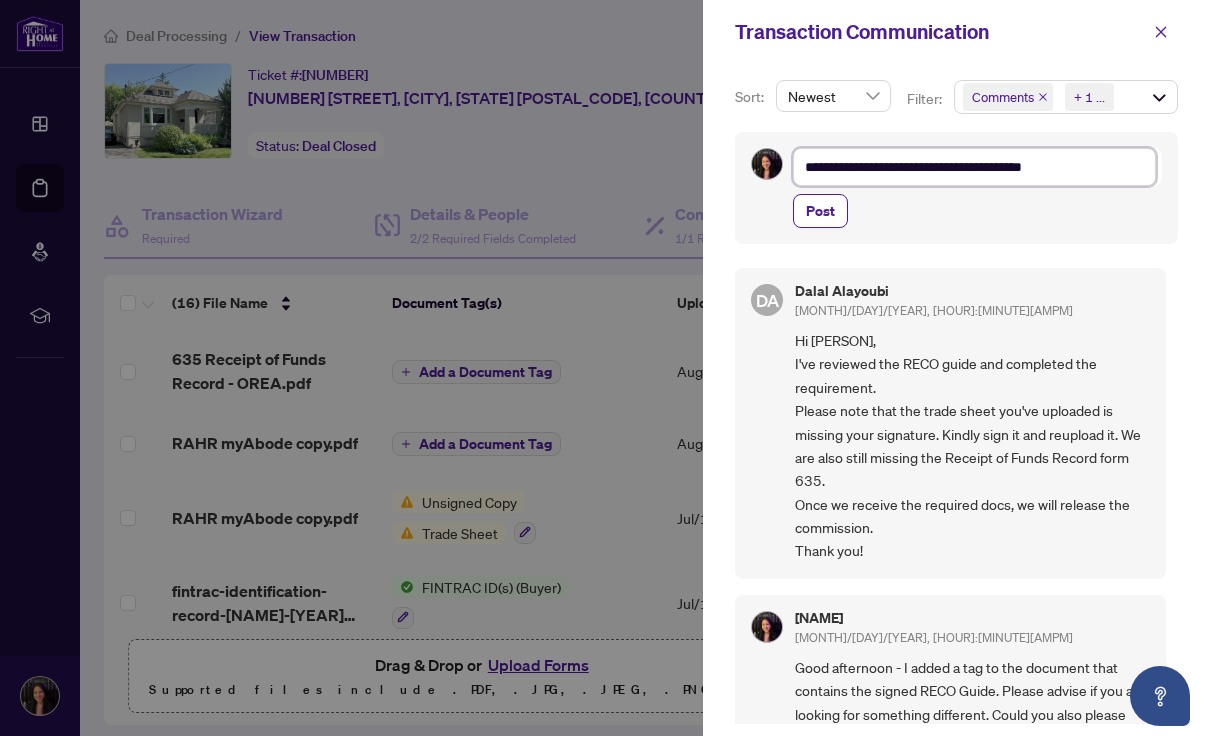 type on "**********" 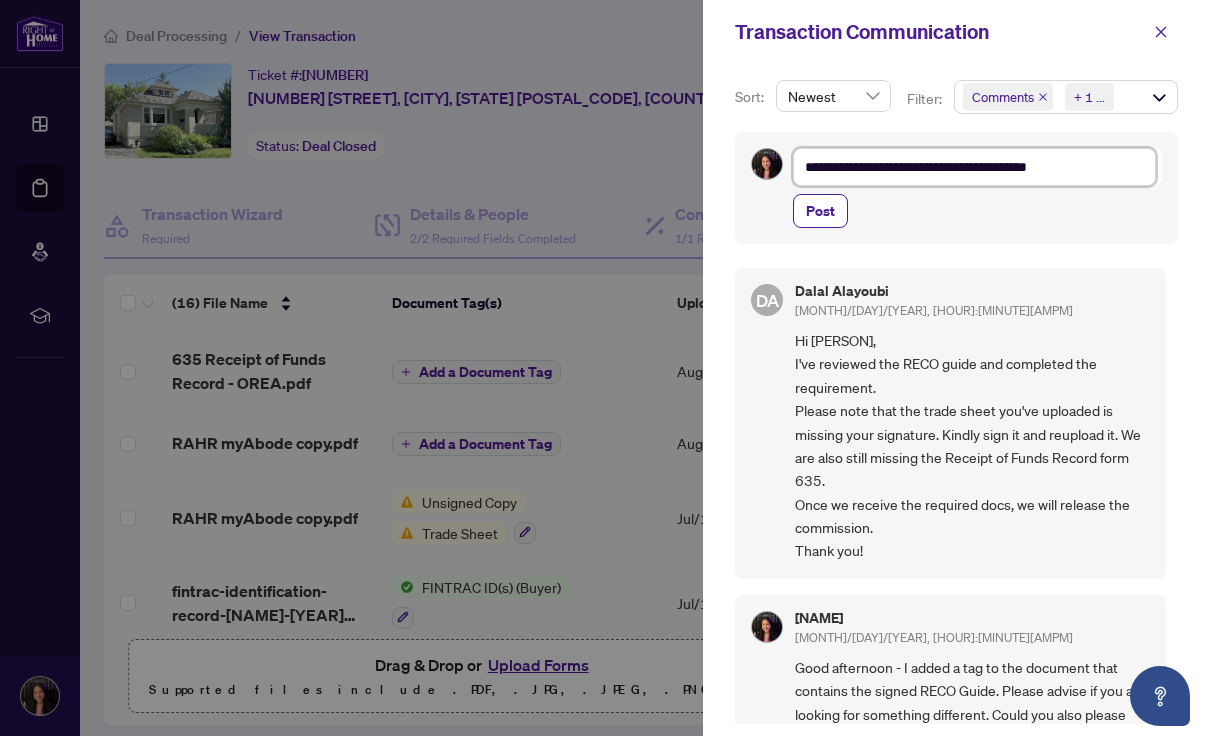 type on "**********" 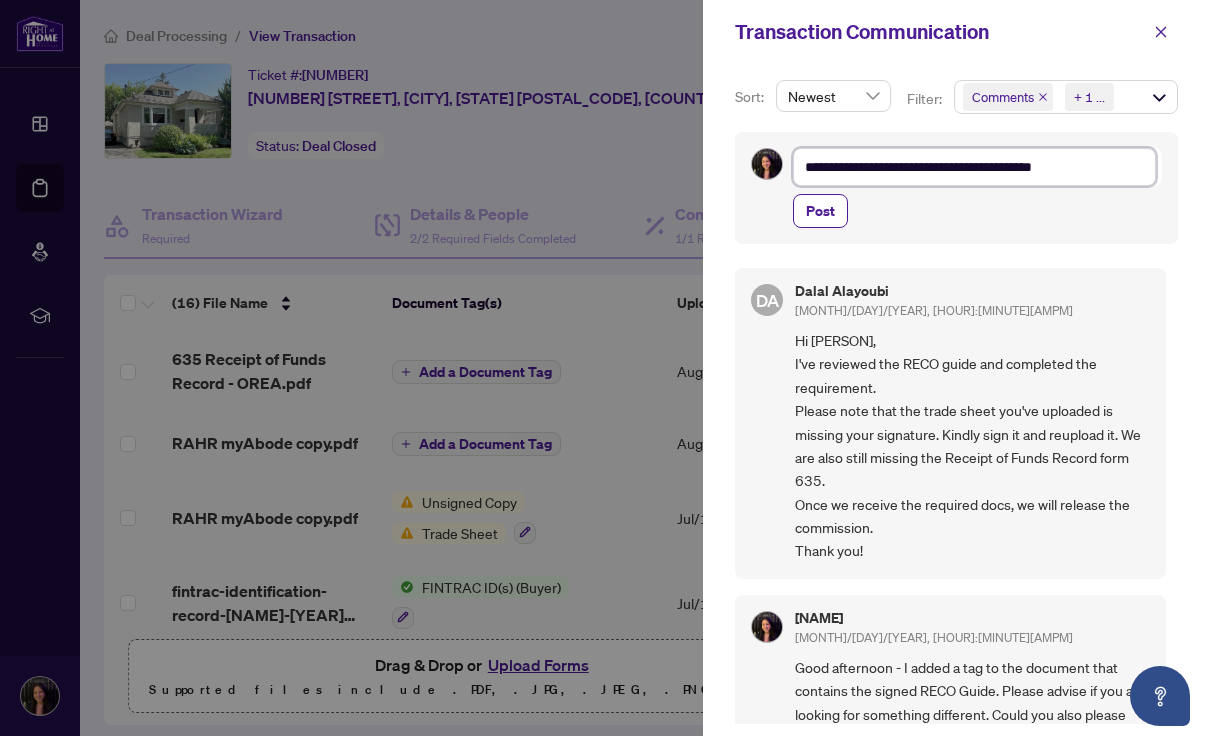 type on "**********" 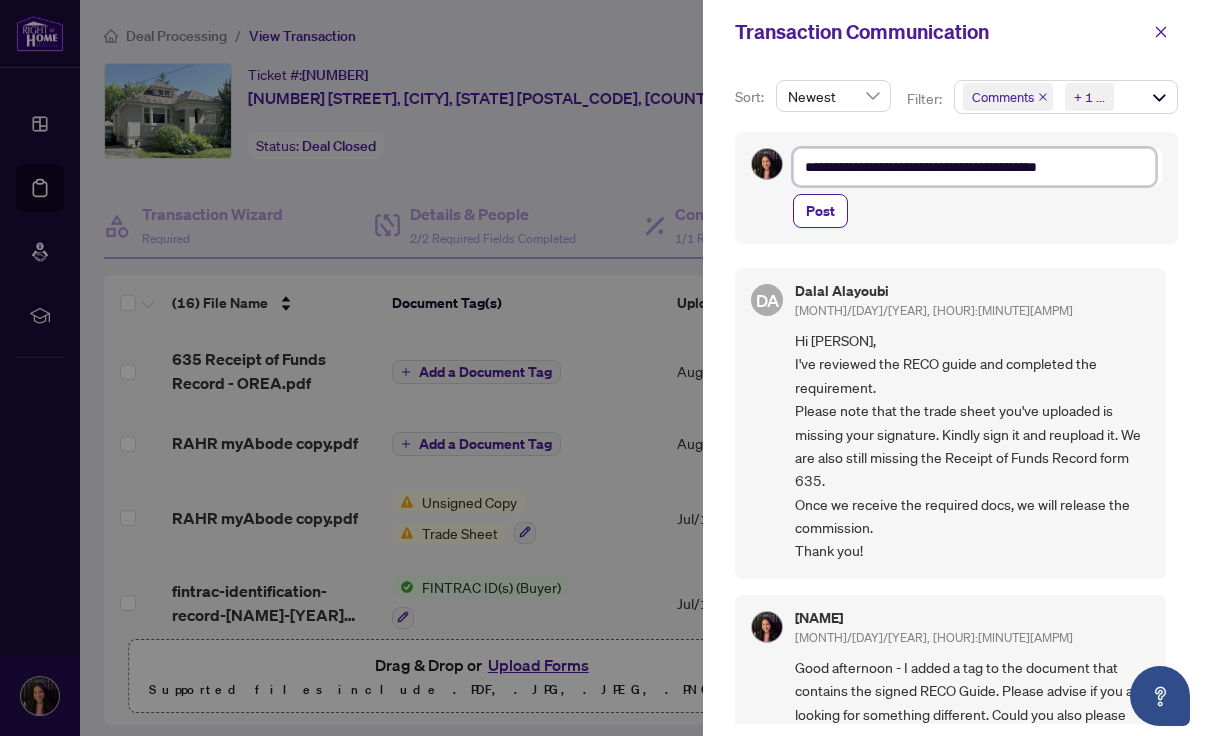 type on "**********" 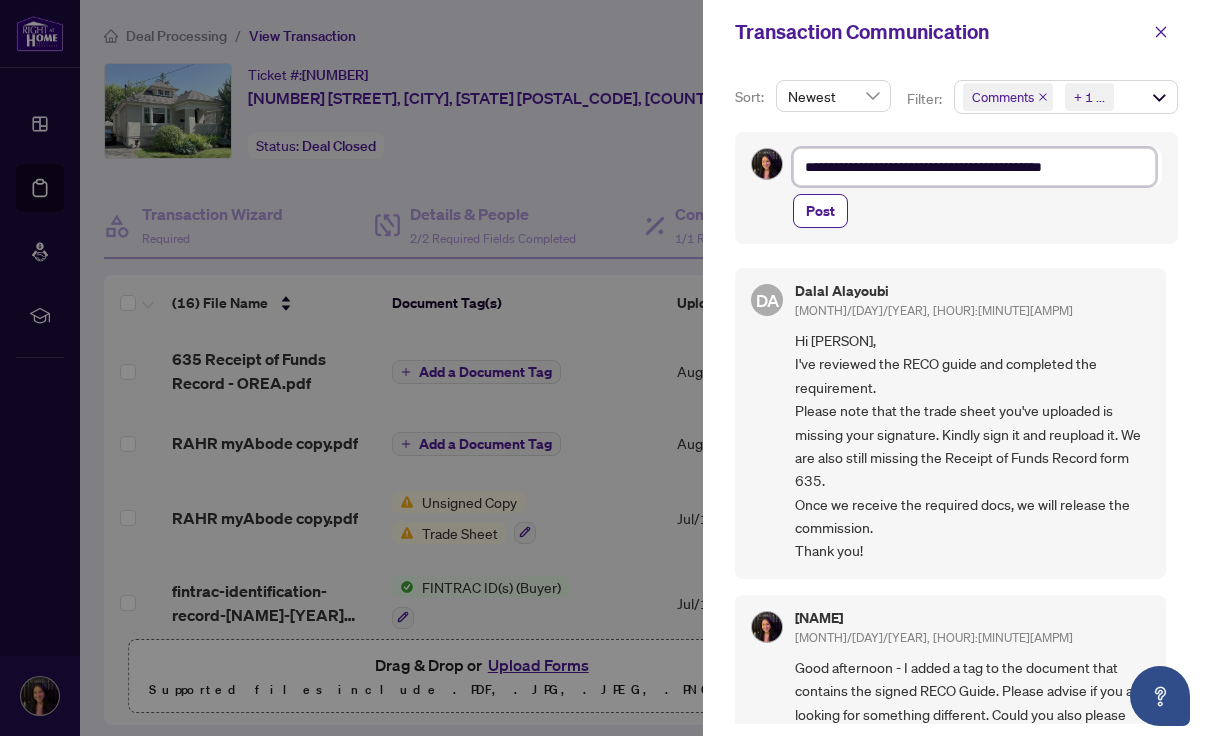 type on "**********" 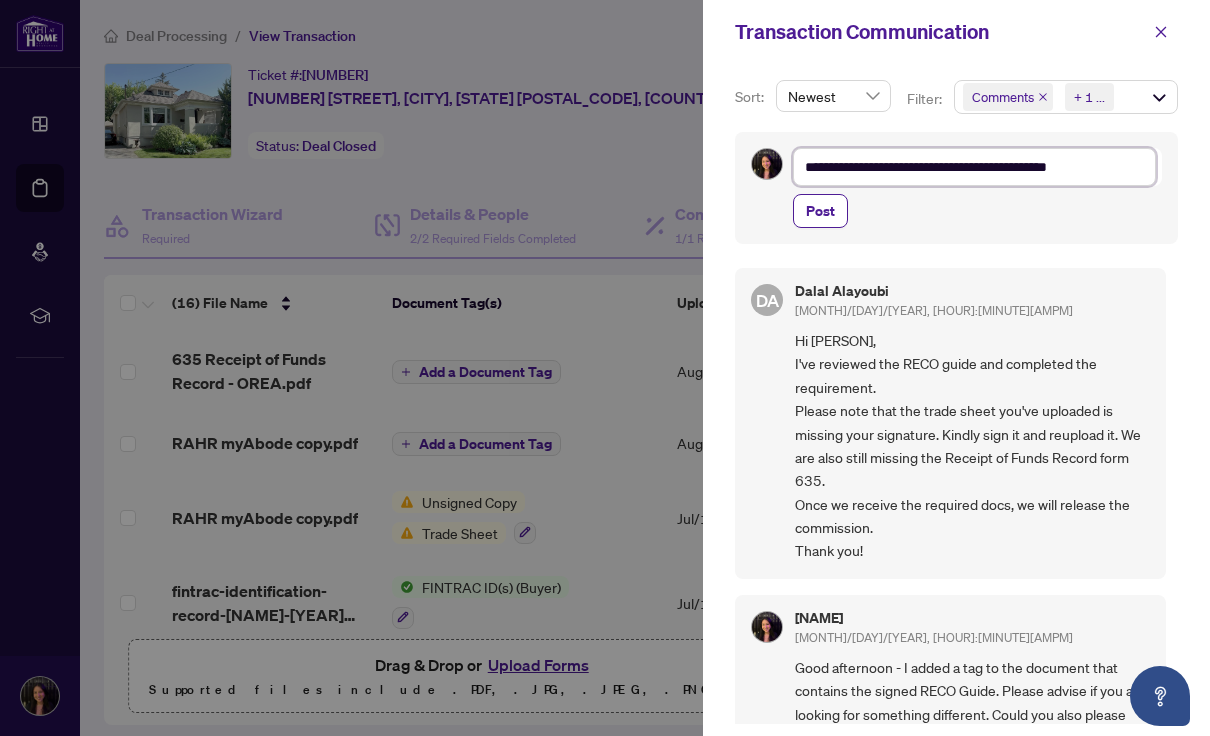 type on "**********" 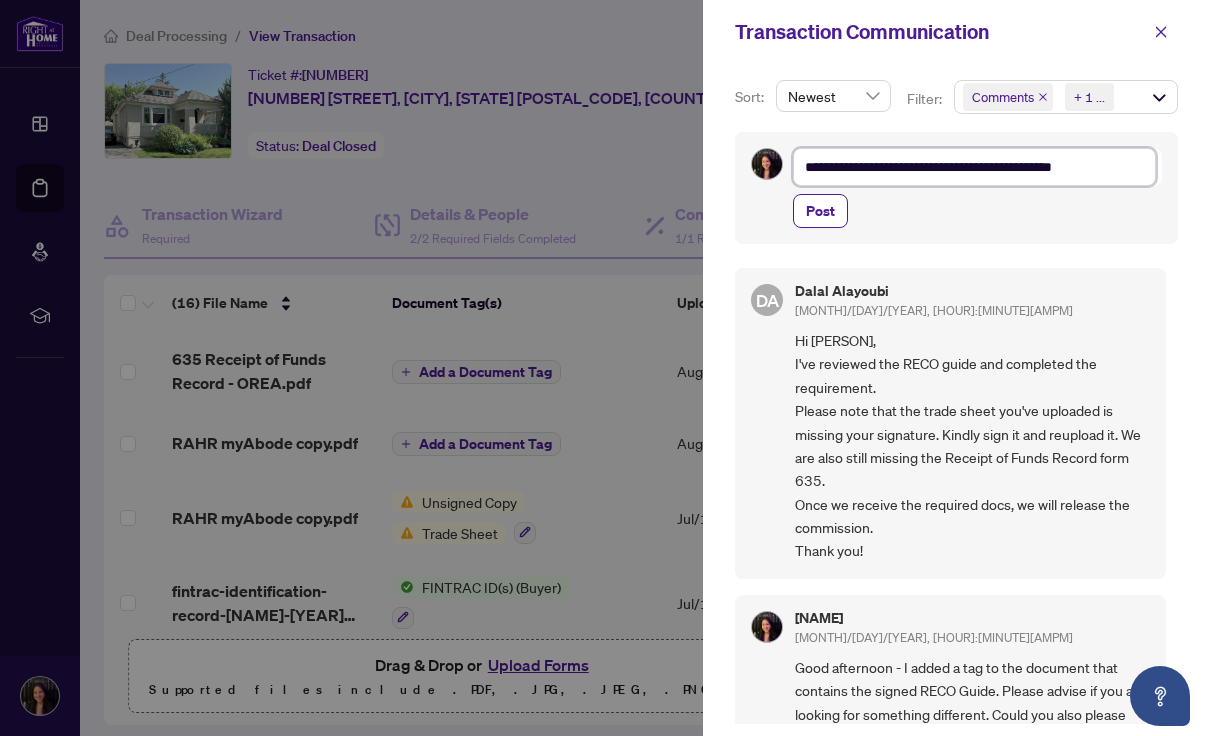 type on "**********" 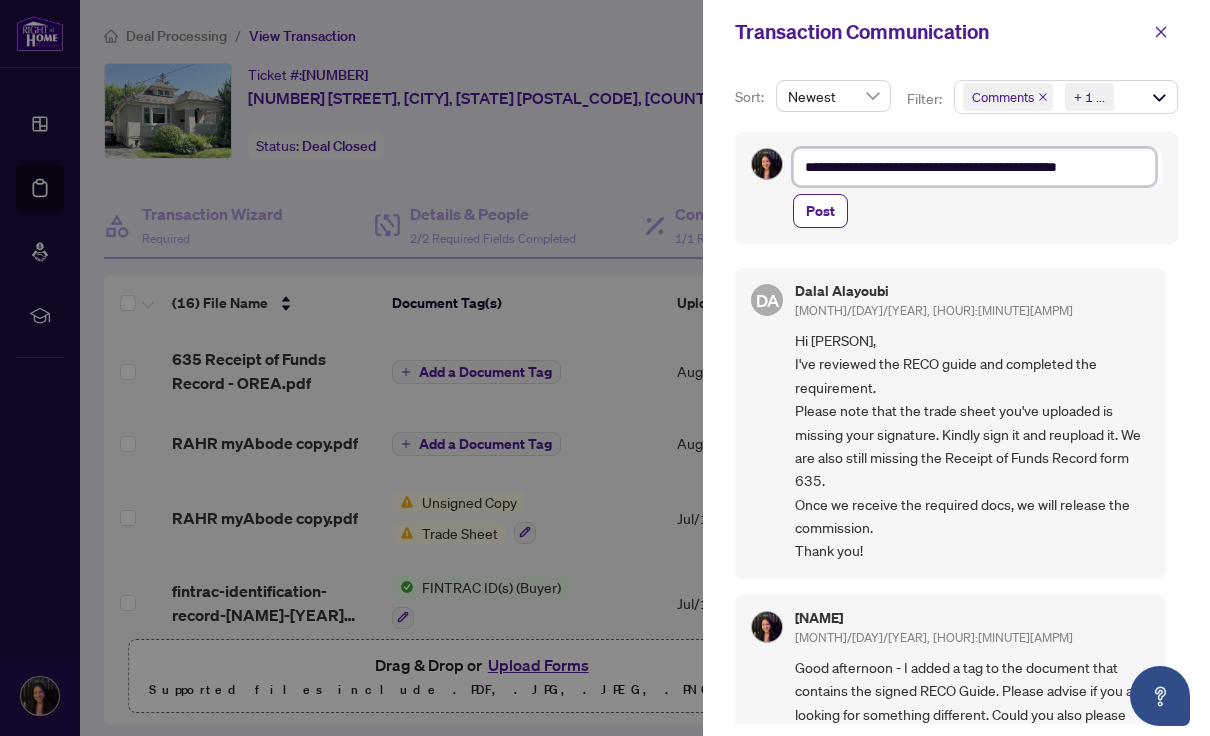 type on "**********" 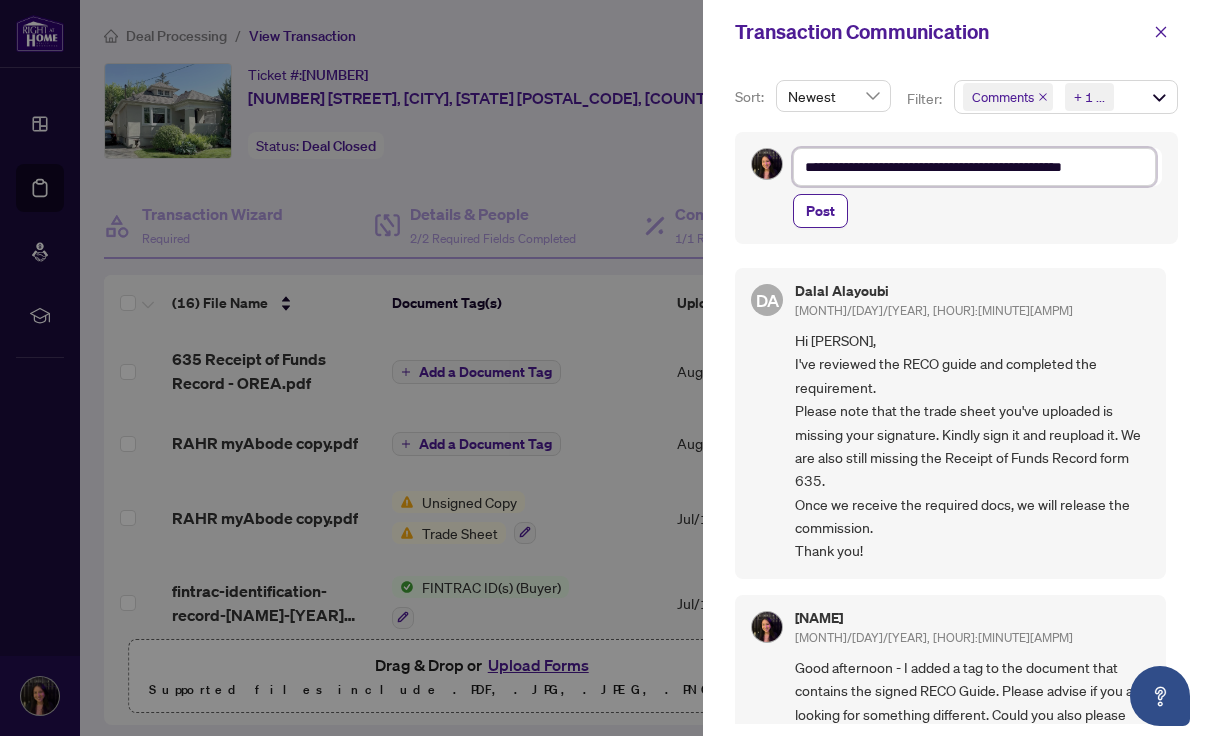 type on "**********" 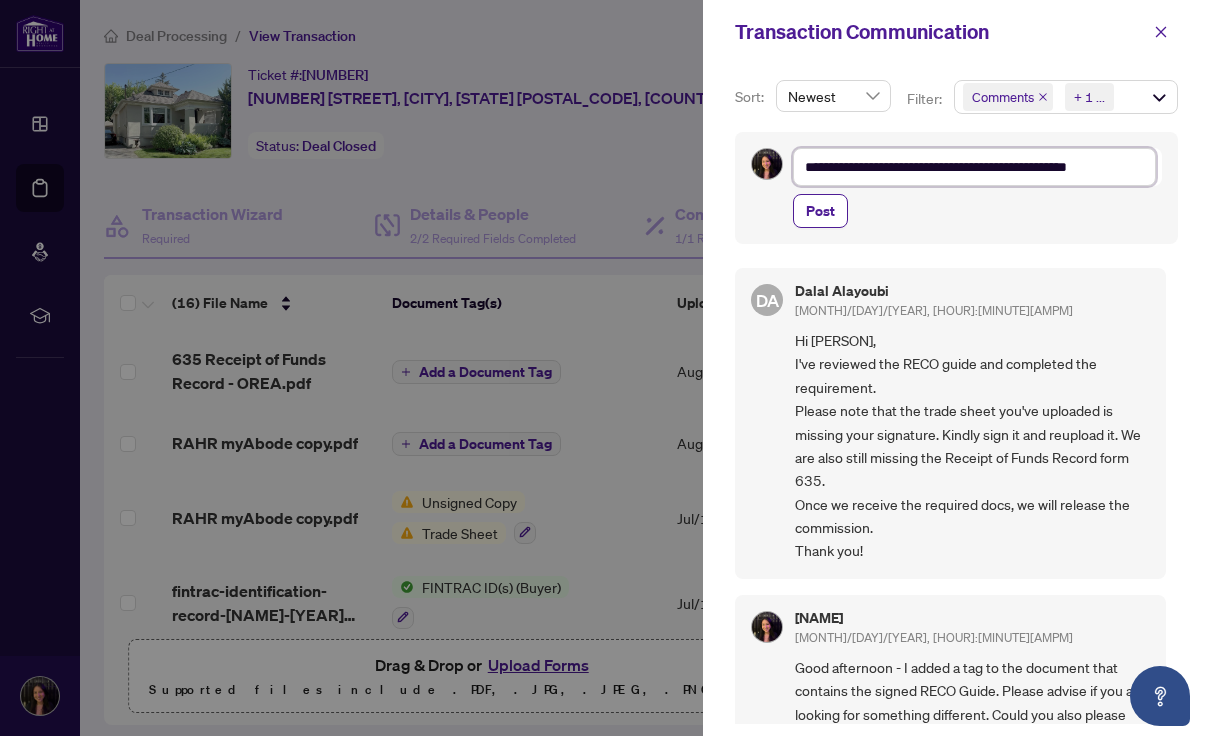 type on "**********" 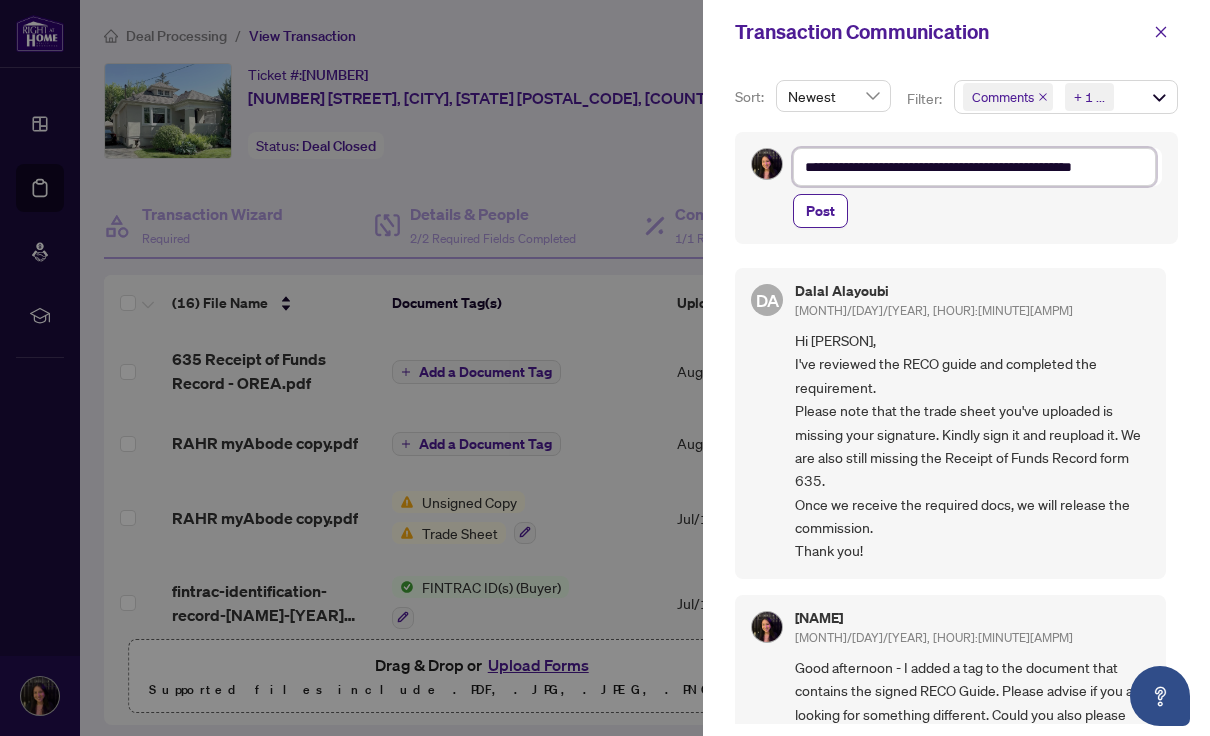 type on "**********" 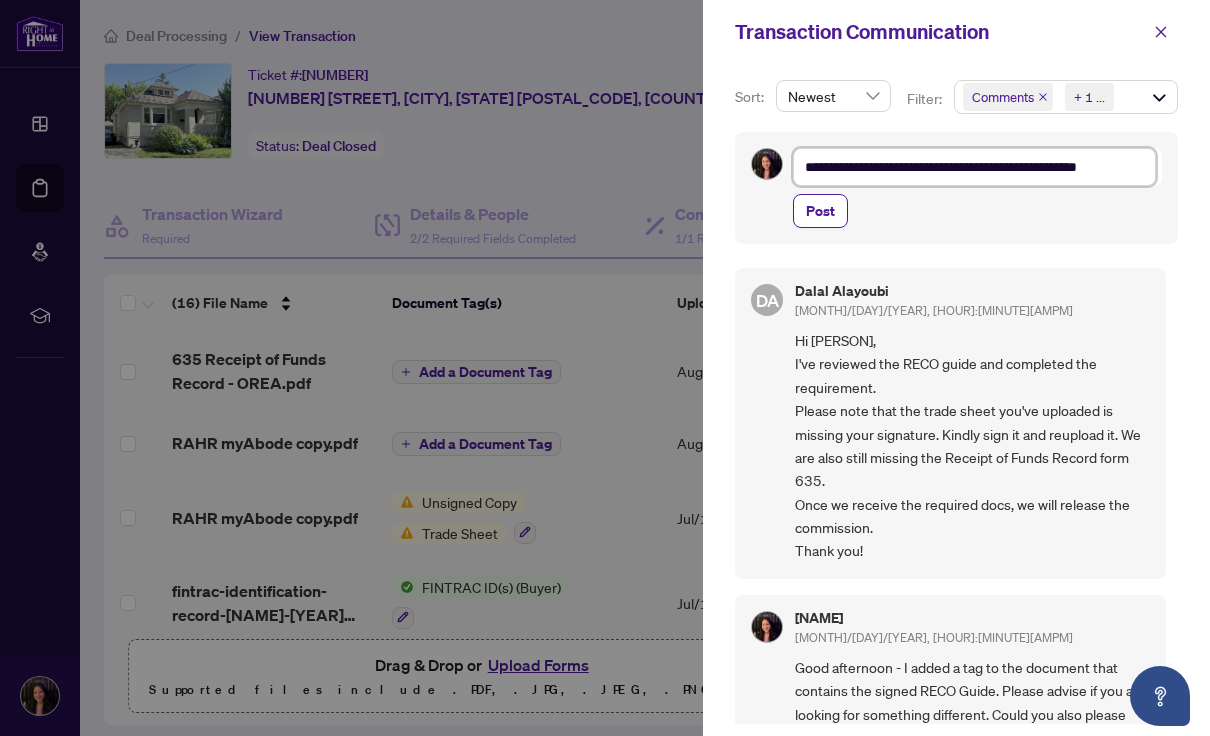 type on "**********" 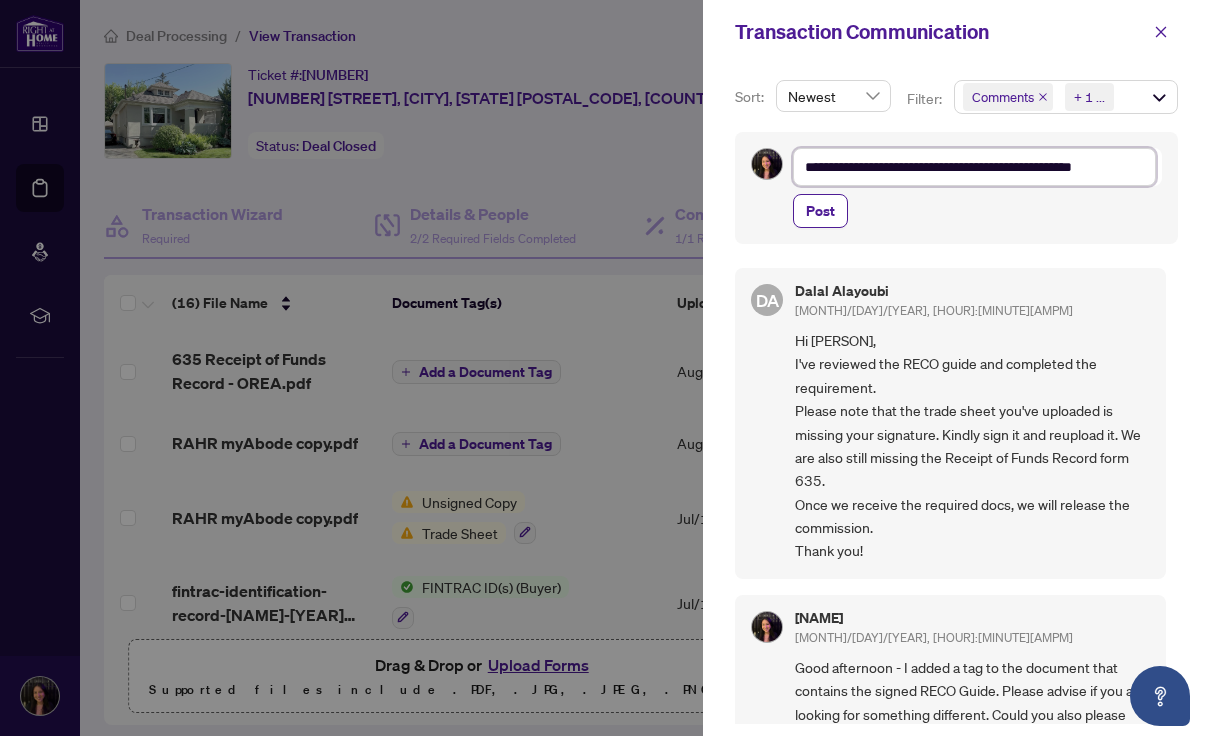 paste on "**********" 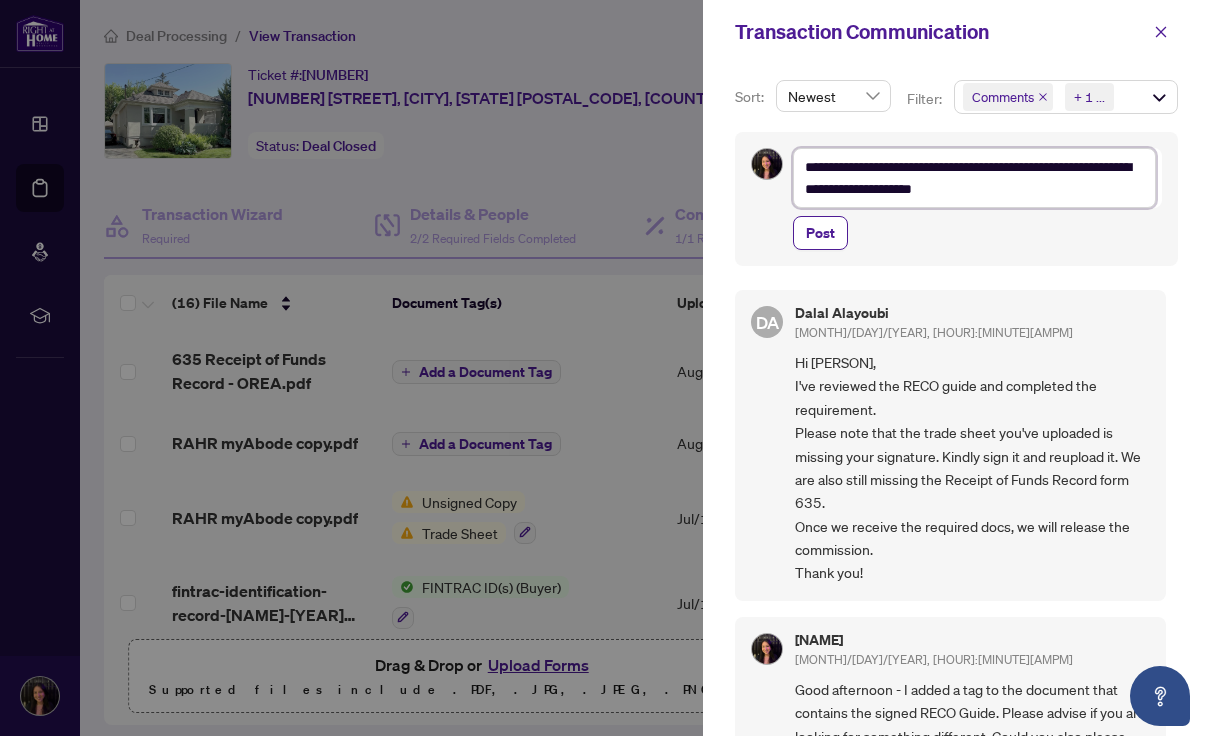 type on "**********" 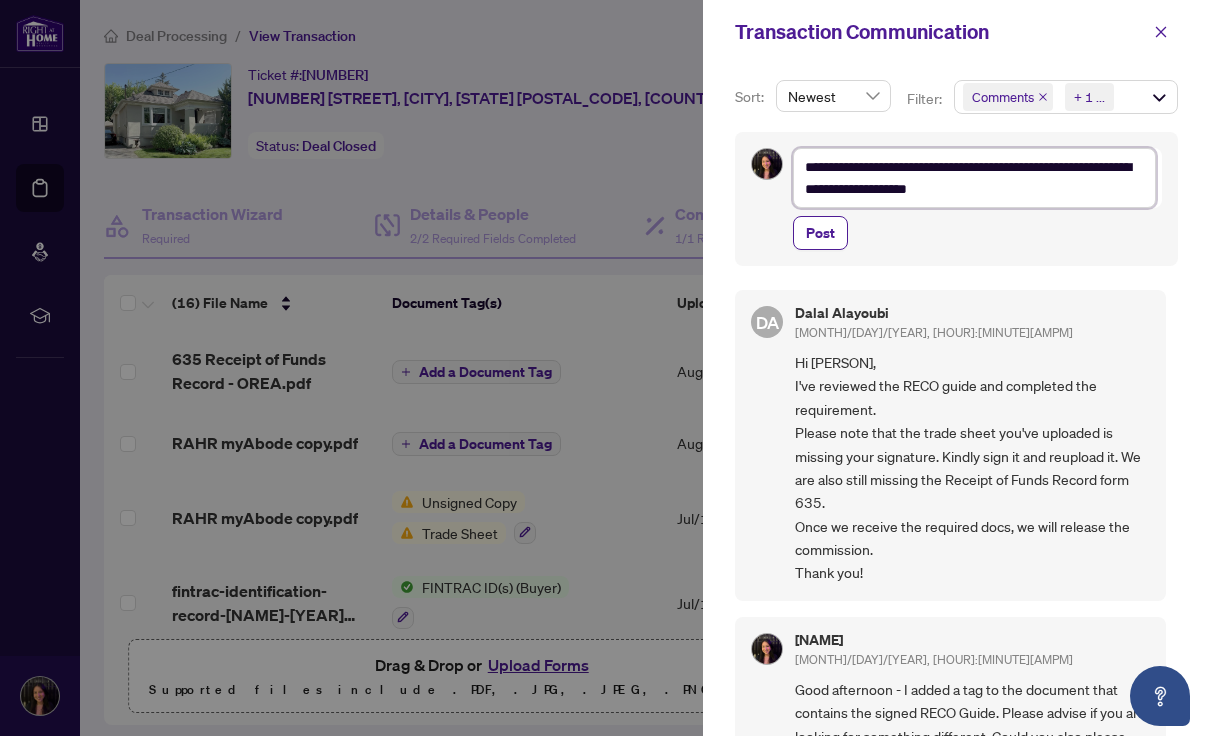 type on "**********" 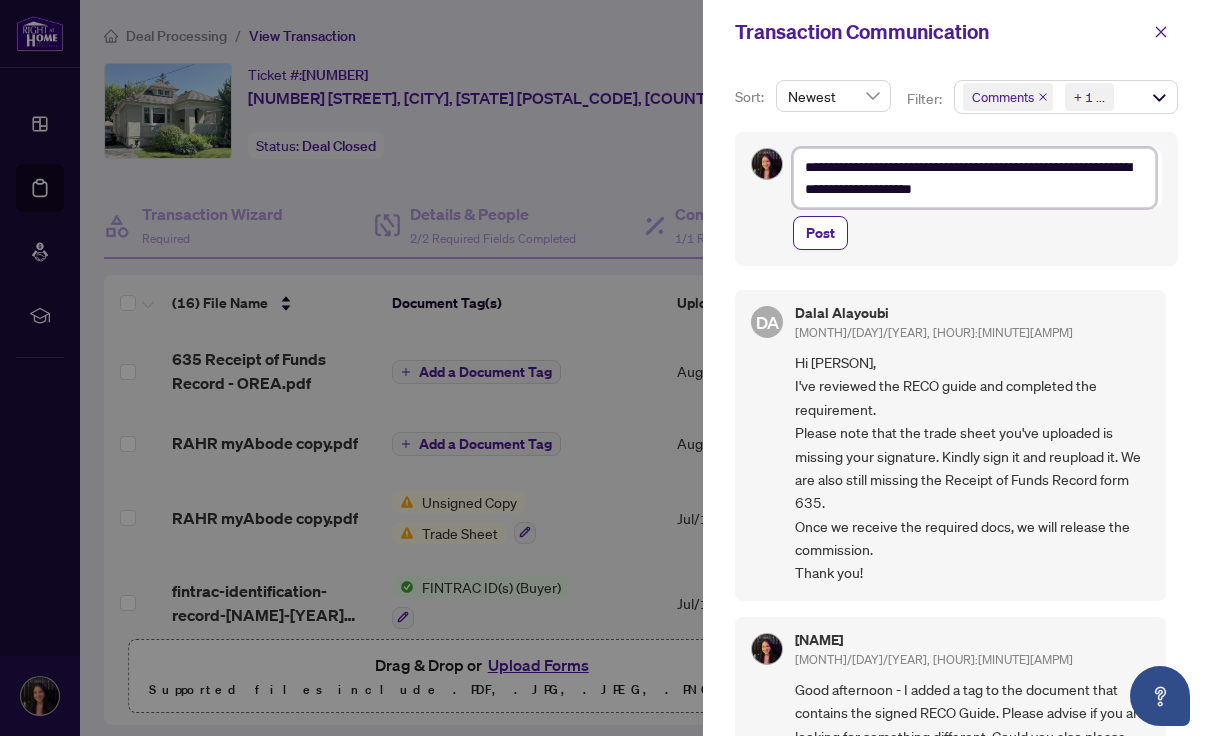 type on "**********" 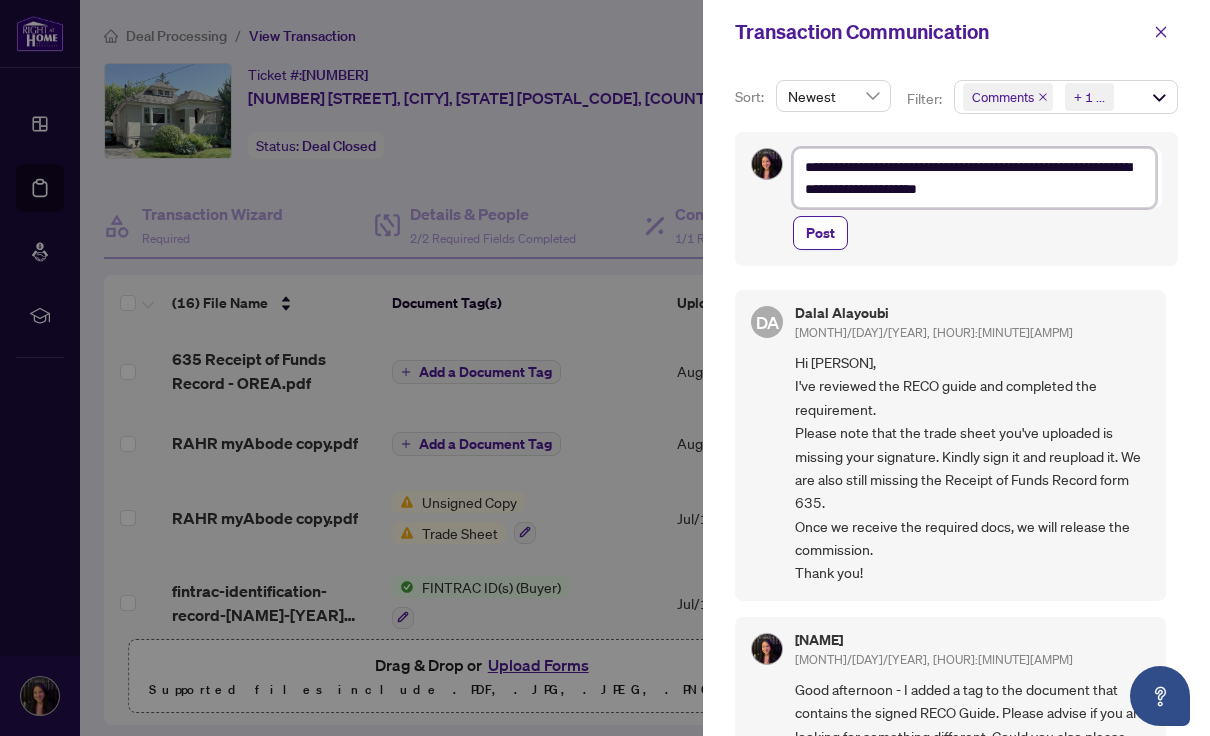 type on "**********" 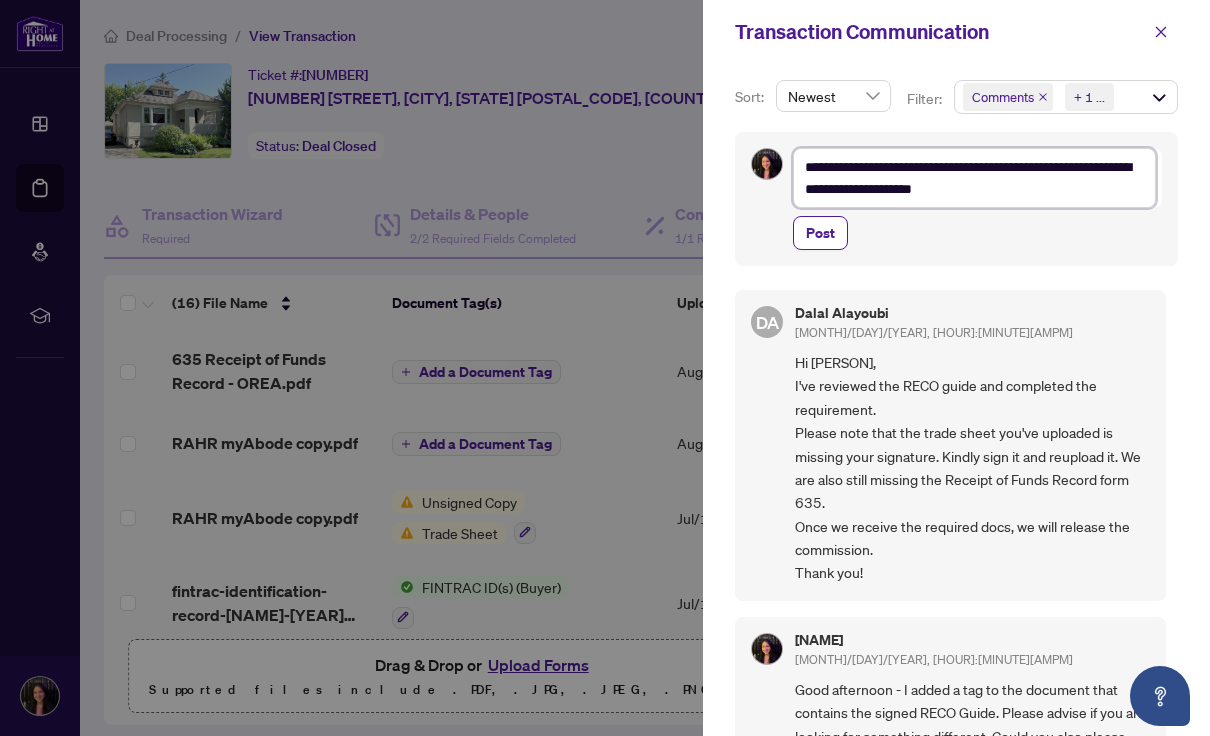 type on "**********" 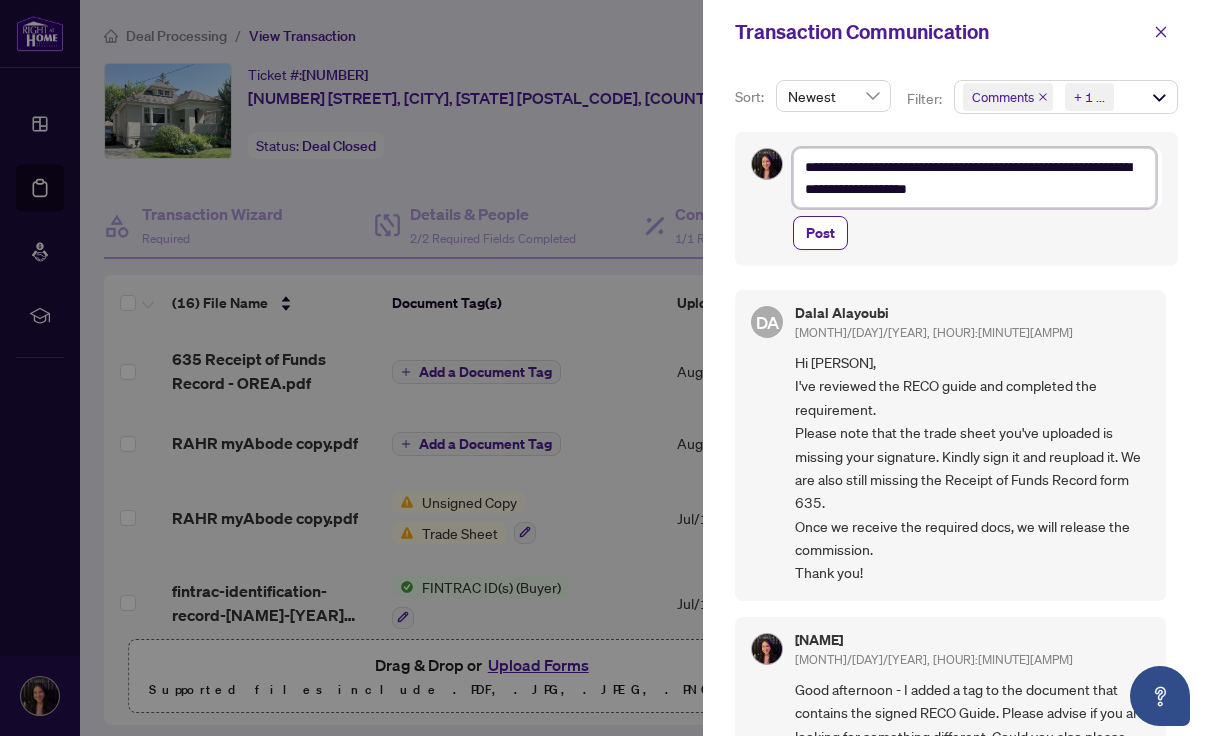 type on "**********" 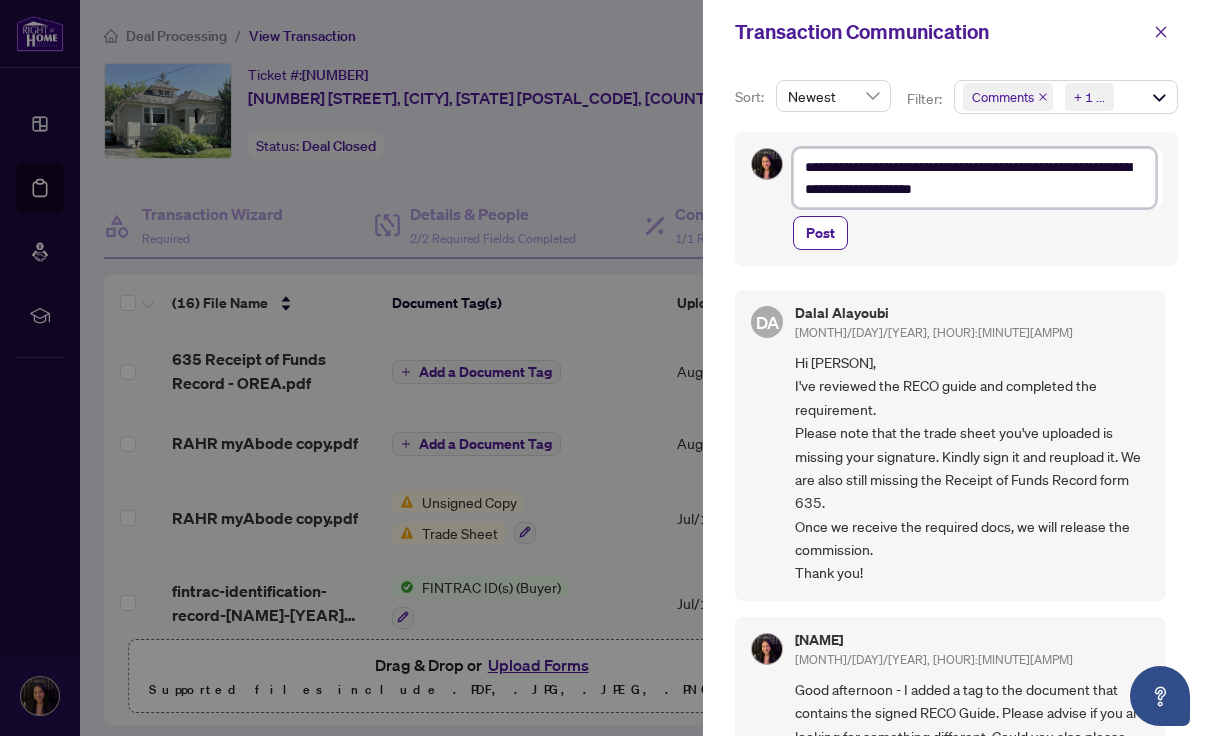 type on "**********" 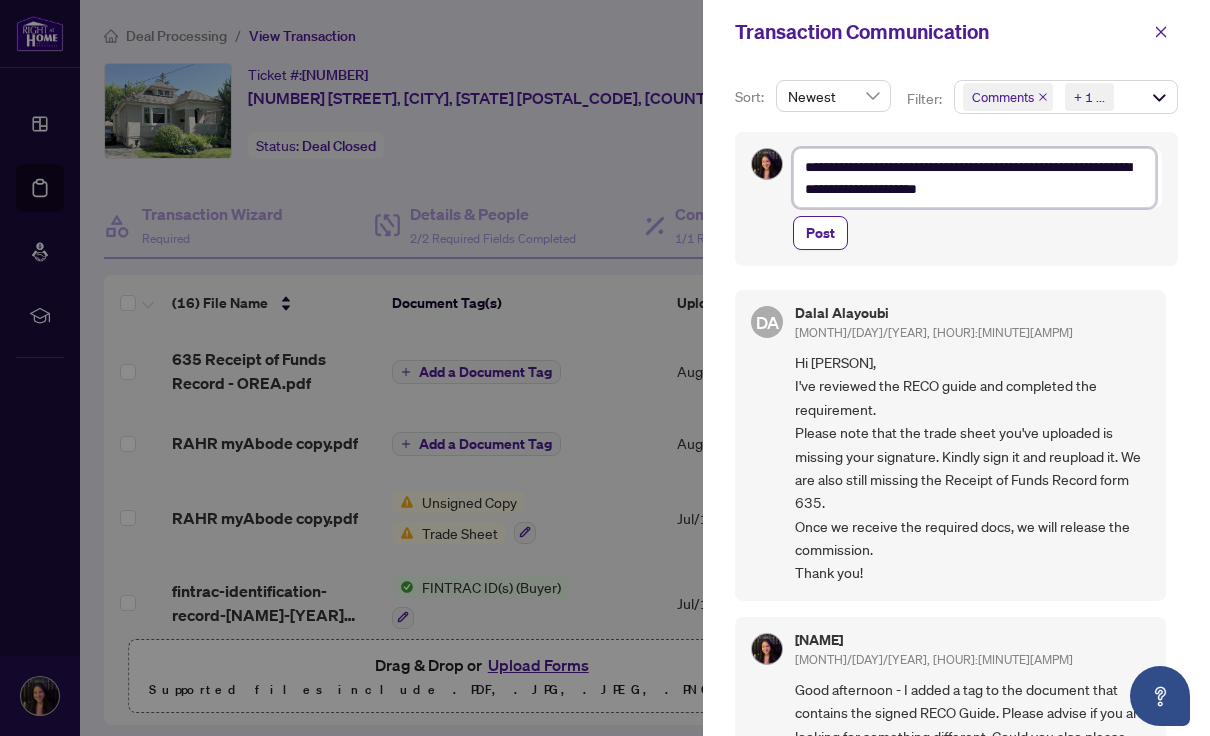 type on "**********" 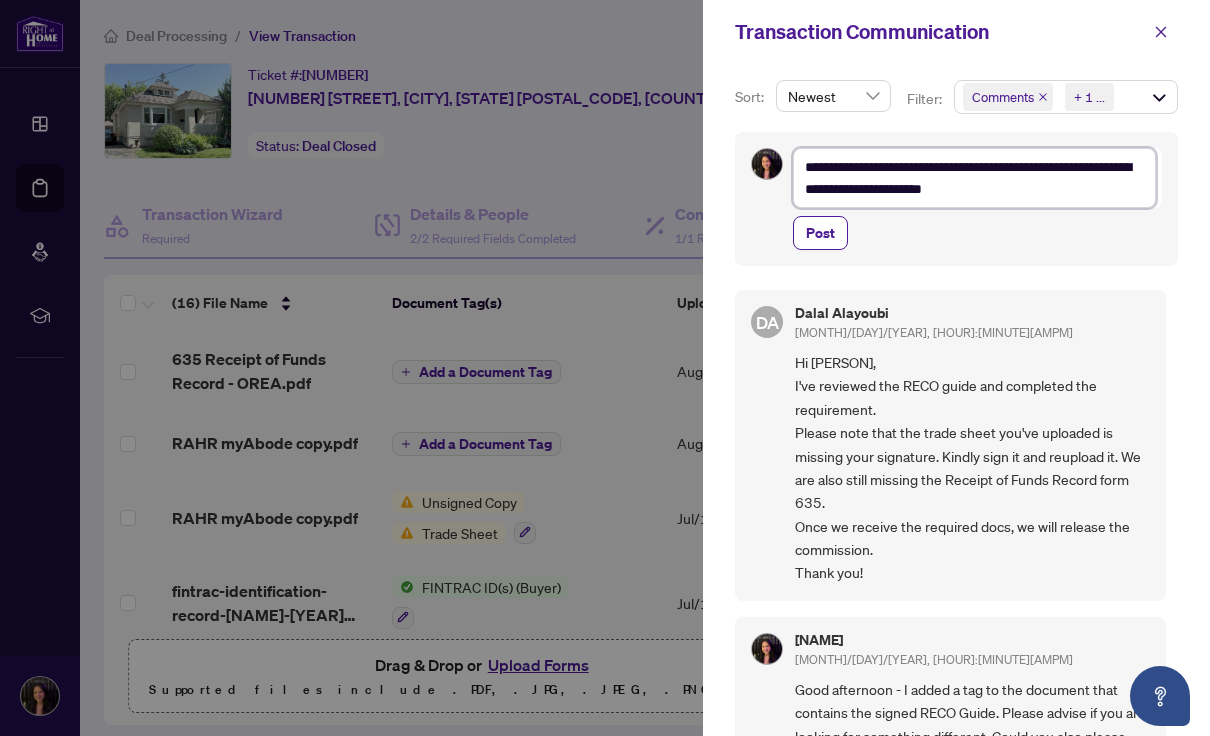type on "**********" 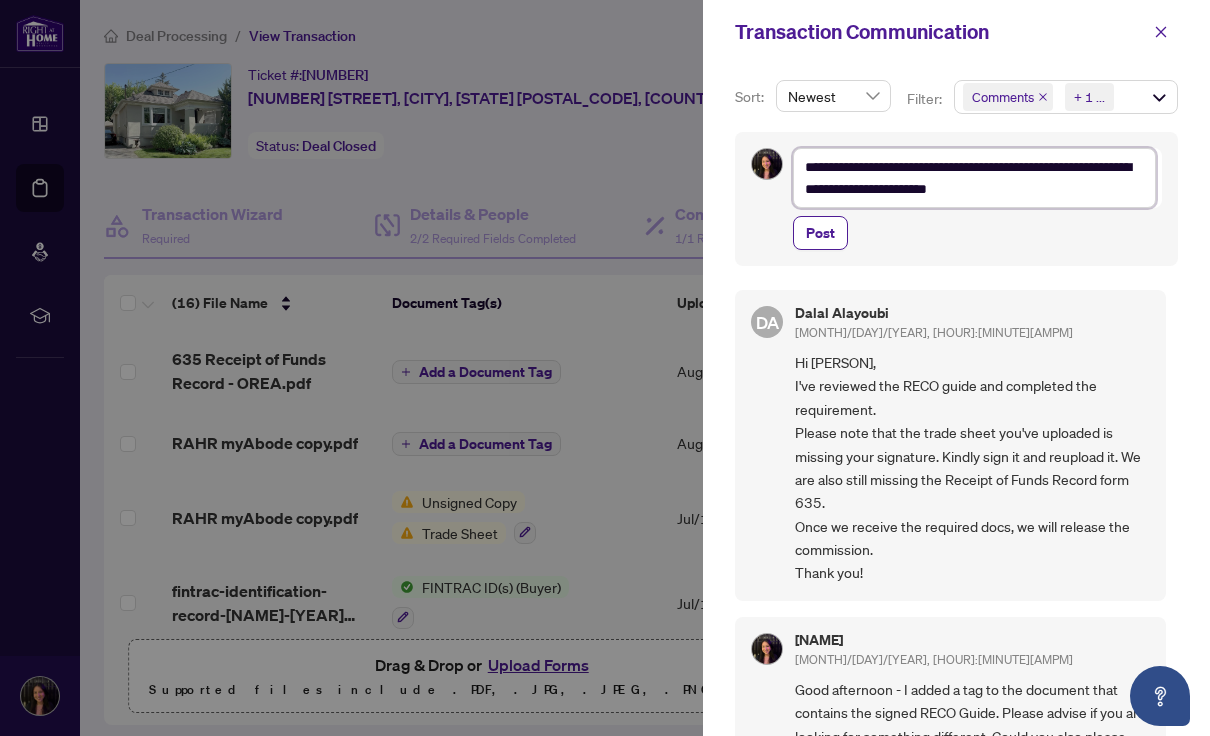 type on "**********" 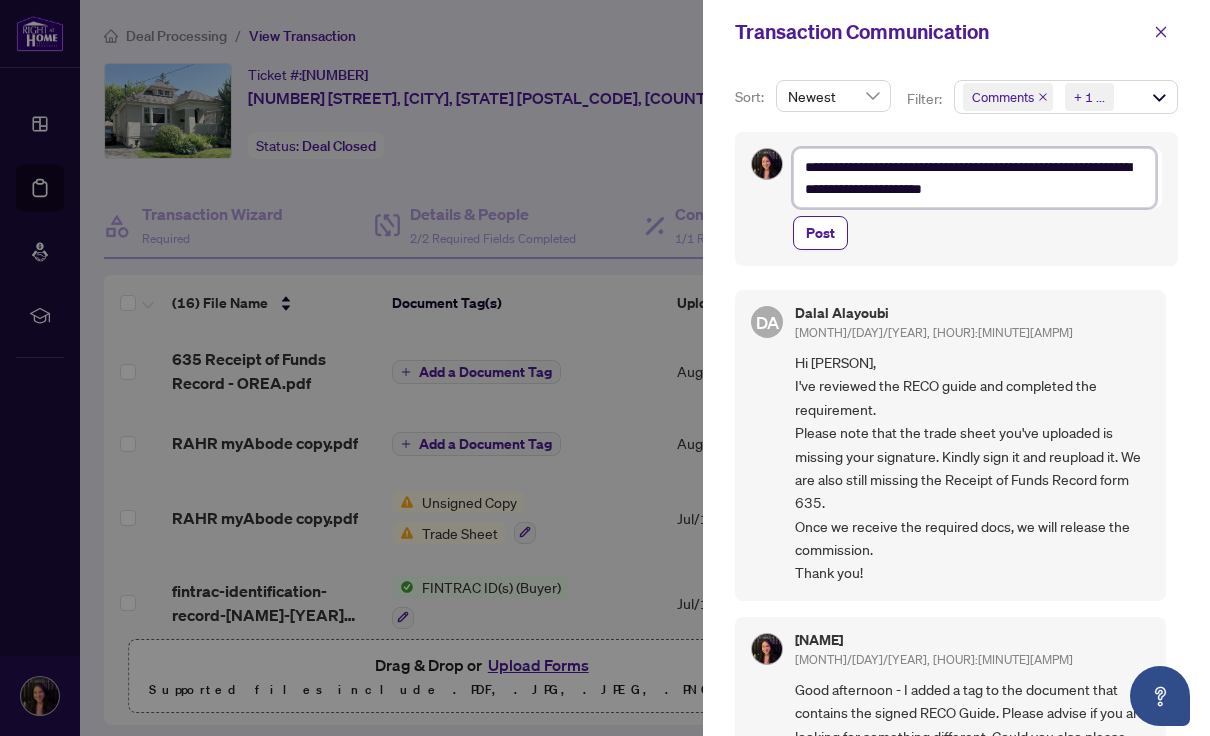 type on "**********" 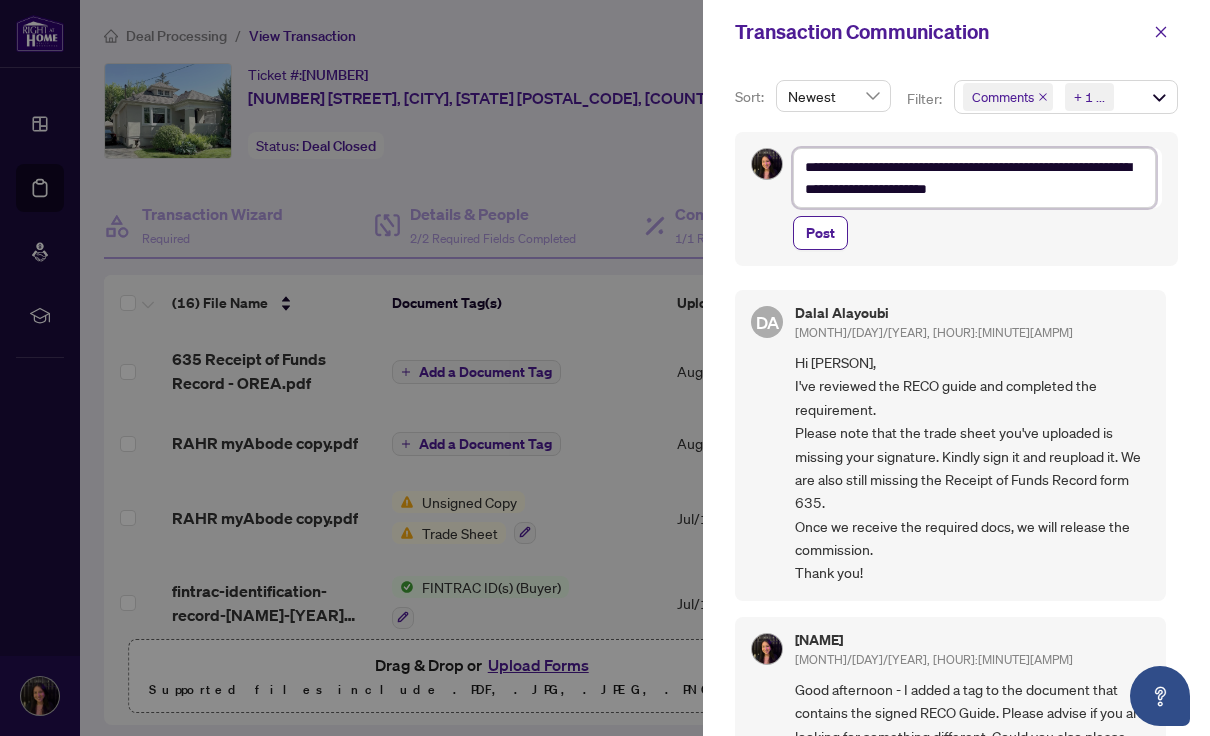 type on "**********" 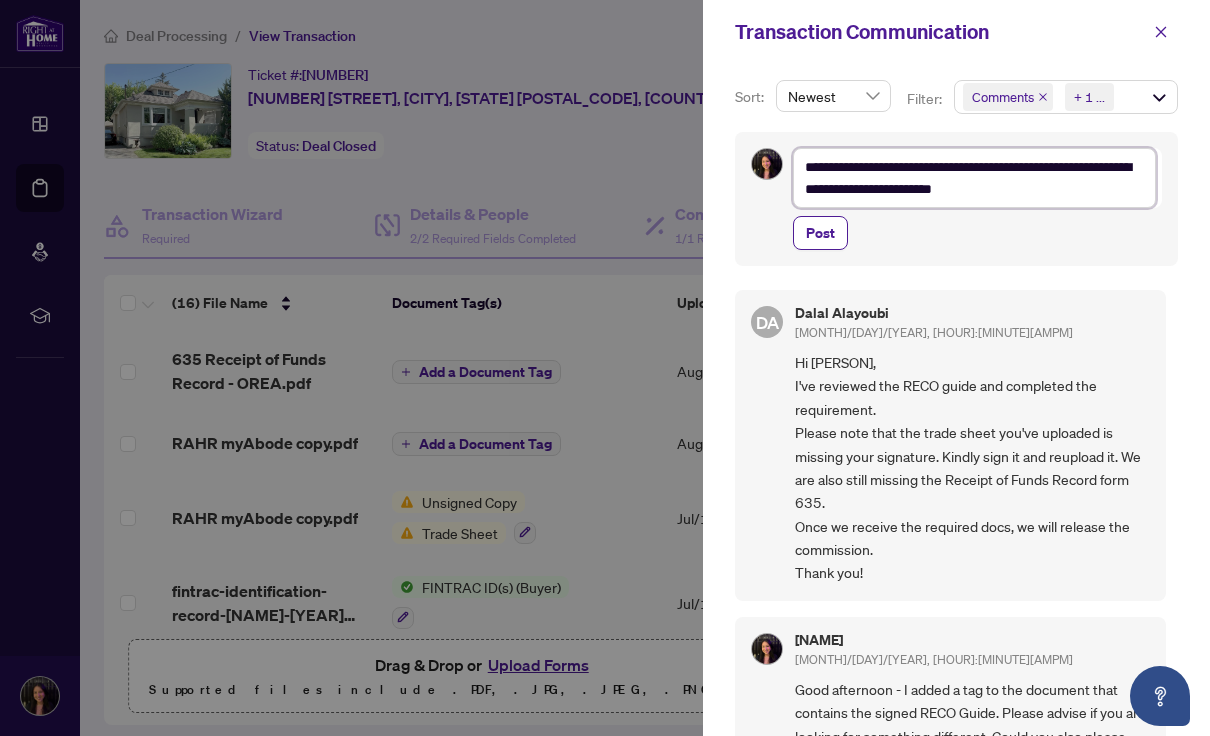 type on "**********" 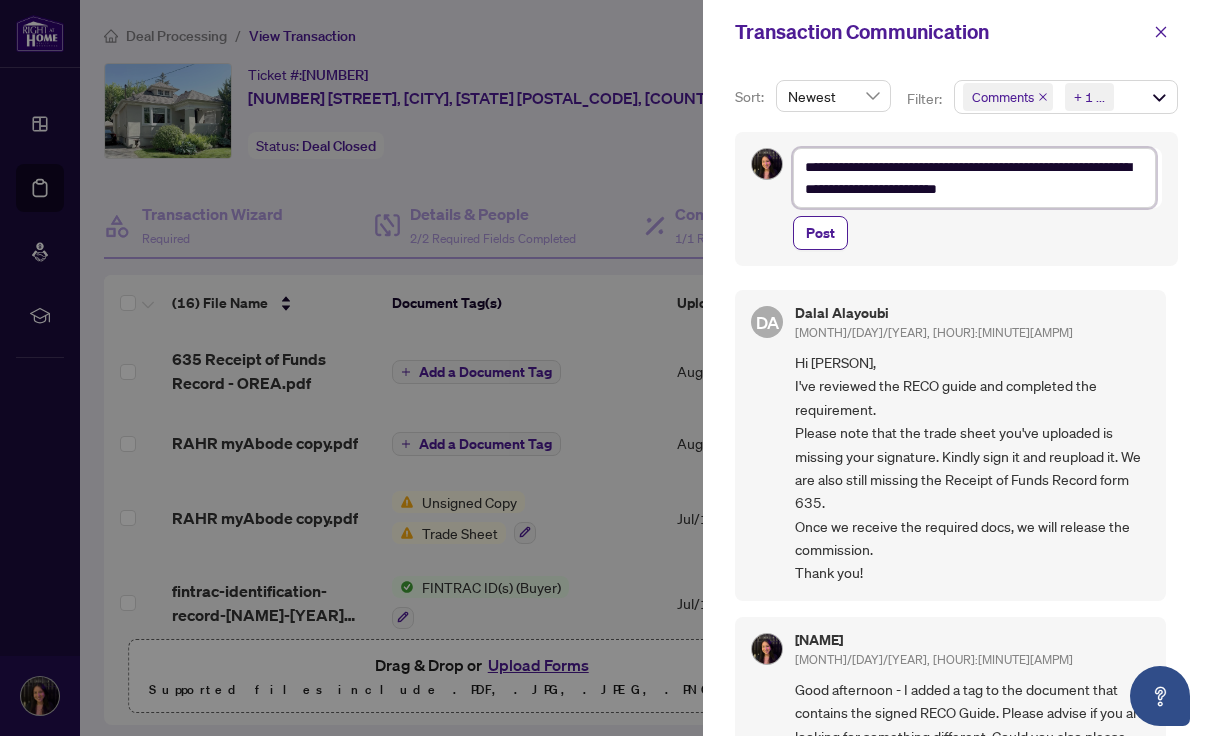 type on "**********" 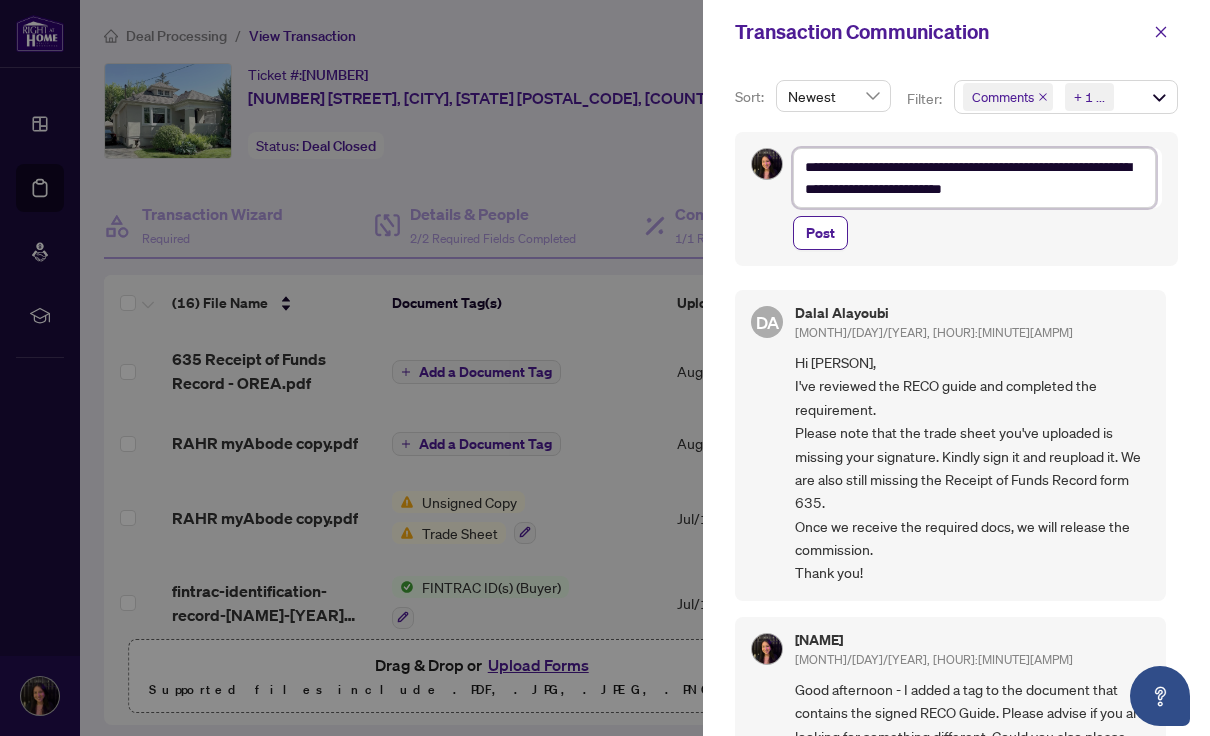 type on "**********" 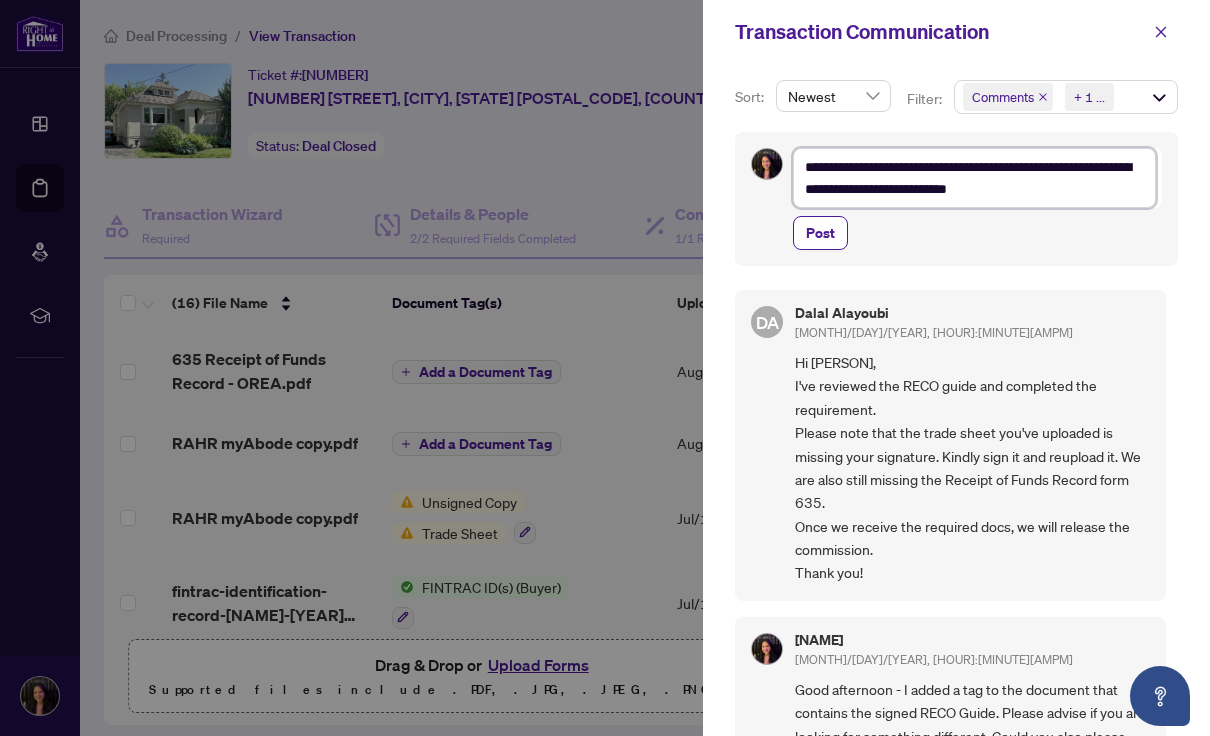 type on "**********" 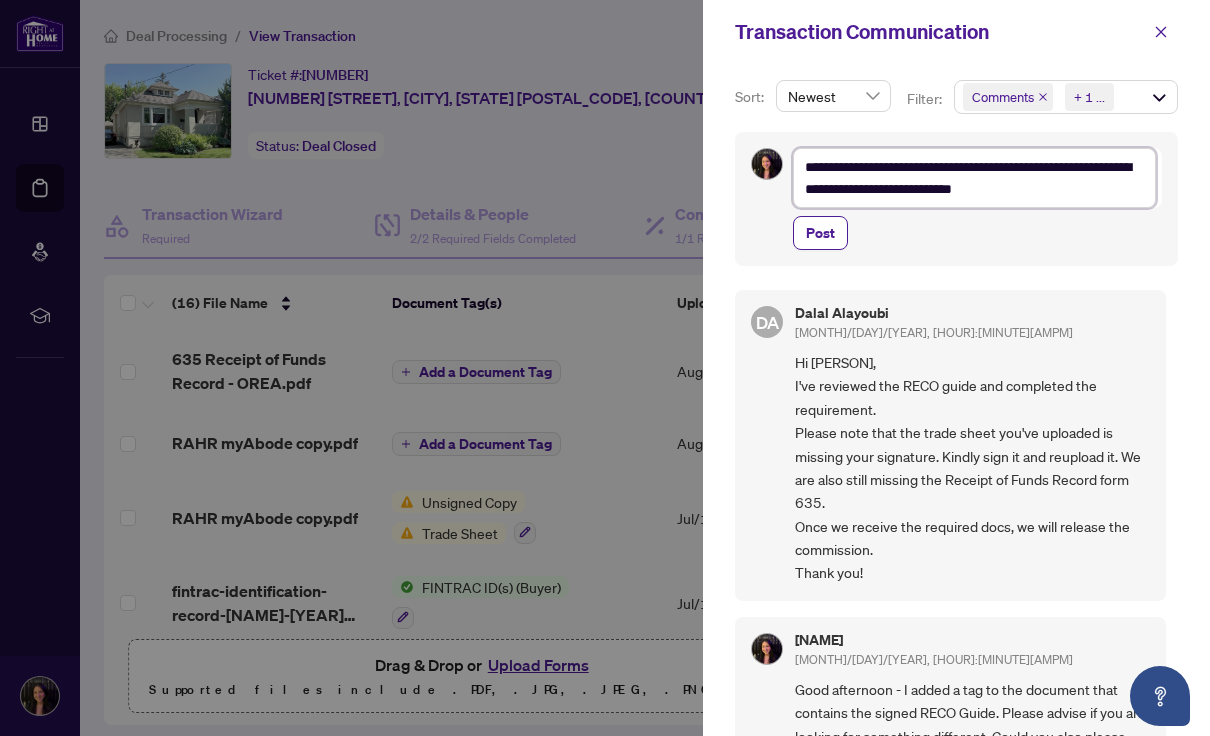 type on "**********" 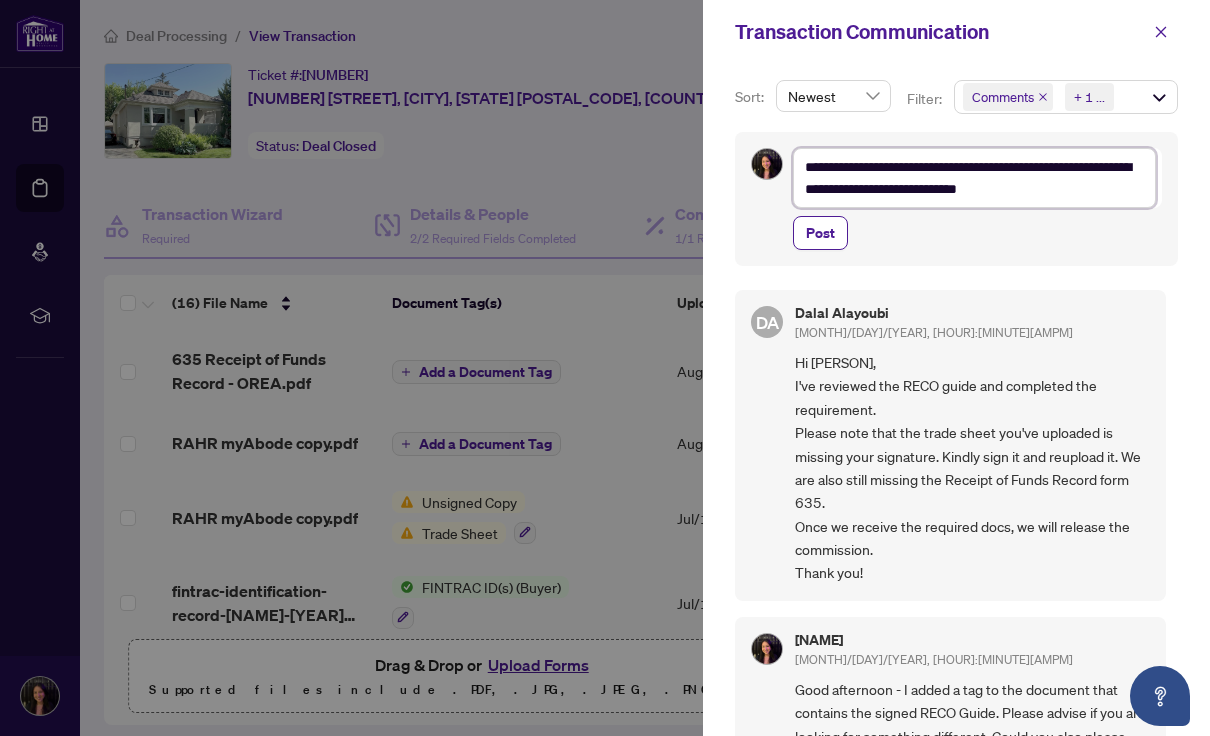 type on "**********" 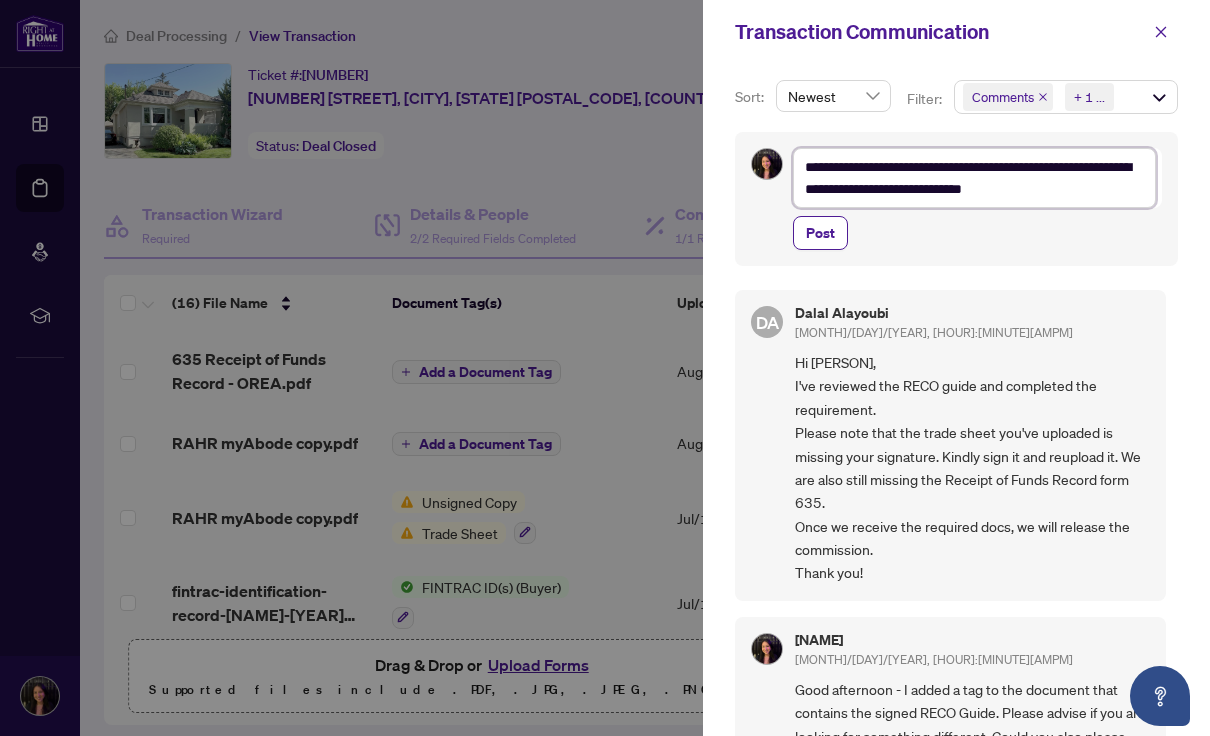 type on "**********" 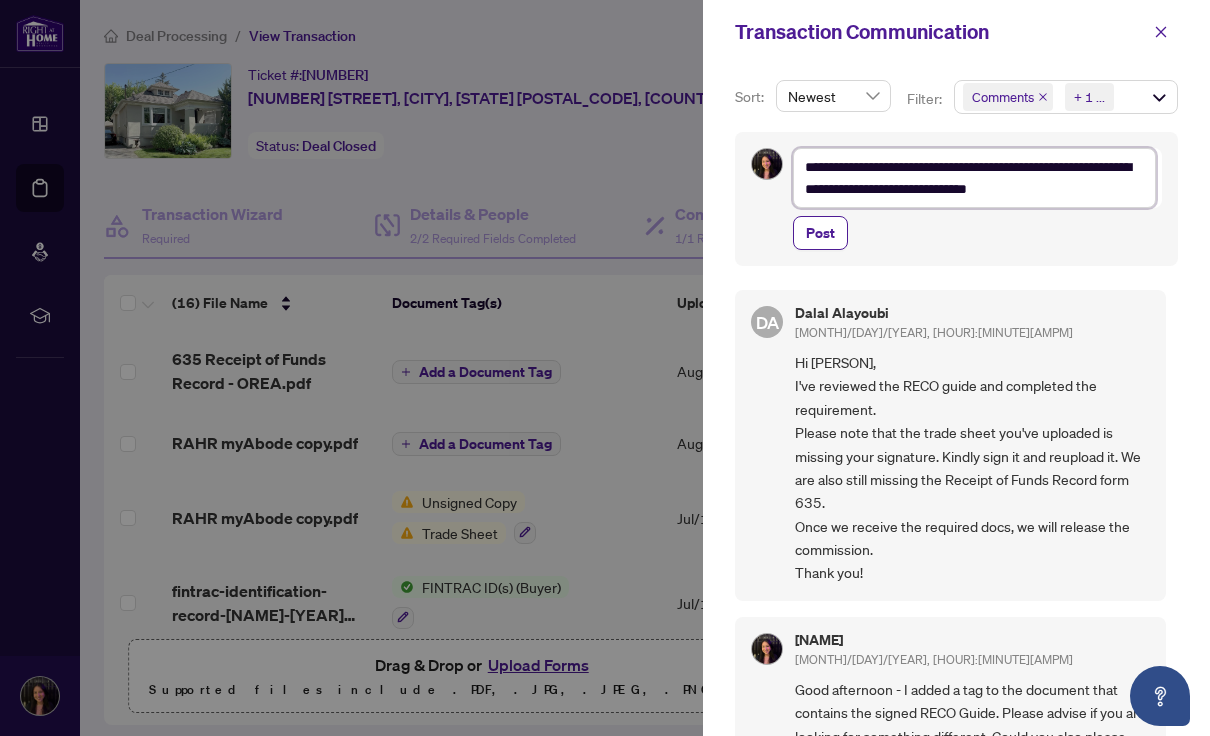 type on "**********" 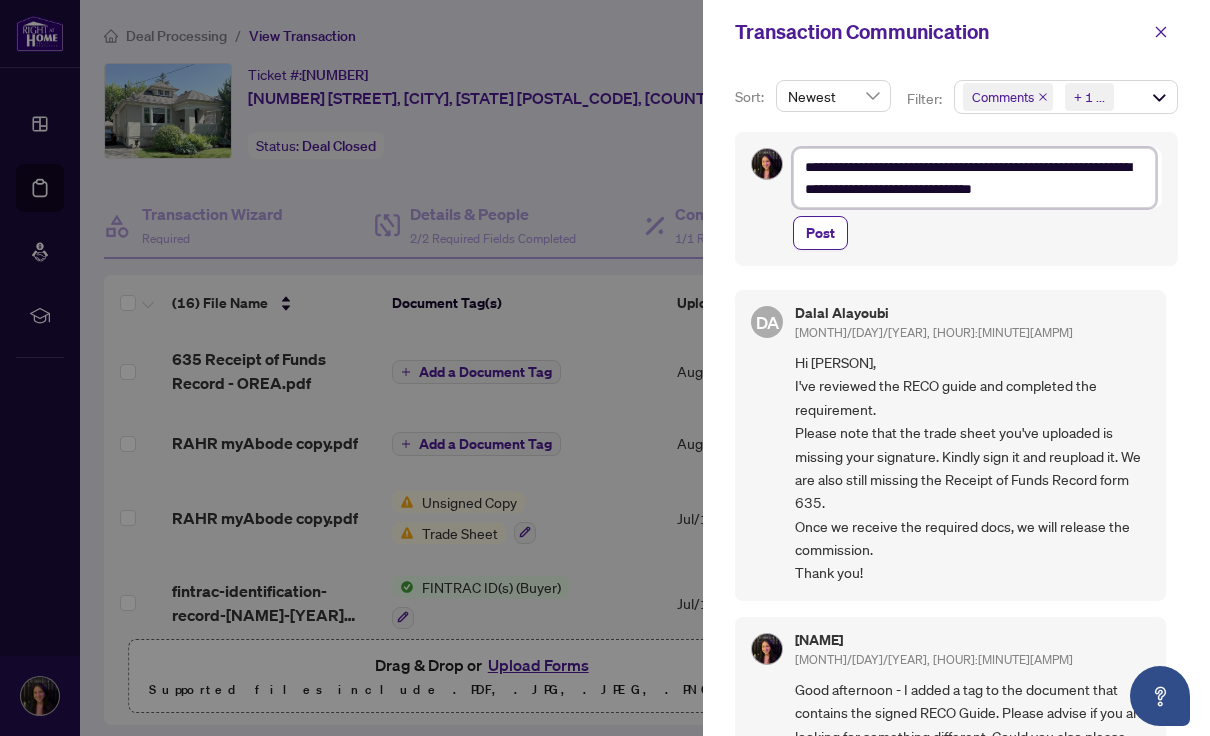type on "**********" 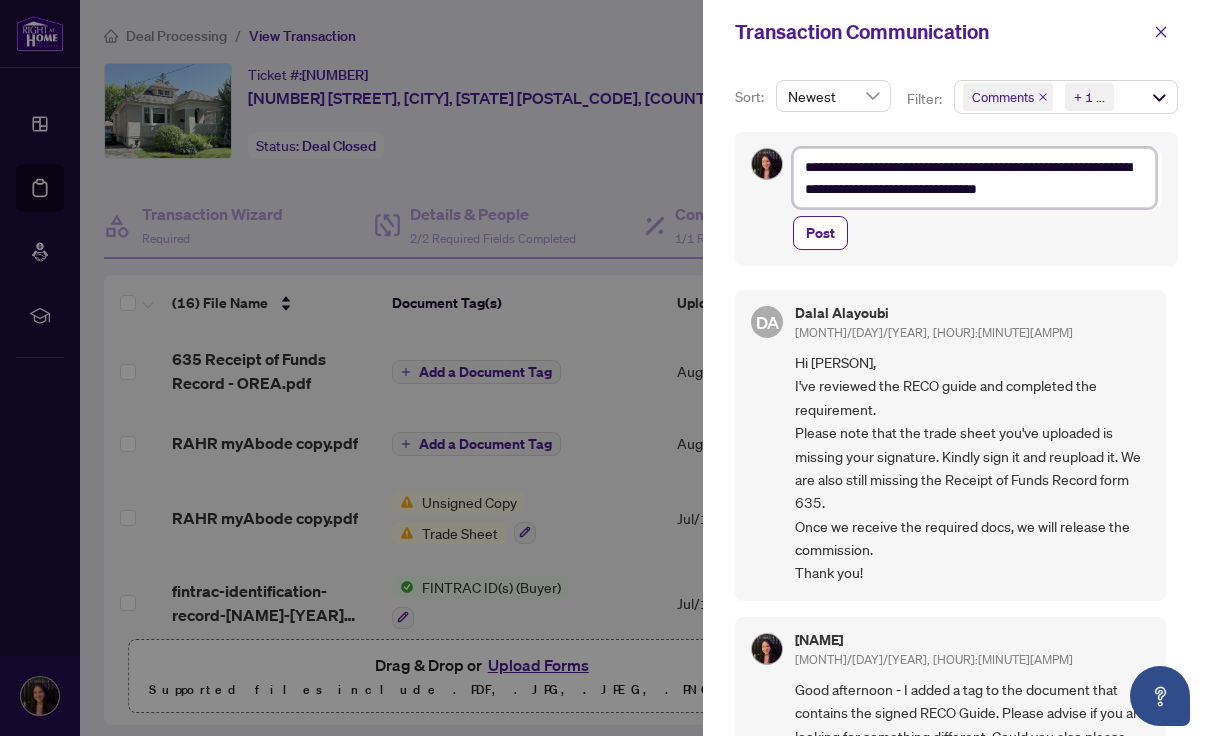 type on "**********" 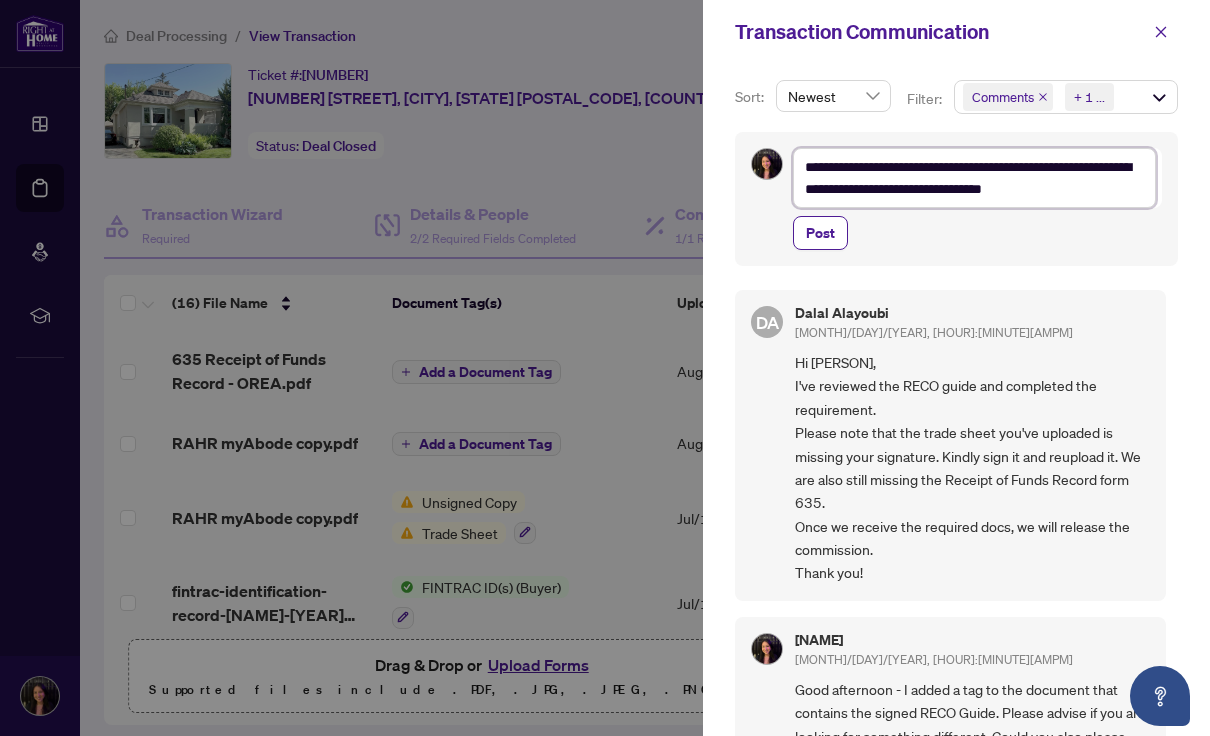 type on "**********" 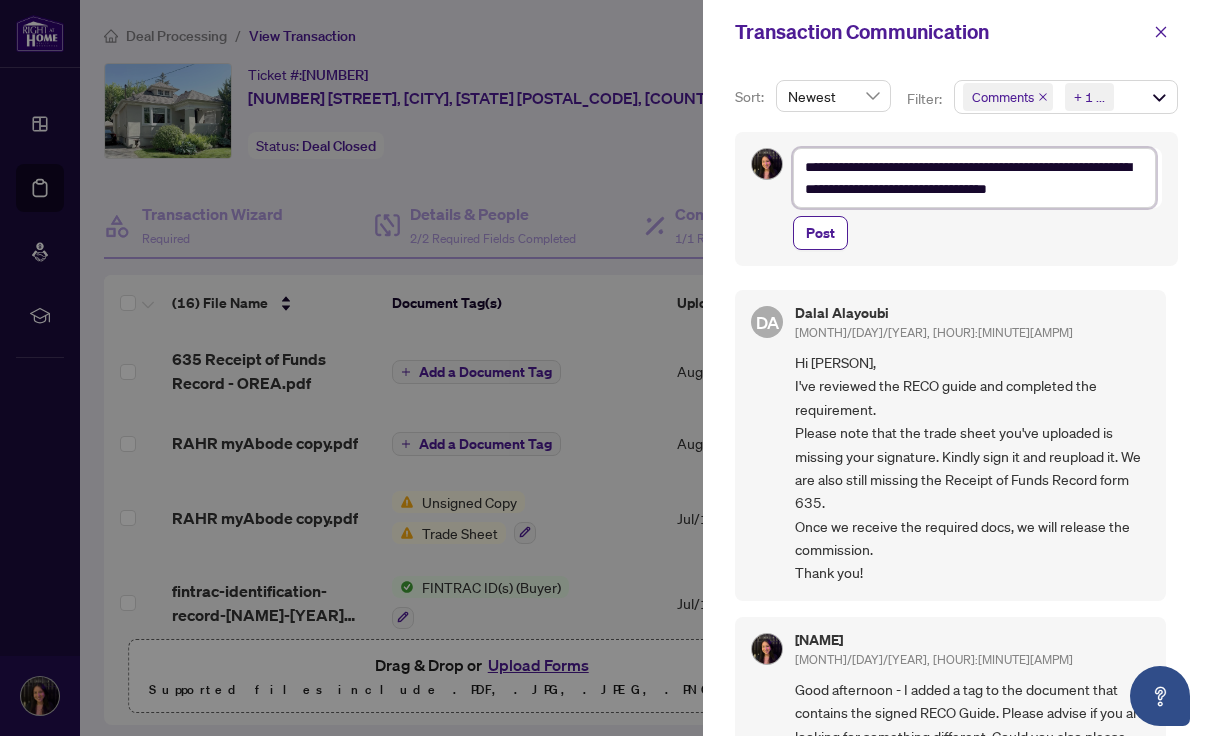 type on "**********" 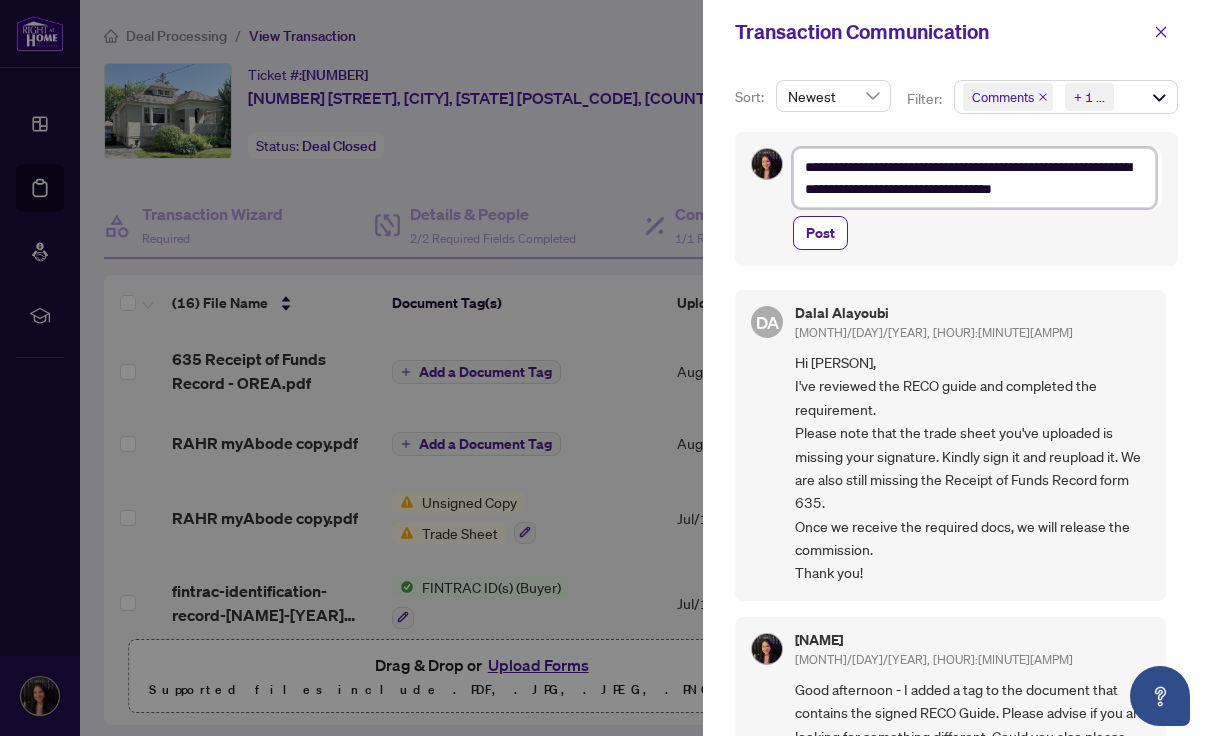 type on "**********" 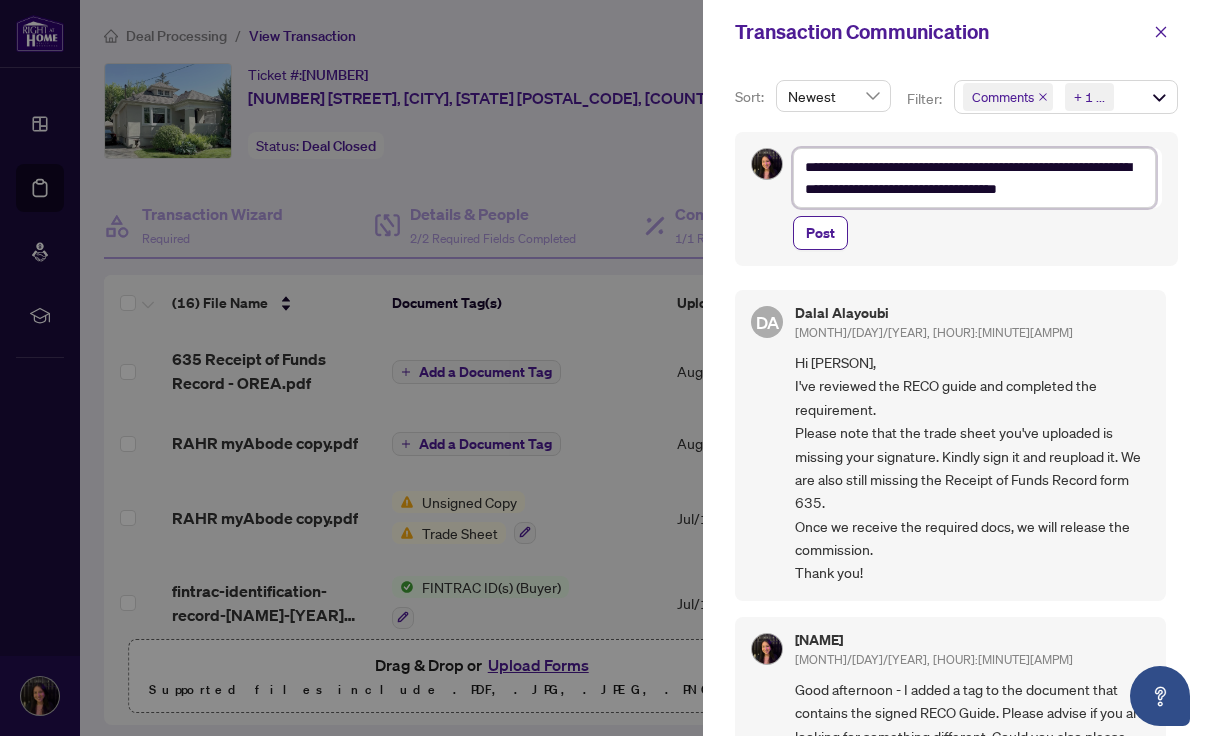 type on "**********" 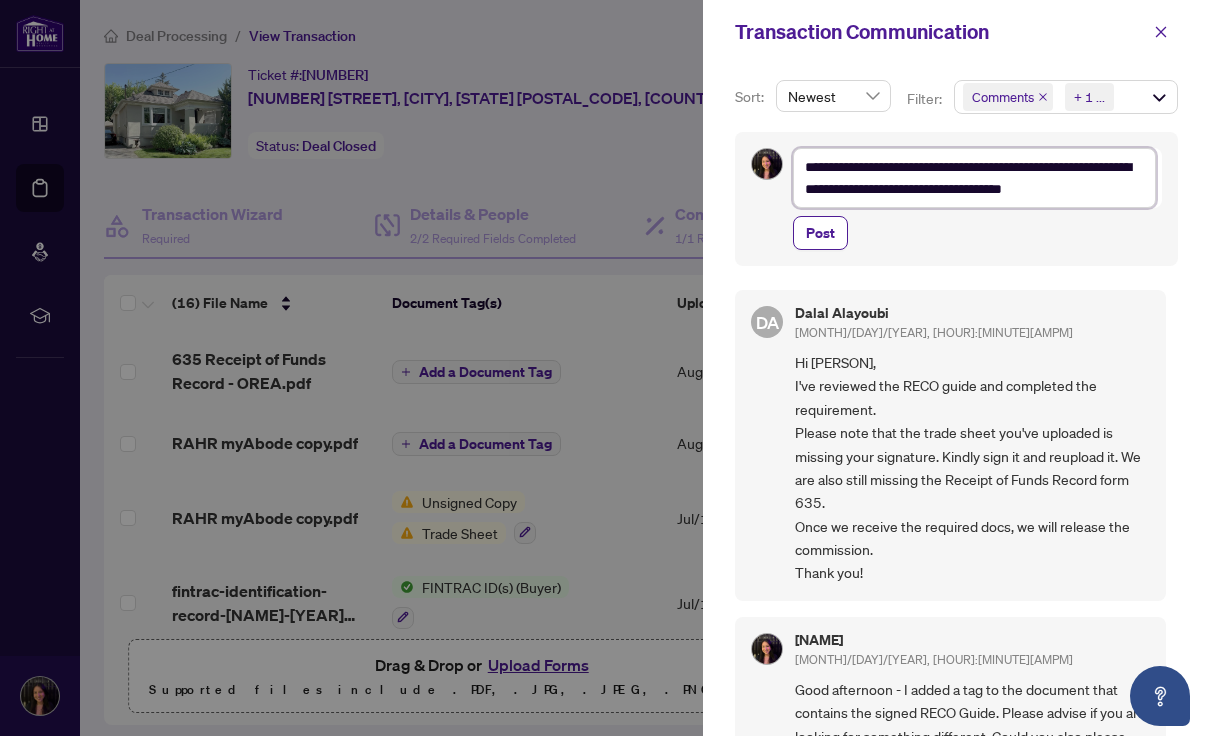 type on "**********" 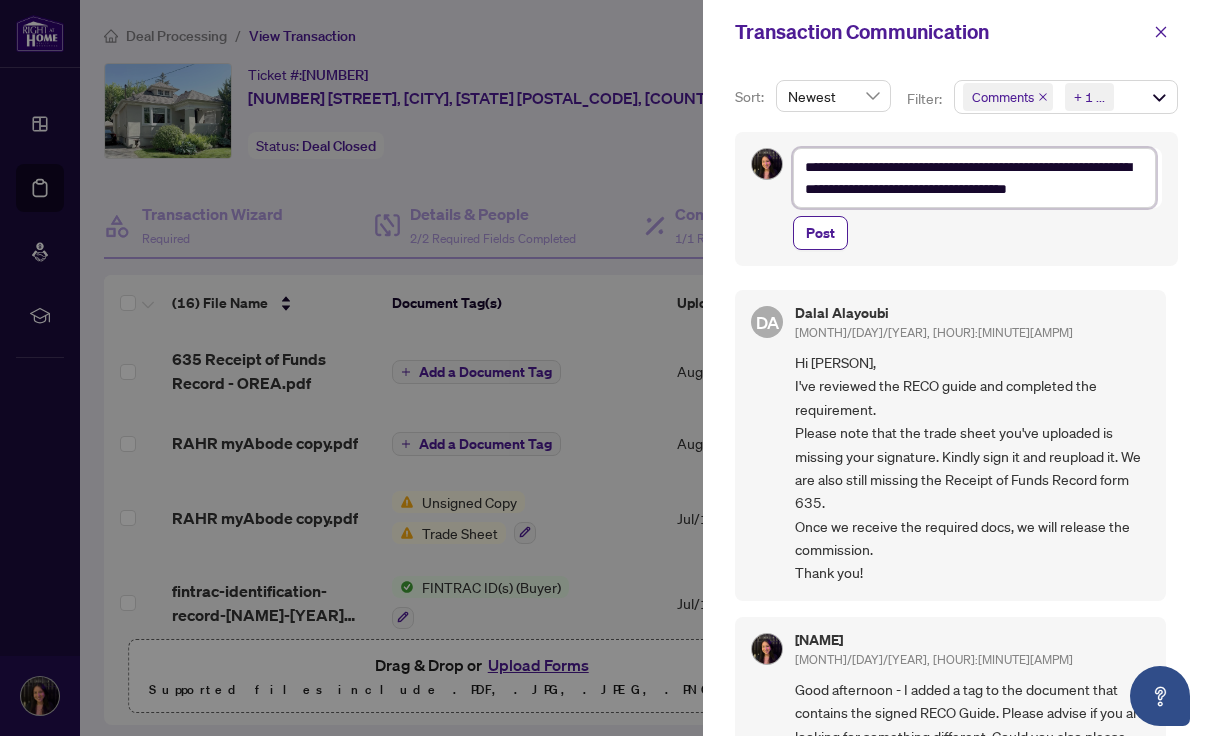 type on "**********" 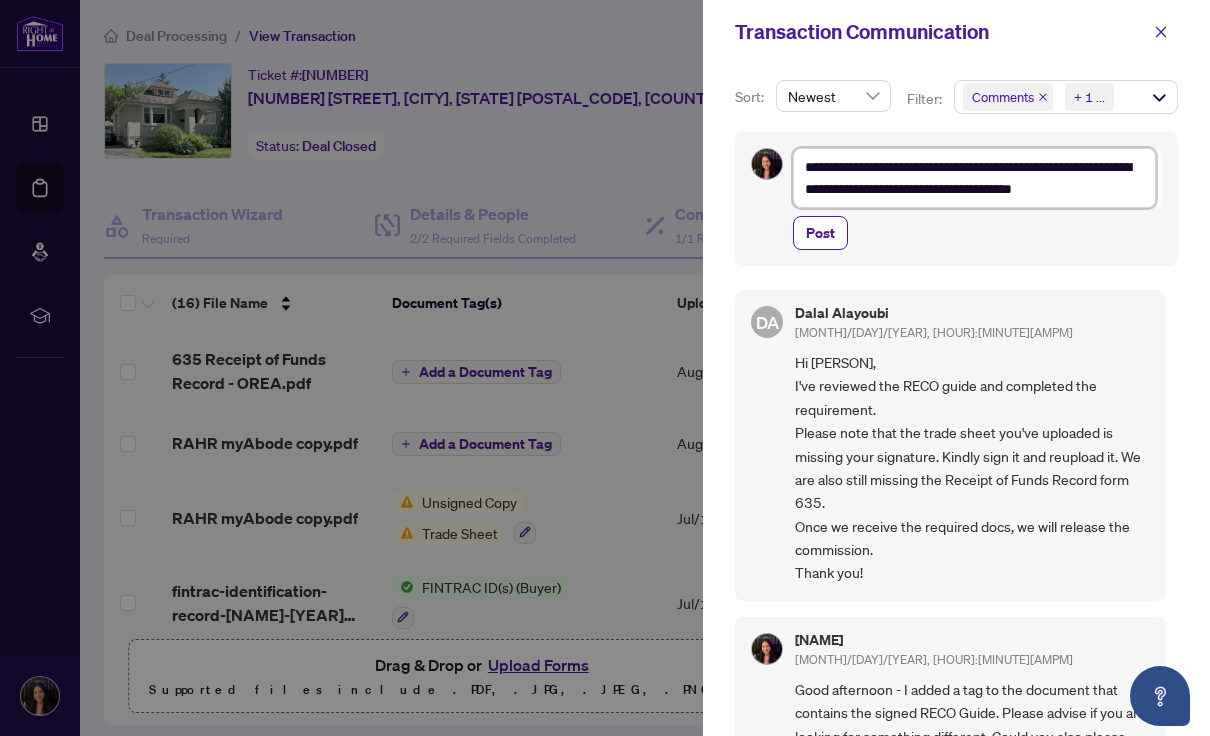 type on "**********" 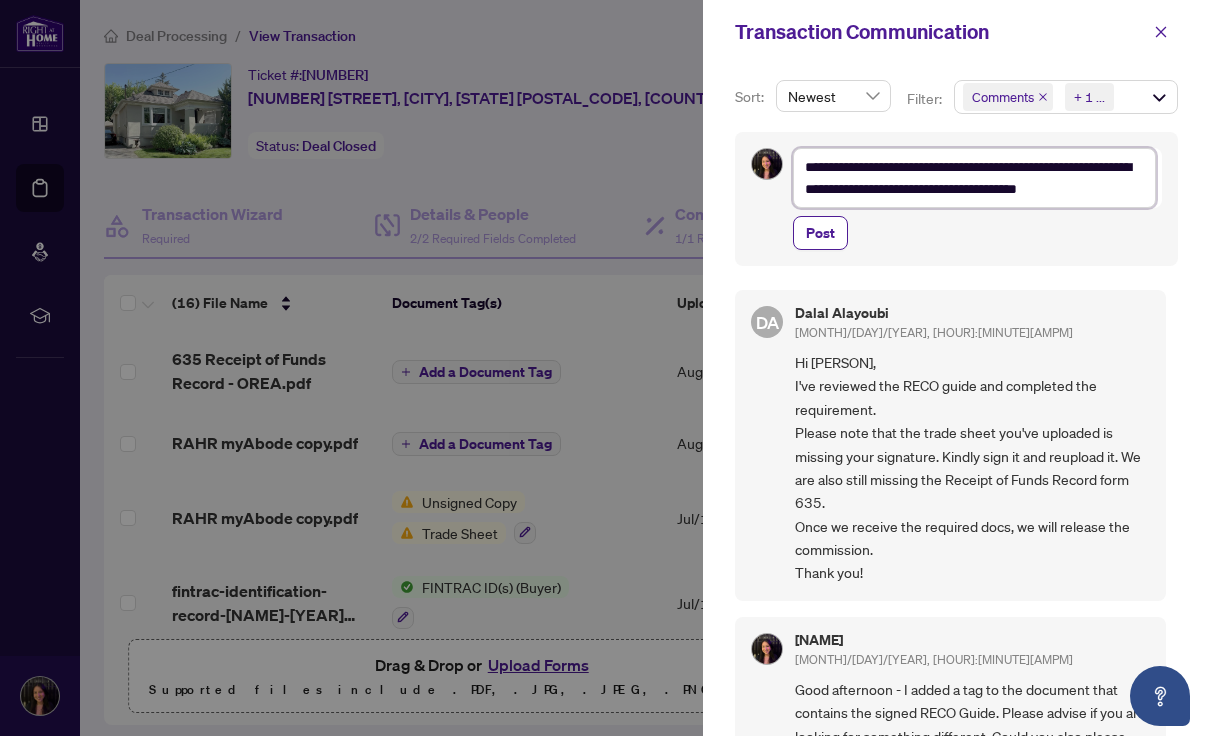 type on "**********" 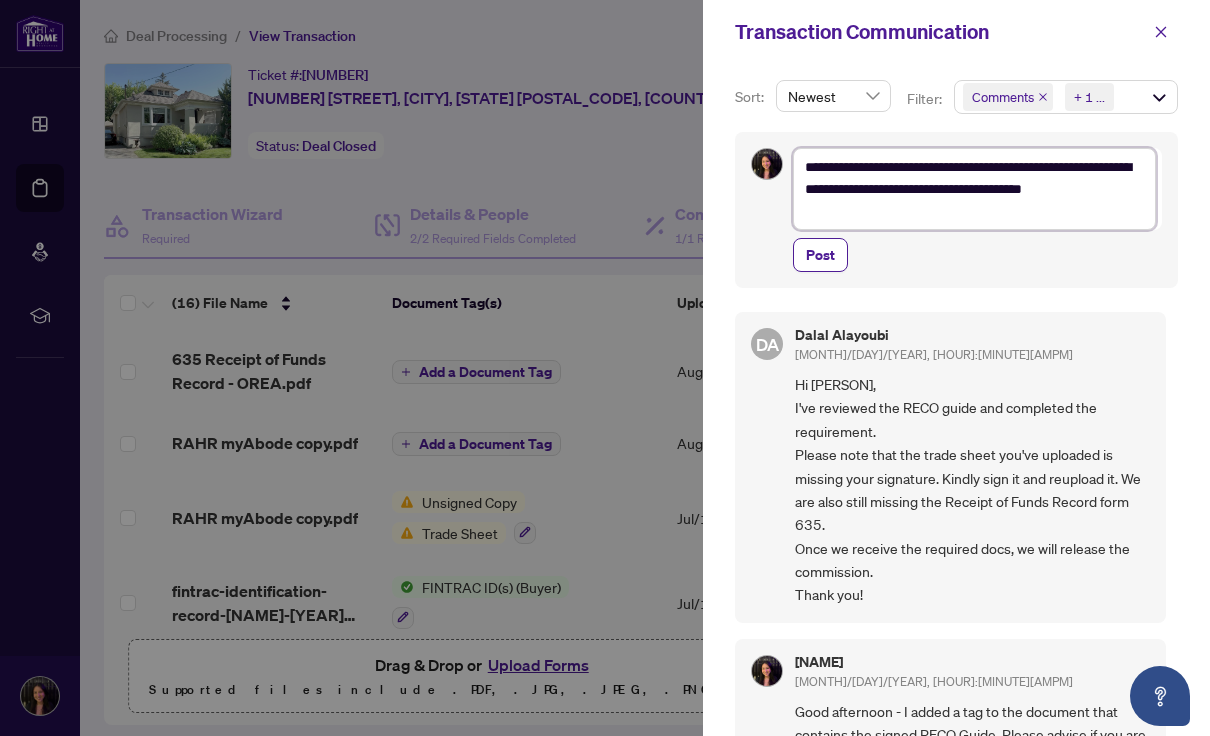 type on "**********" 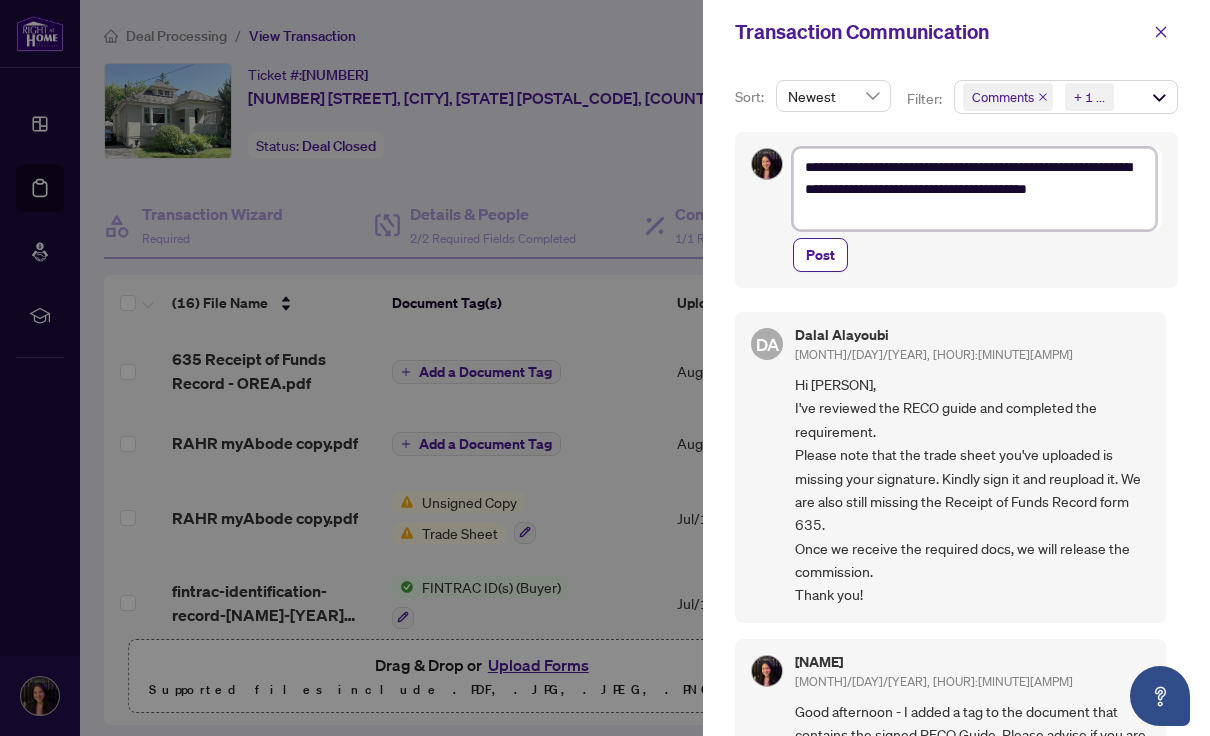 type on "**********" 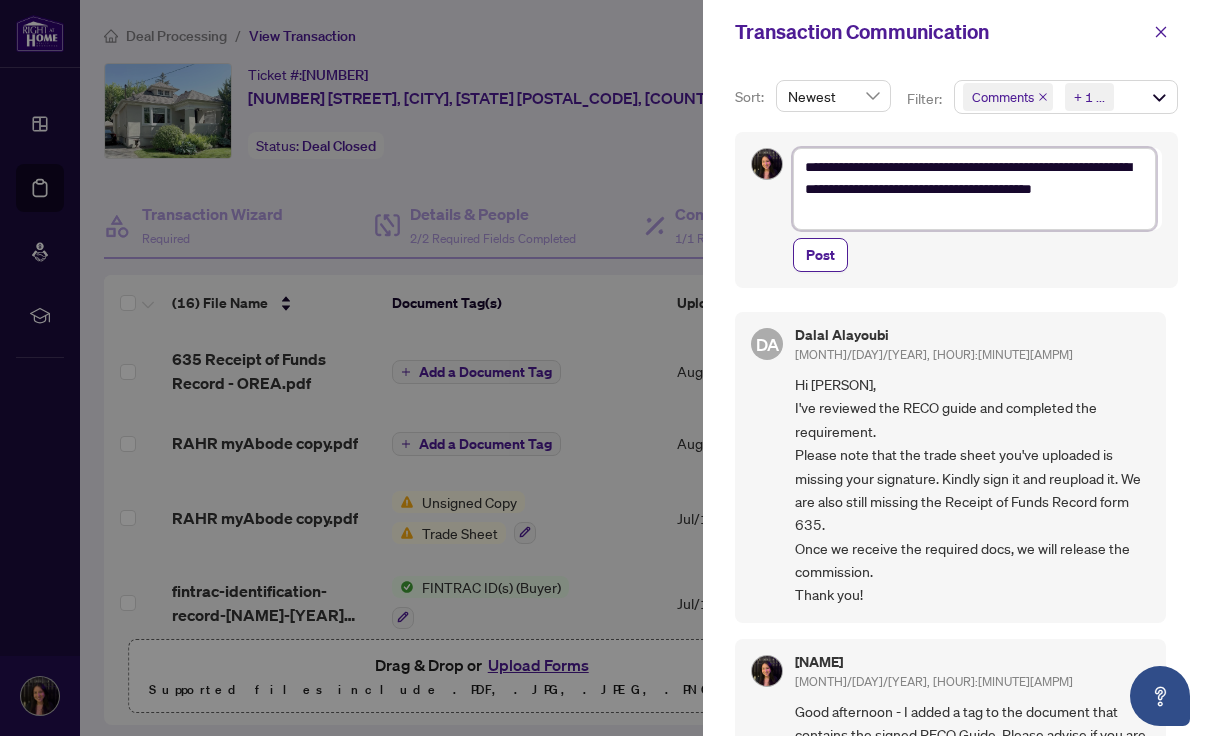 type on "**********" 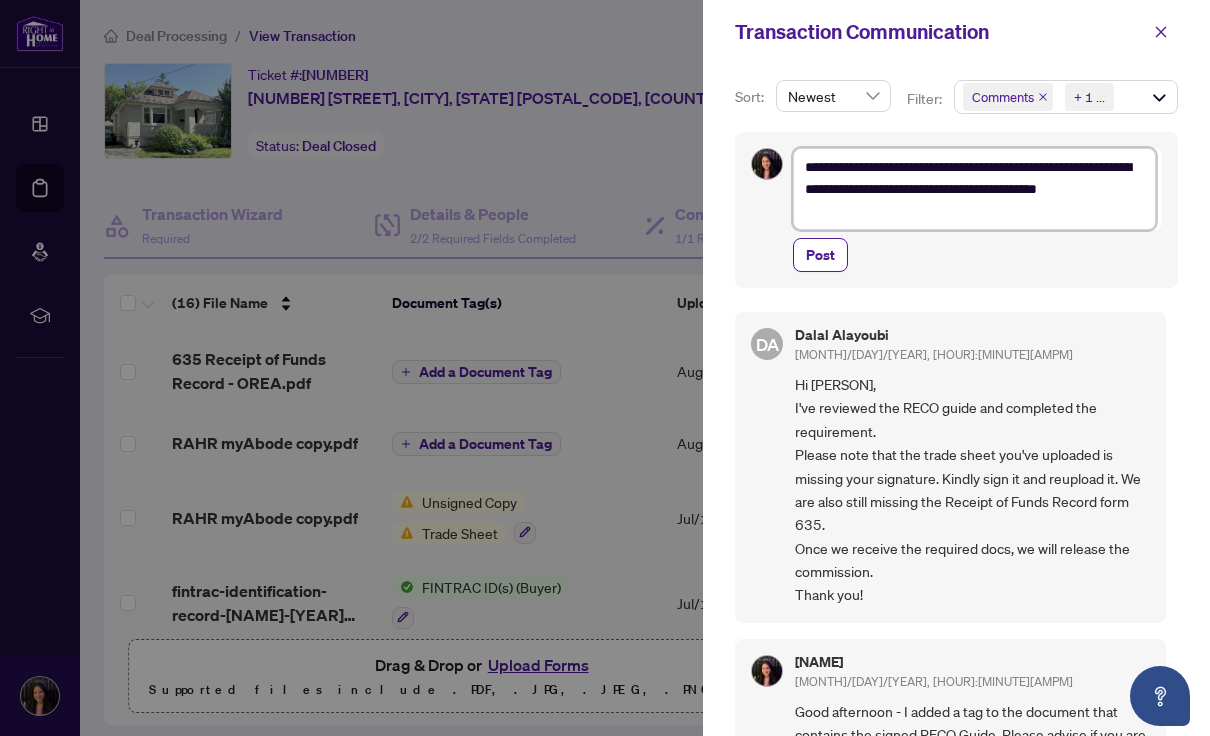 type on "**********" 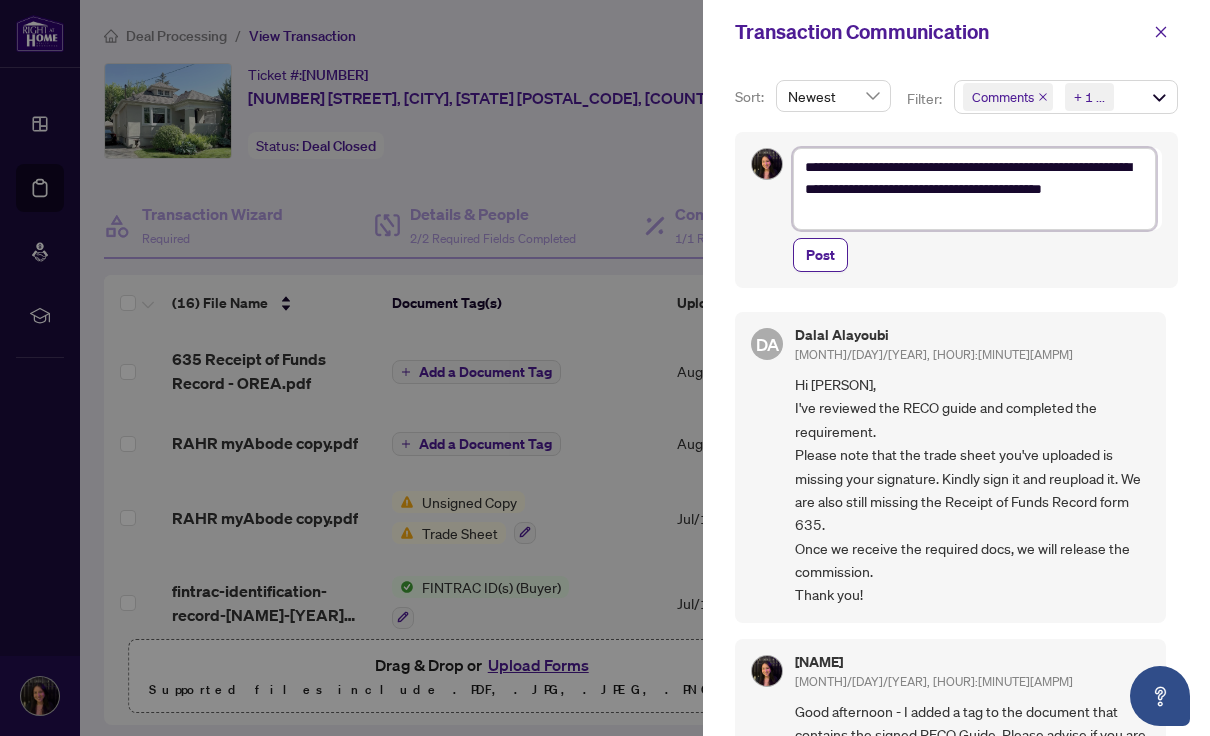 type on "**********" 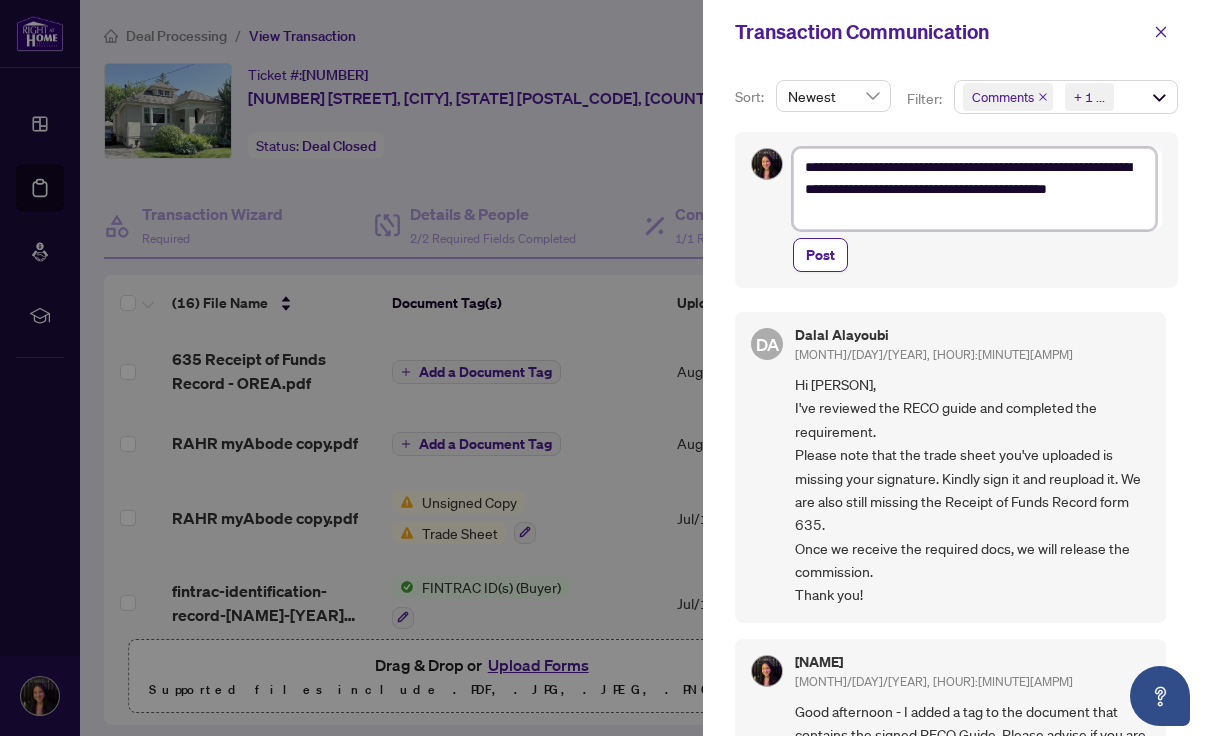 type on "**********" 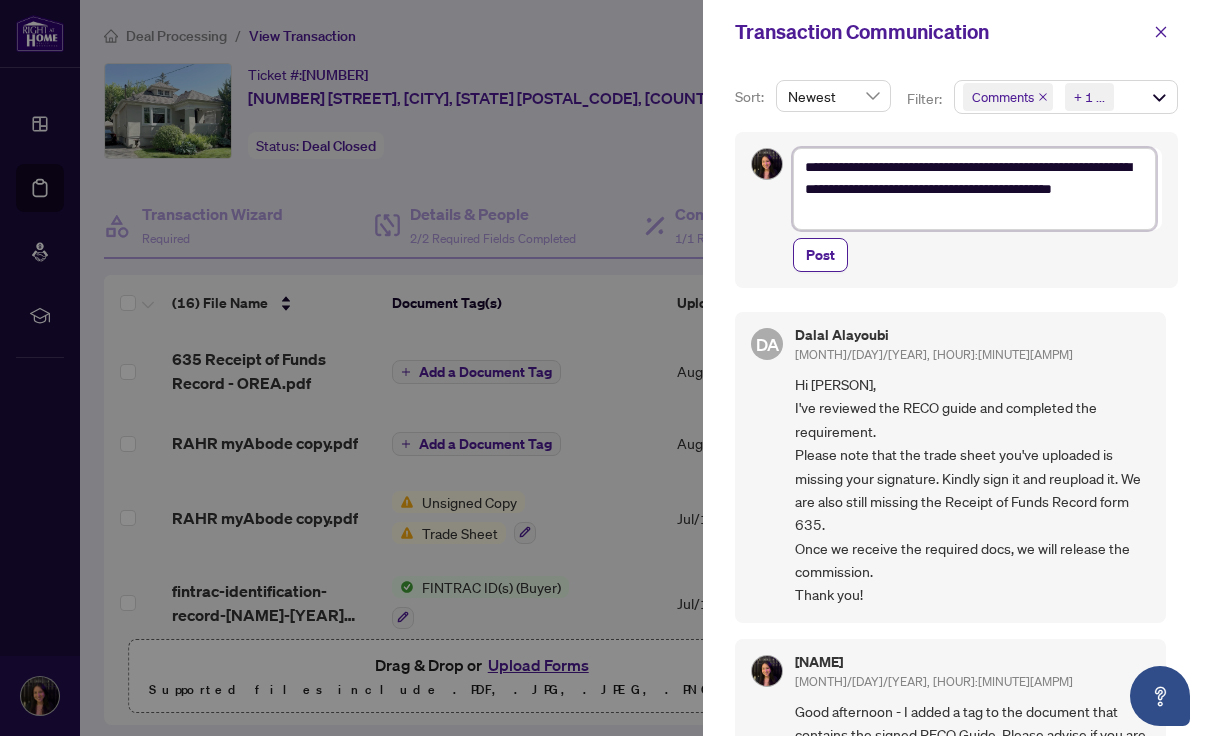 type on "**********" 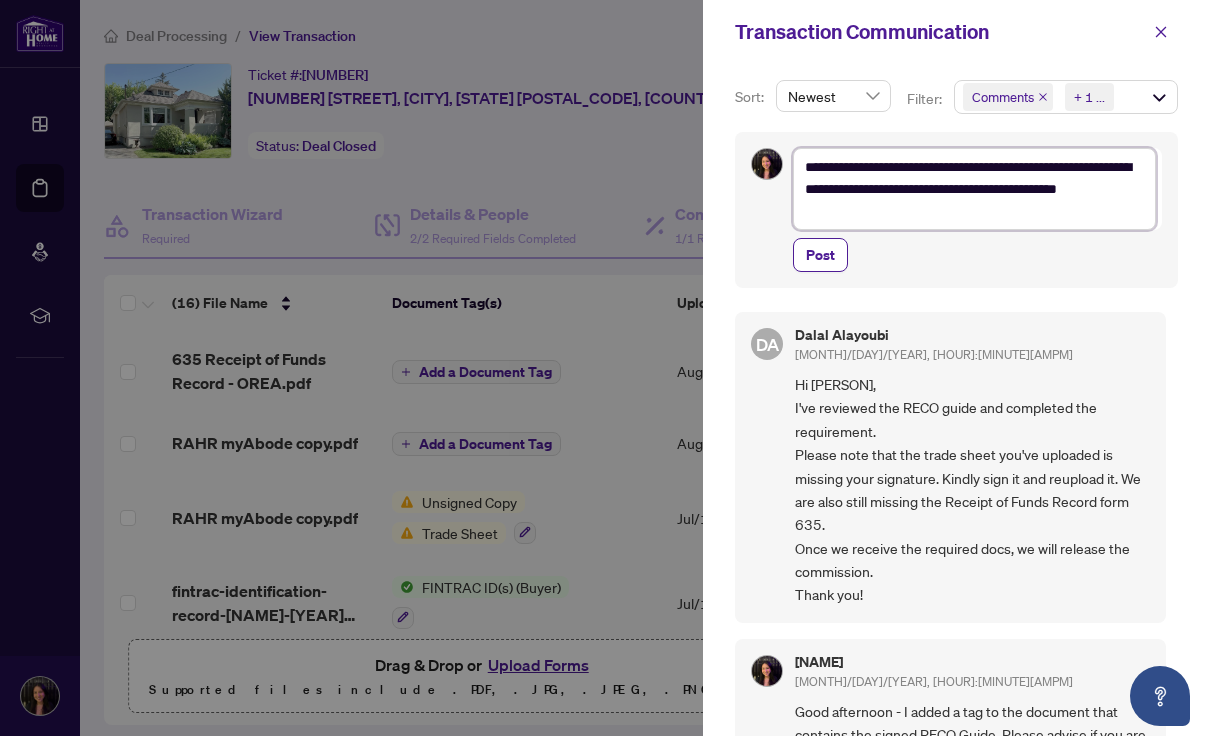 type on "**********" 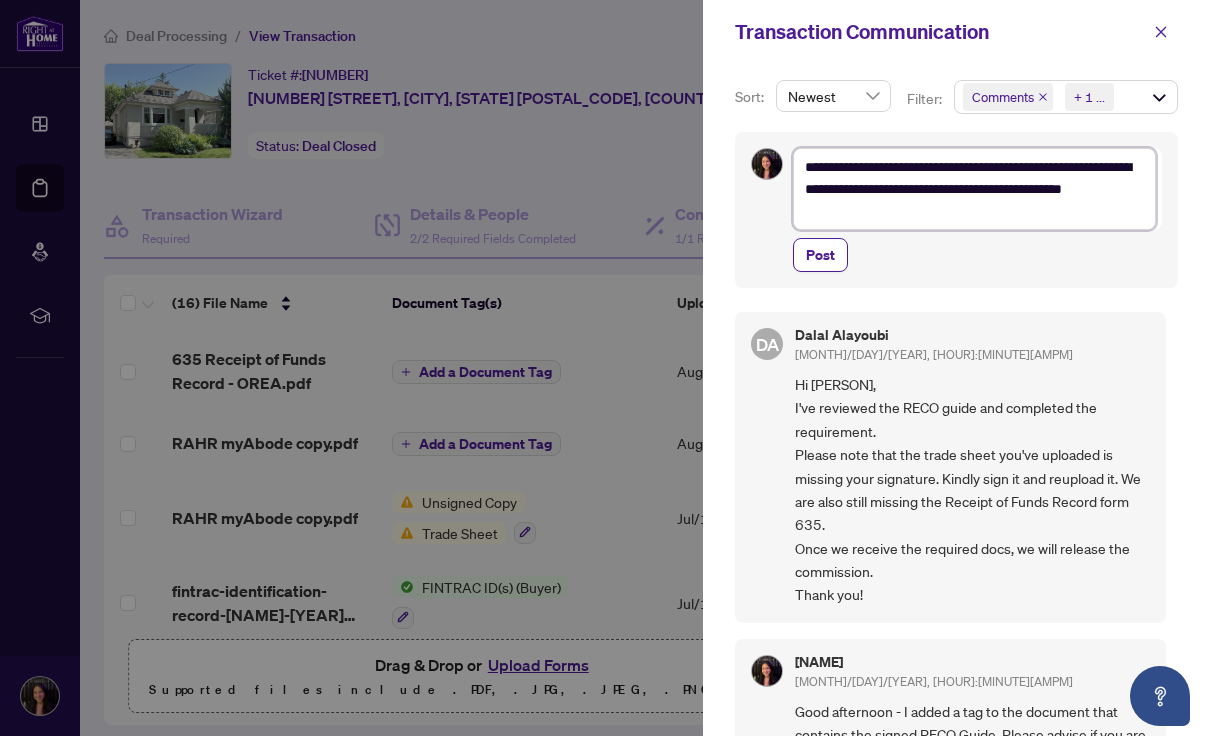 type 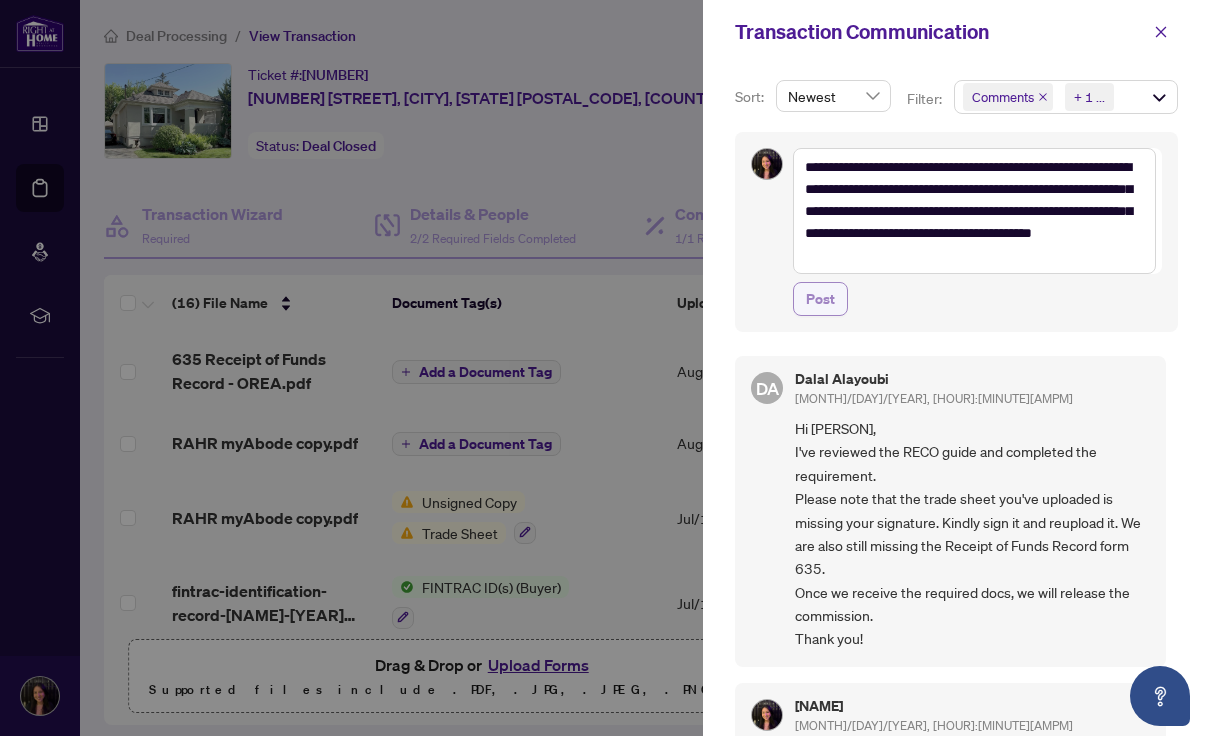 click on "Post" at bounding box center (820, 299) 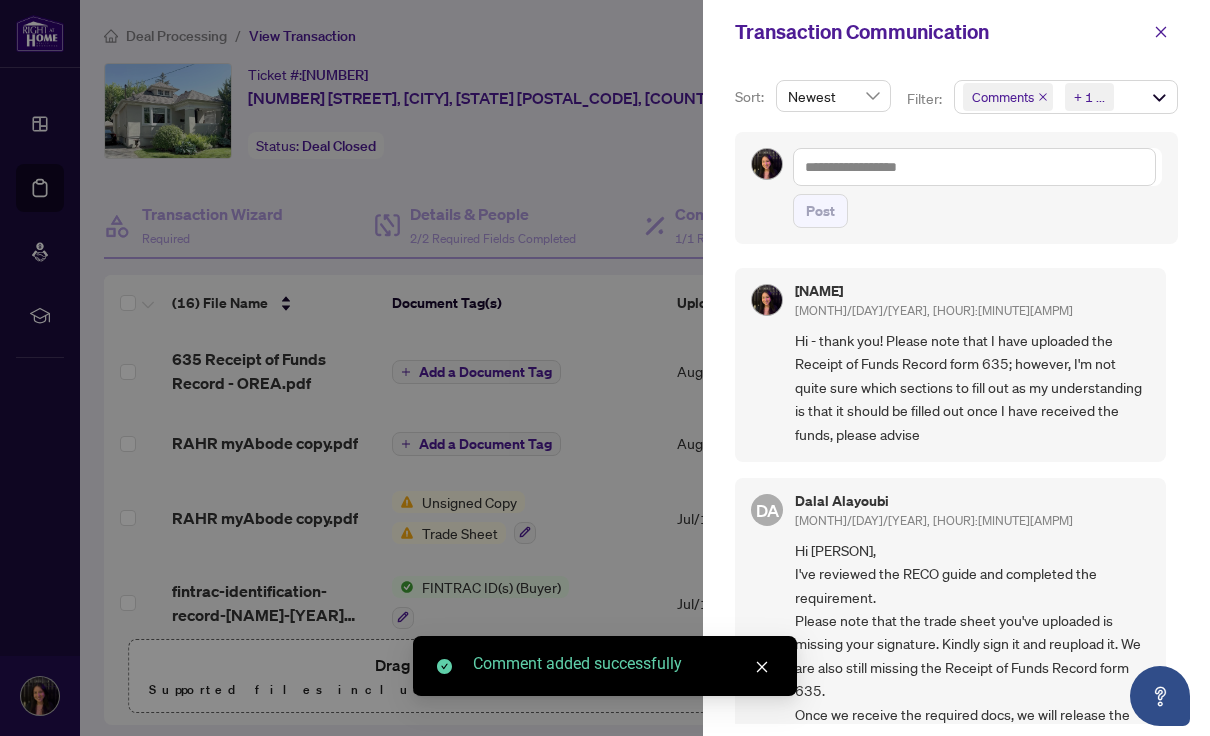 click at bounding box center (605, 368) 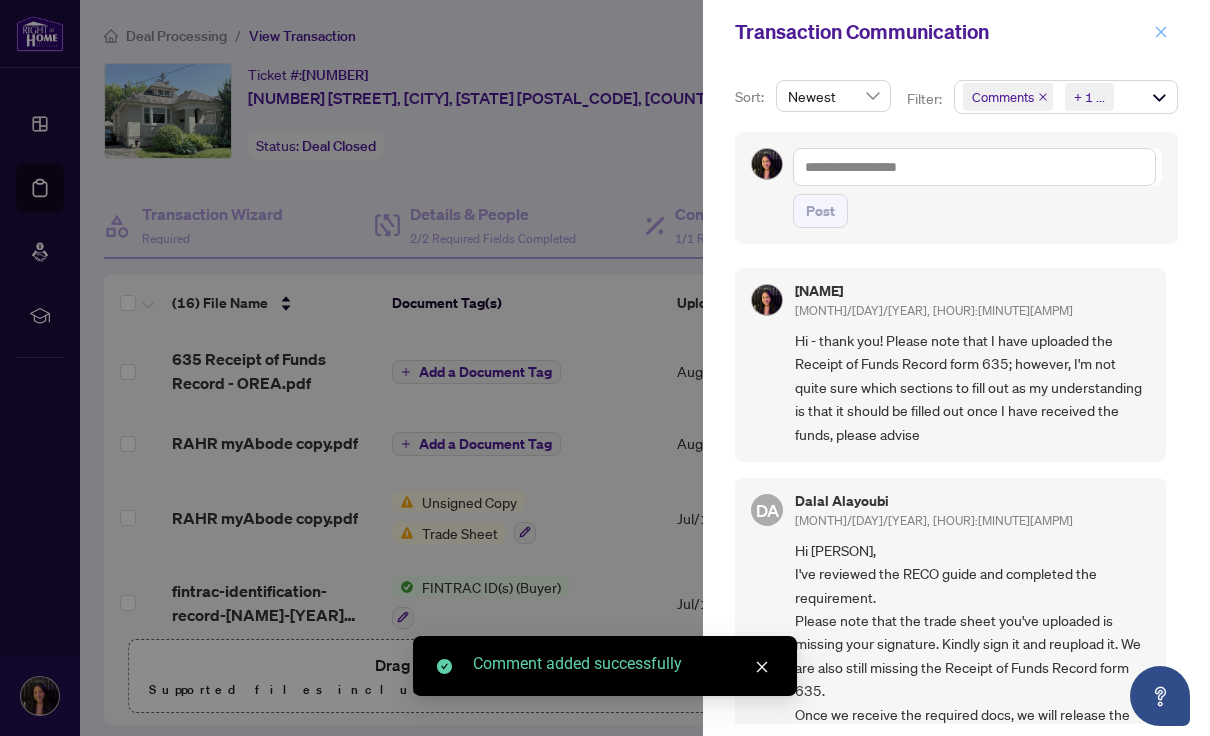 click 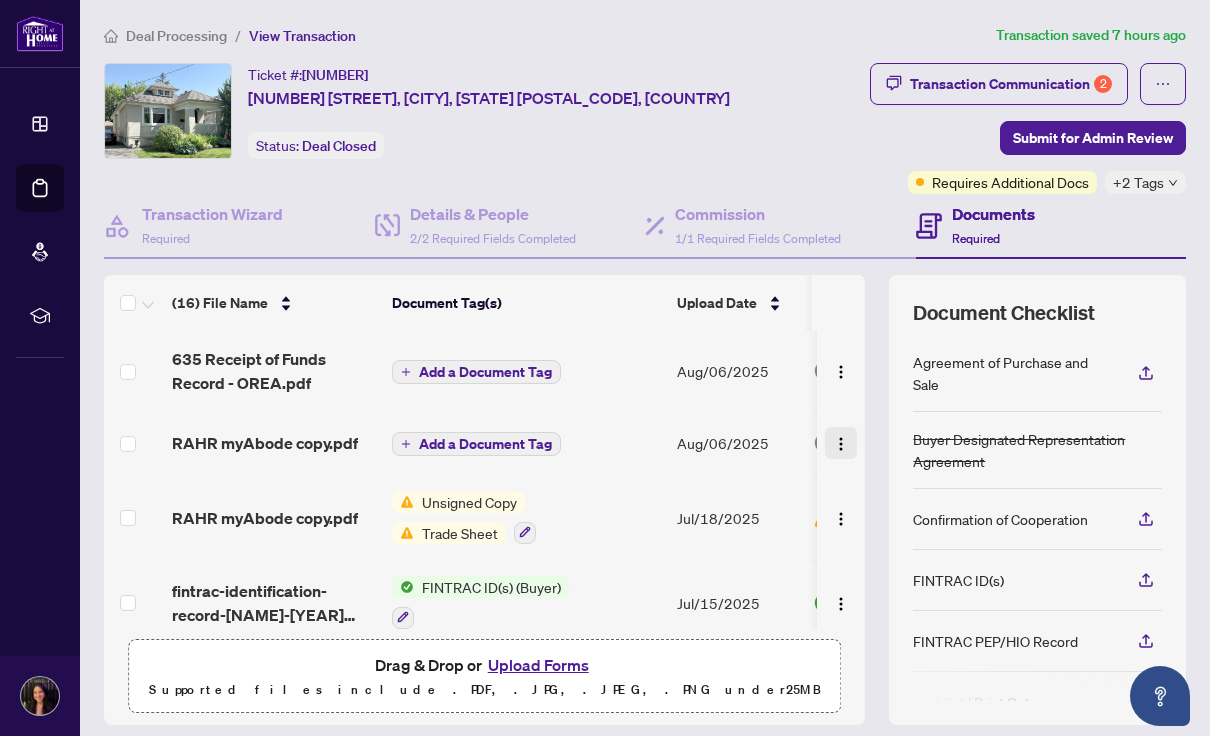 click at bounding box center (841, 444) 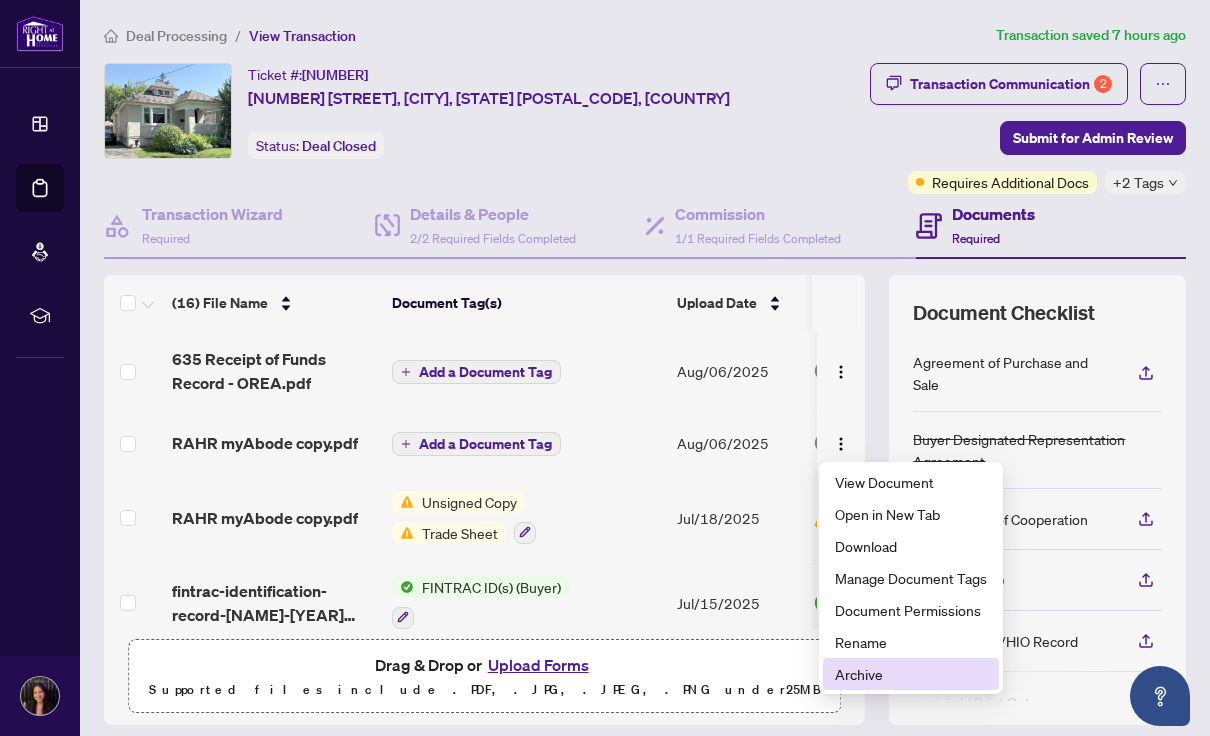 click on "Archive" at bounding box center (911, 674) 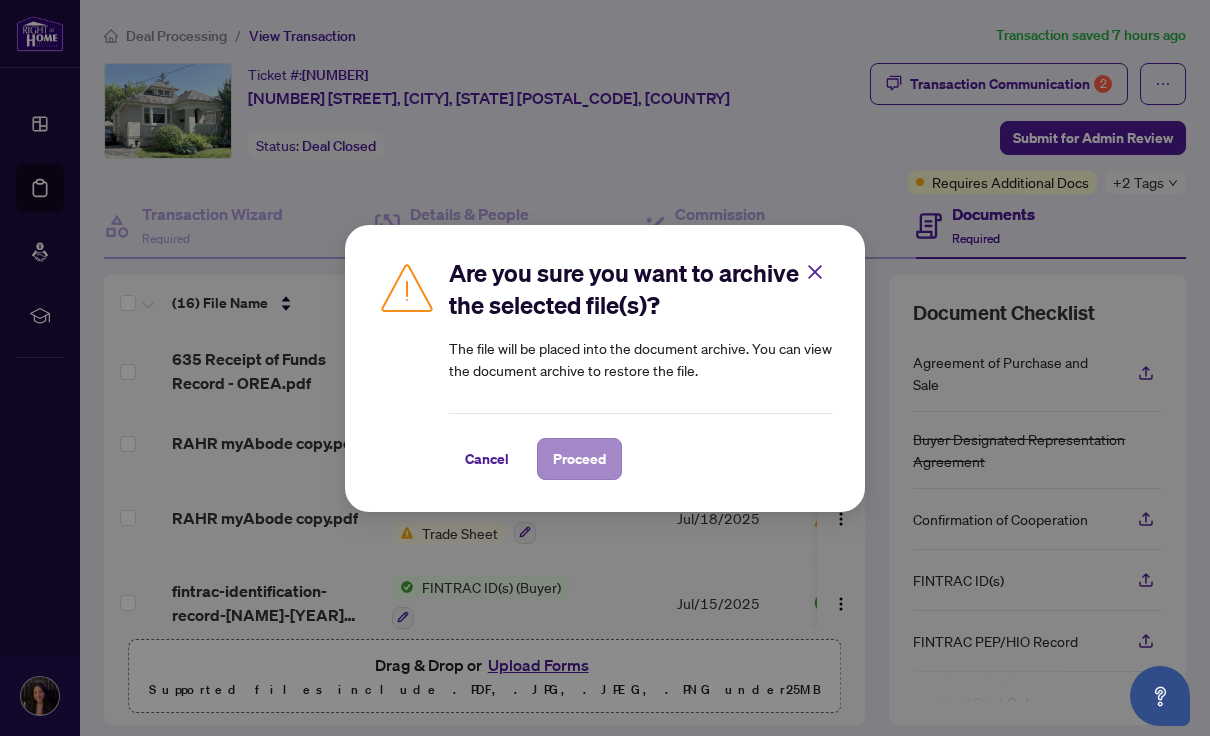 click on "Proceed" at bounding box center (579, 459) 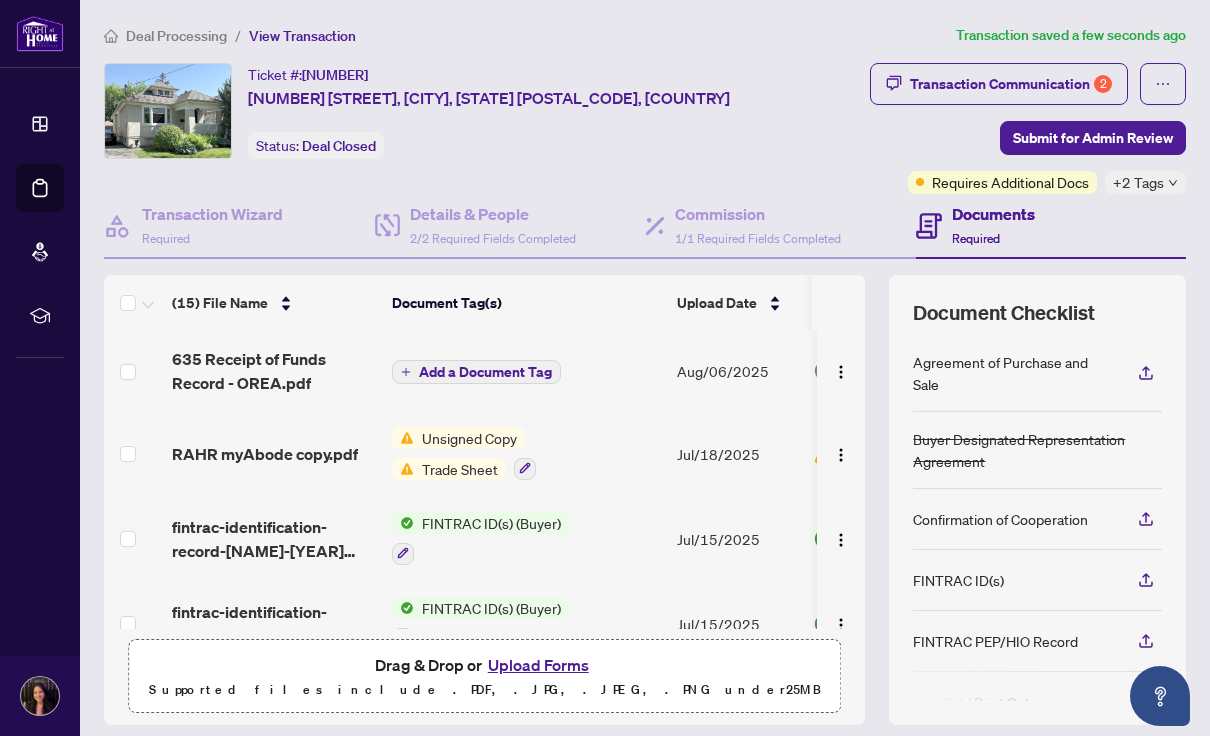 scroll, scrollTop: 43, scrollLeft: 1, axis: both 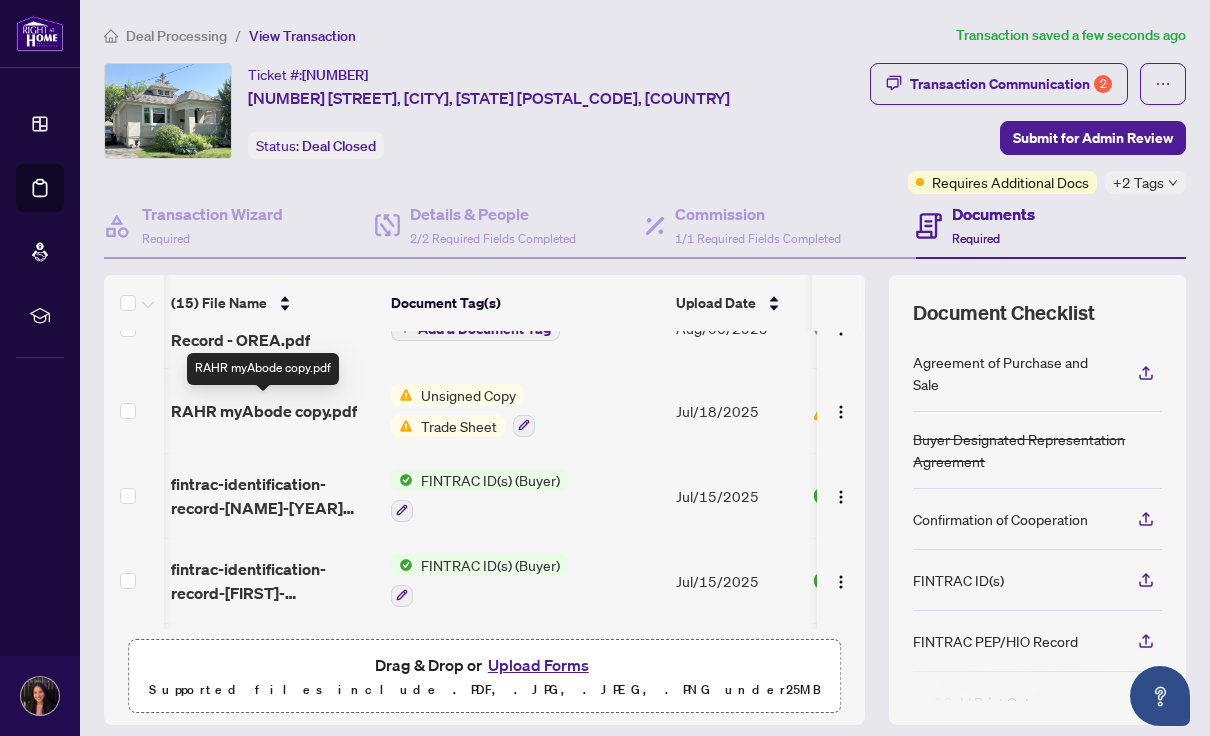 click on "RAHR  myAbode copy.pdf" at bounding box center (264, 411) 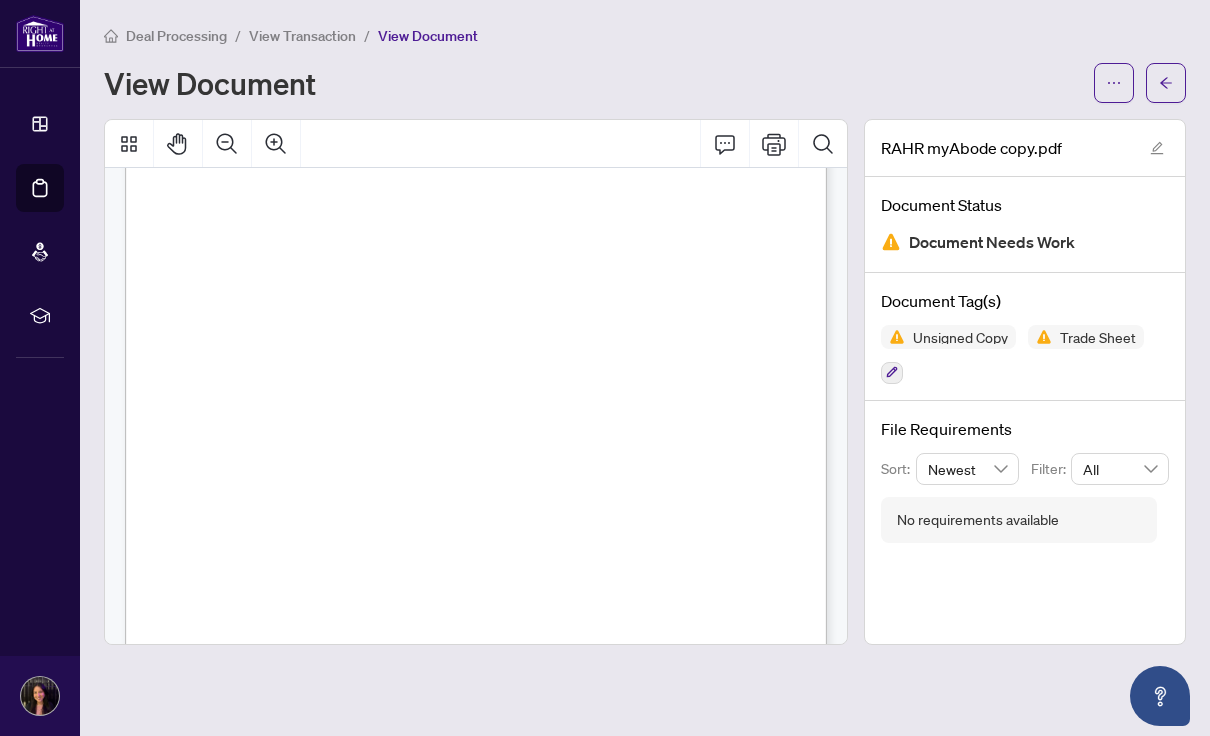 scroll, scrollTop: 82, scrollLeft: 0, axis: vertical 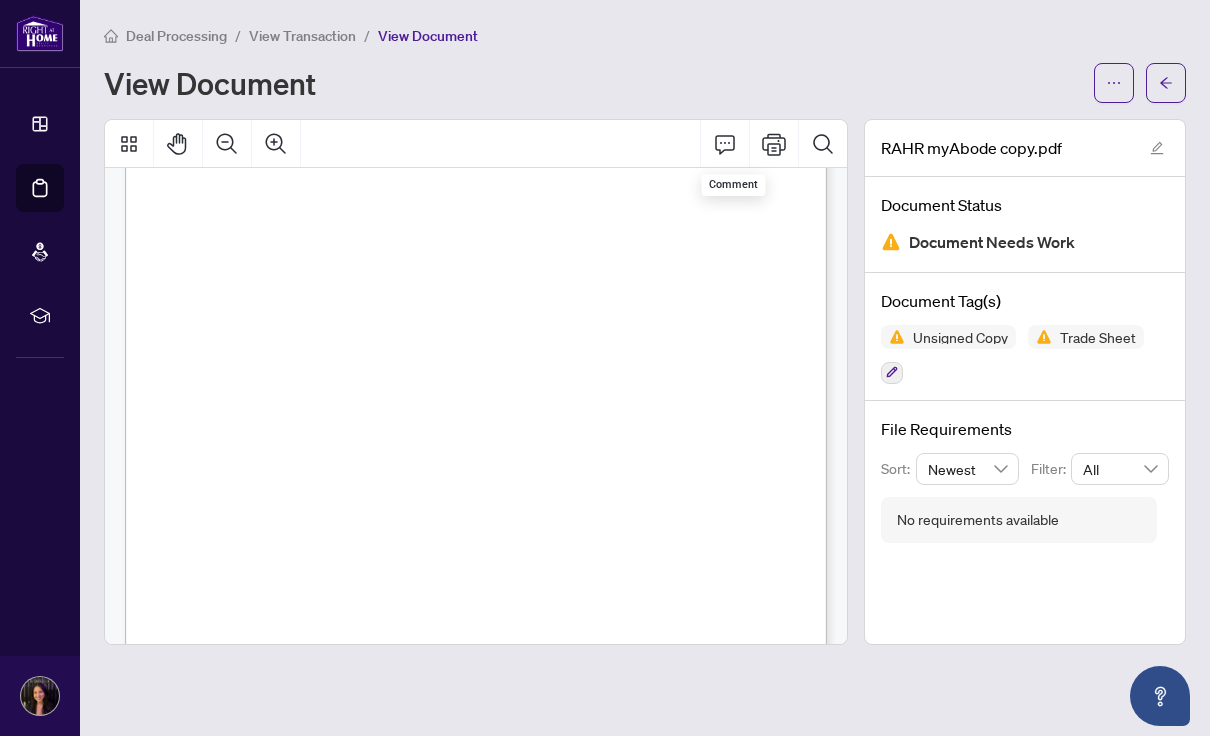 drag, startPoint x: 791, startPoint y: 140, endPoint x: 384, endPoint y: 134, distance: 407.04422 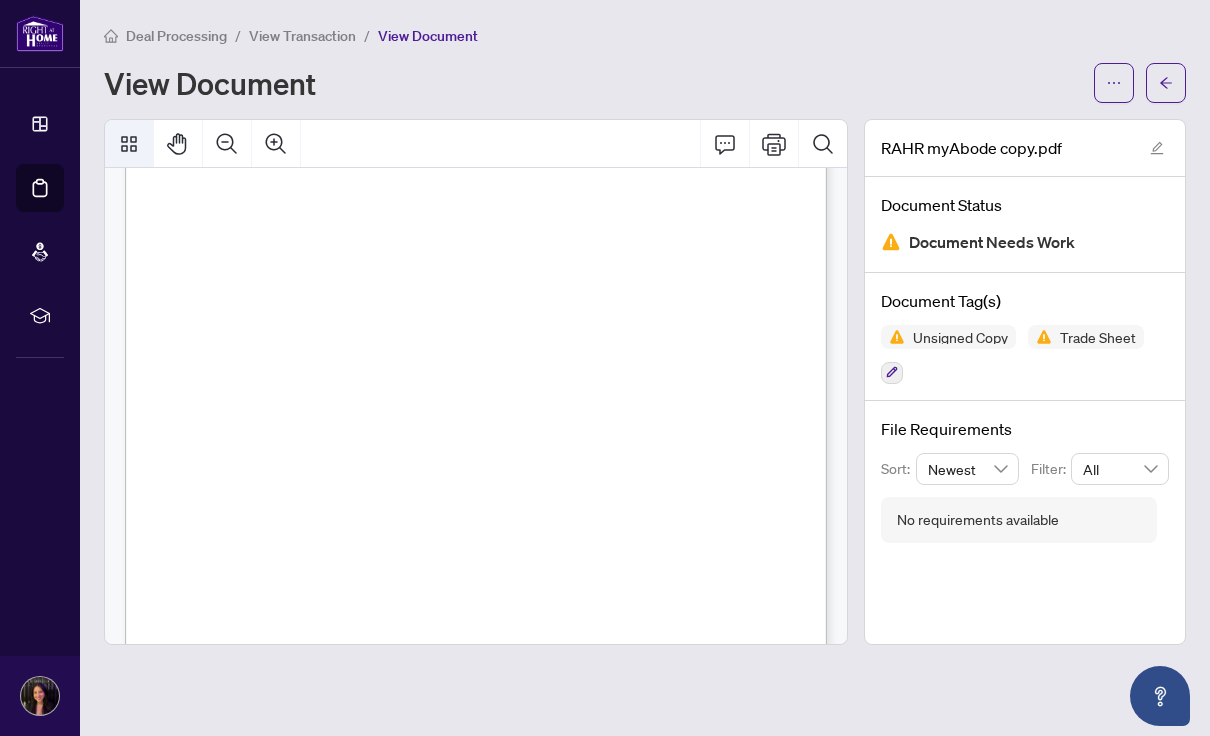 click 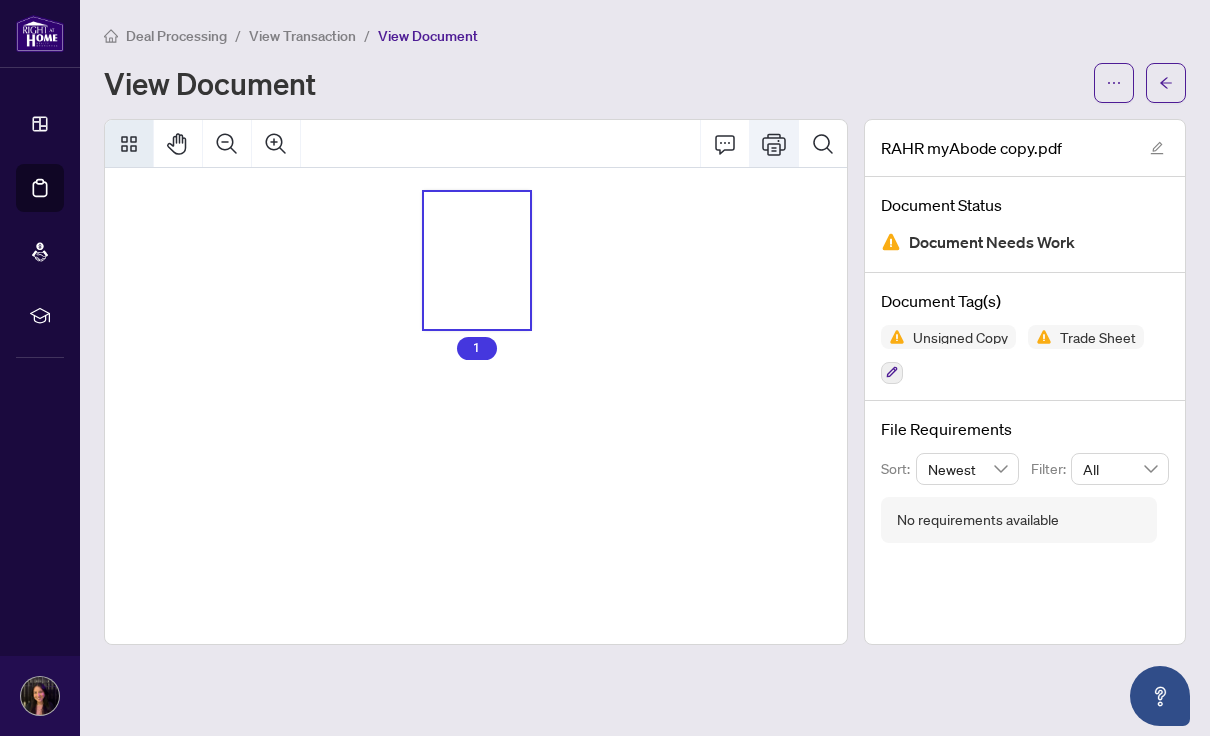 click 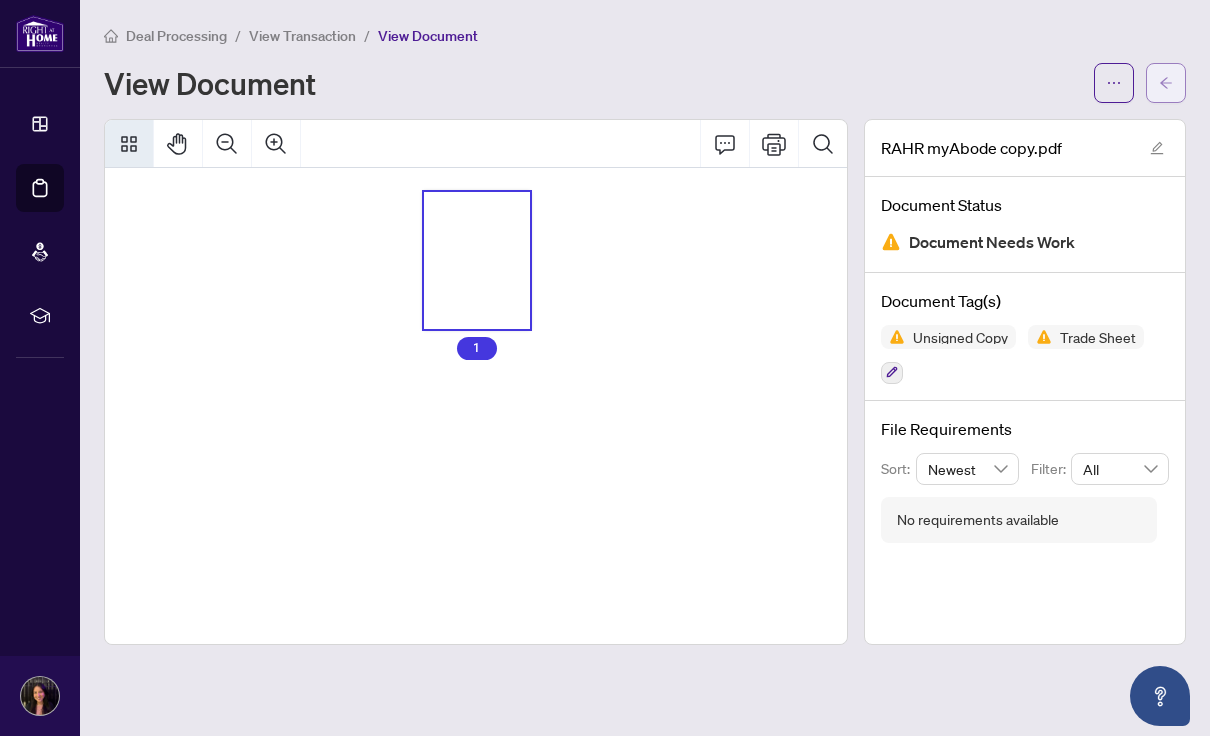 click 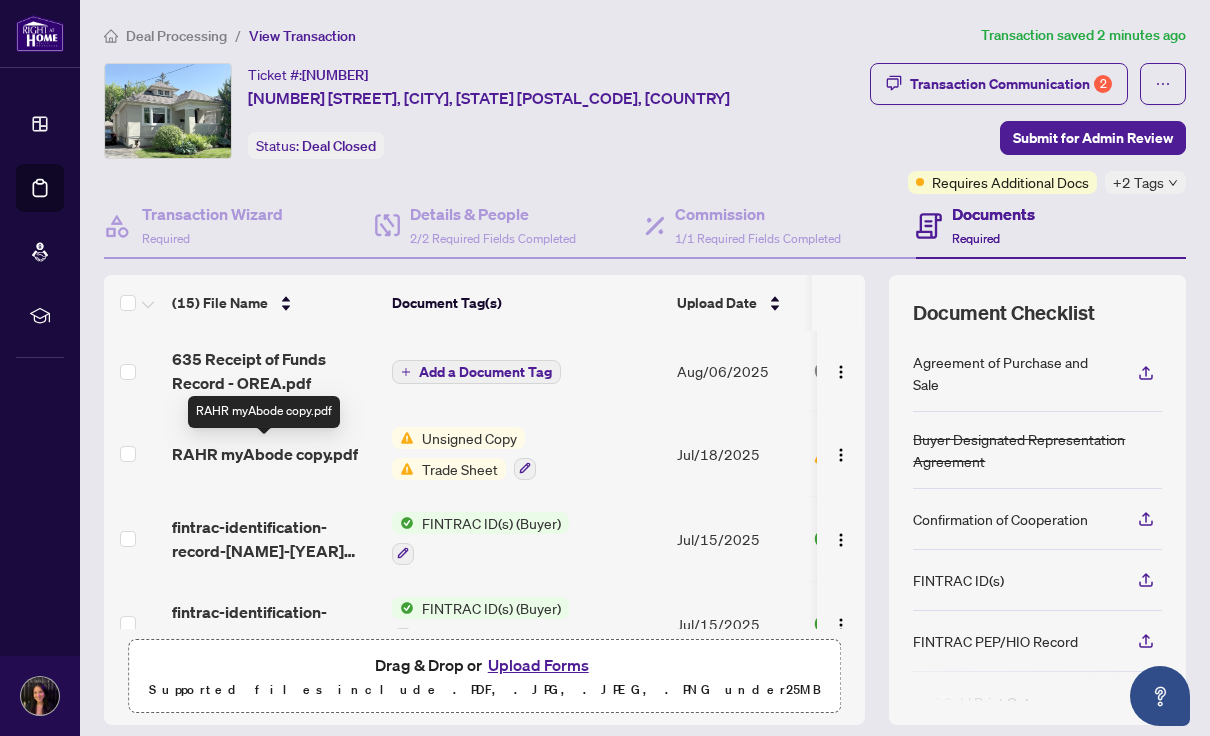 click on "RAHR  myAbode copy.pdf" at bounding box center [265, 454] 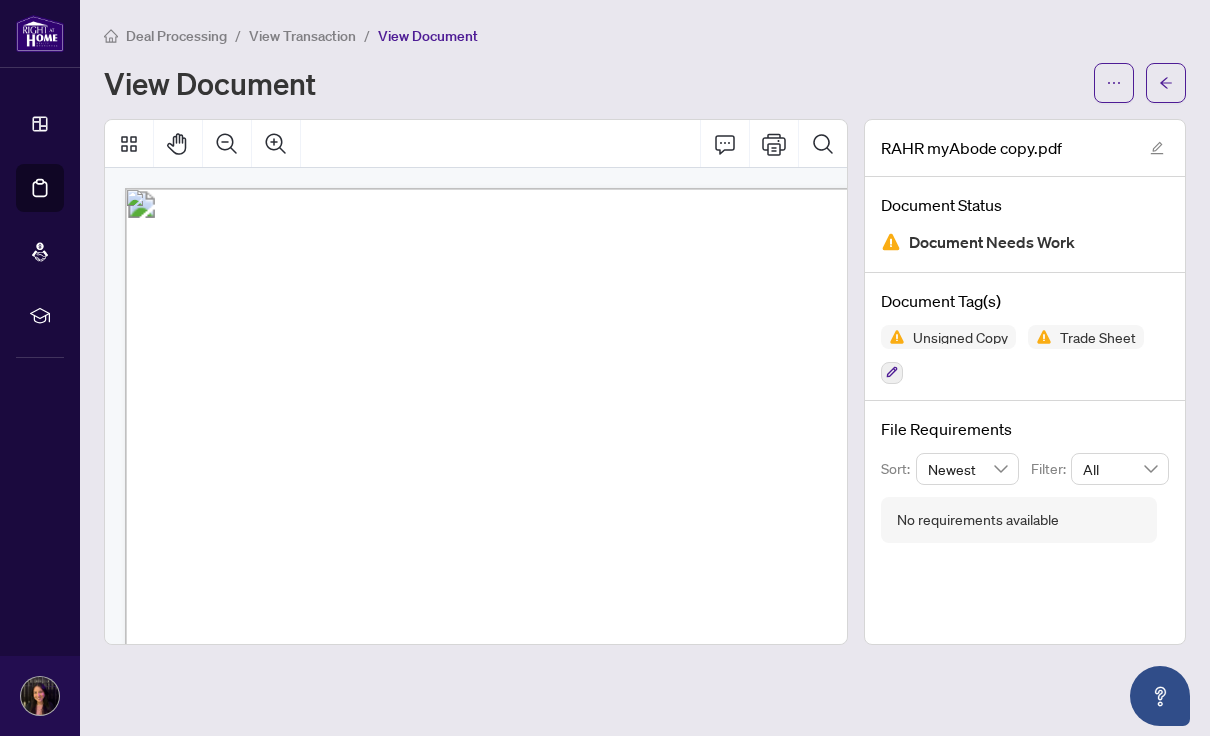 scroll, scrollTop: 0, scrollLeft: 0, axis: both 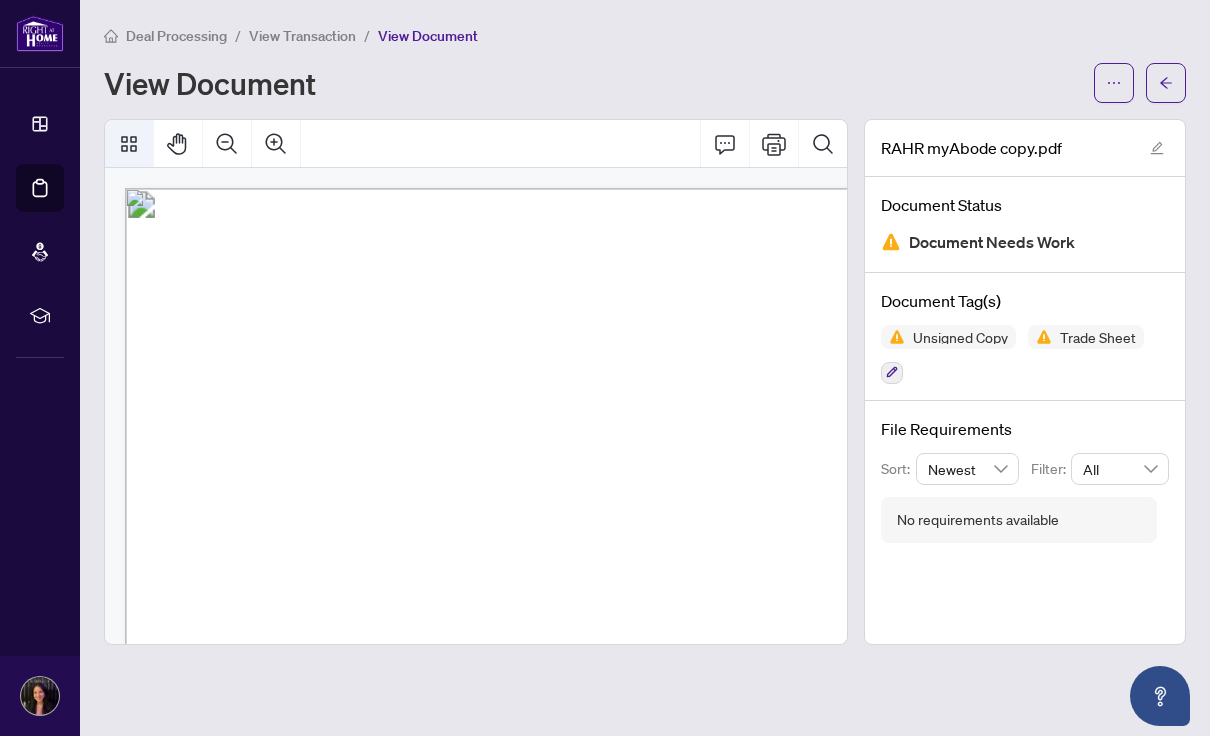 click 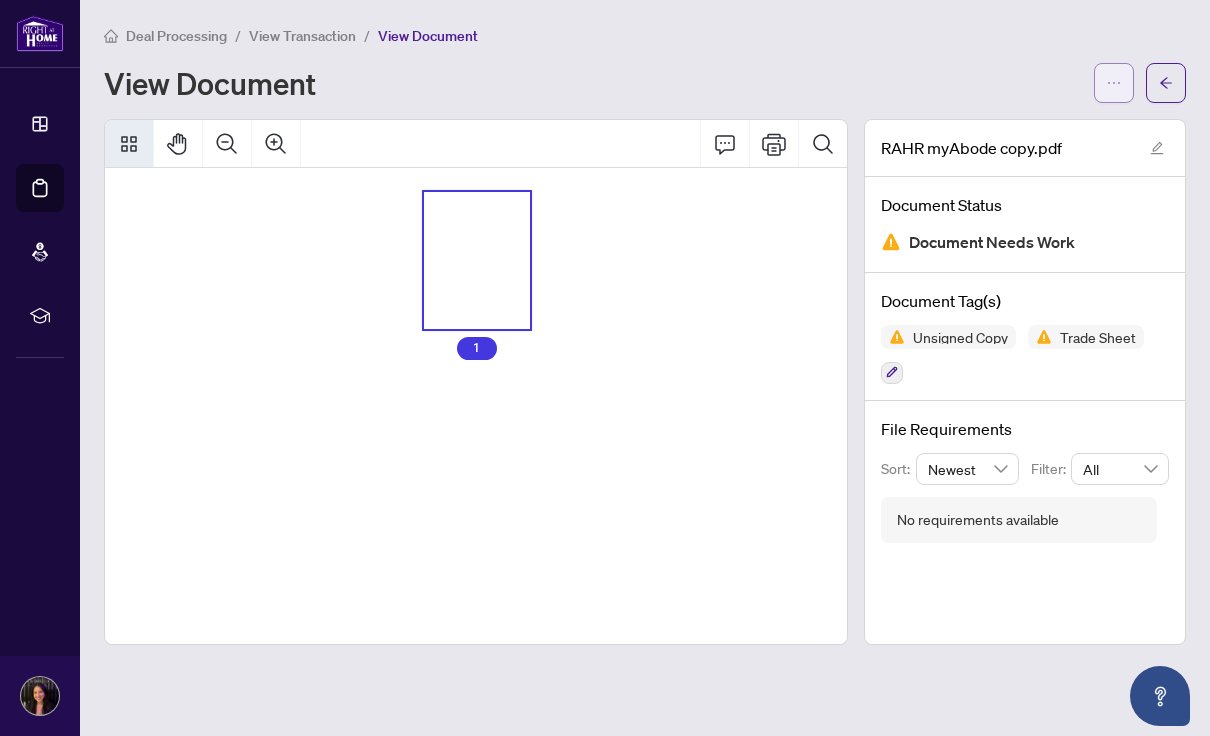 click 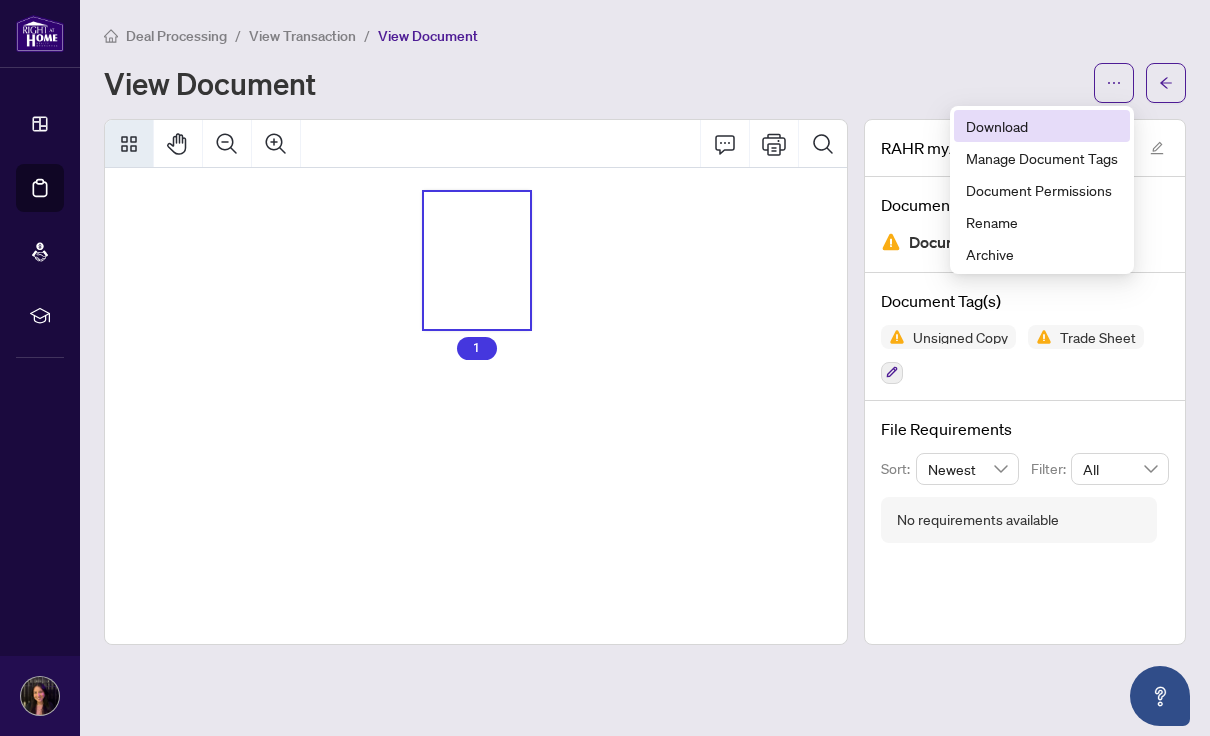 click on "Download" at bounding box center (1042, 126) 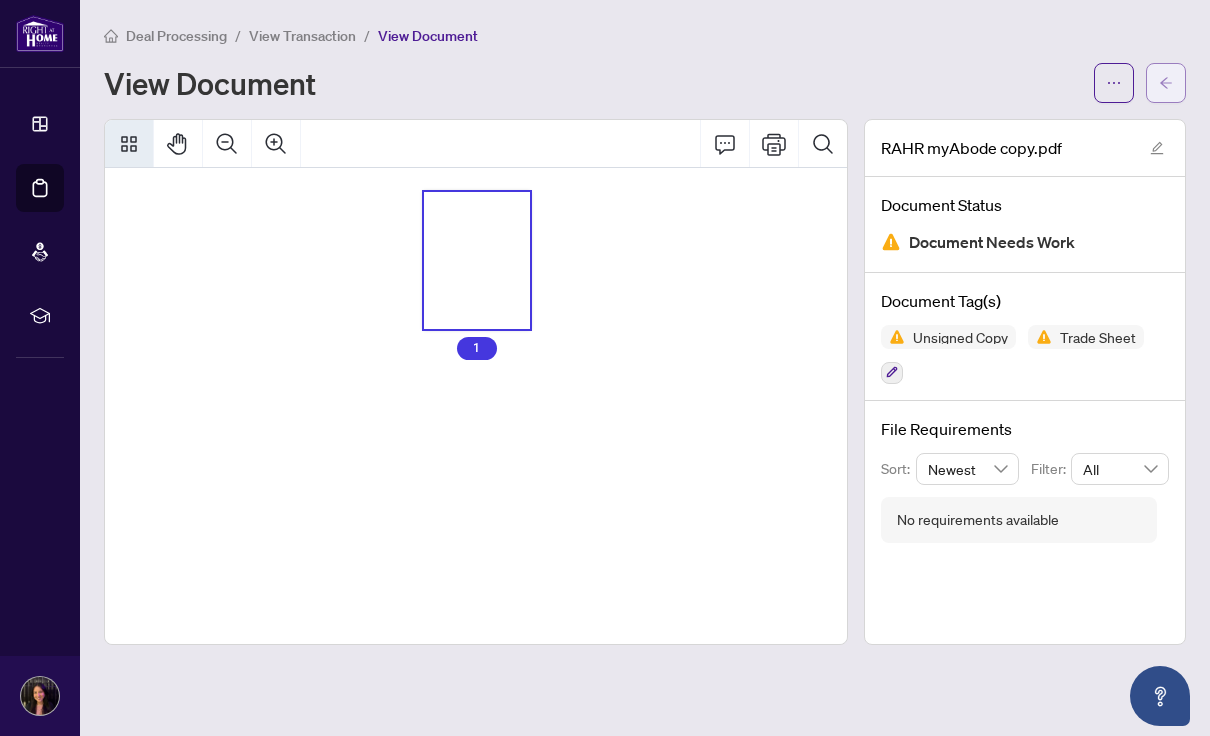 click at bounding box center [1166, 83] 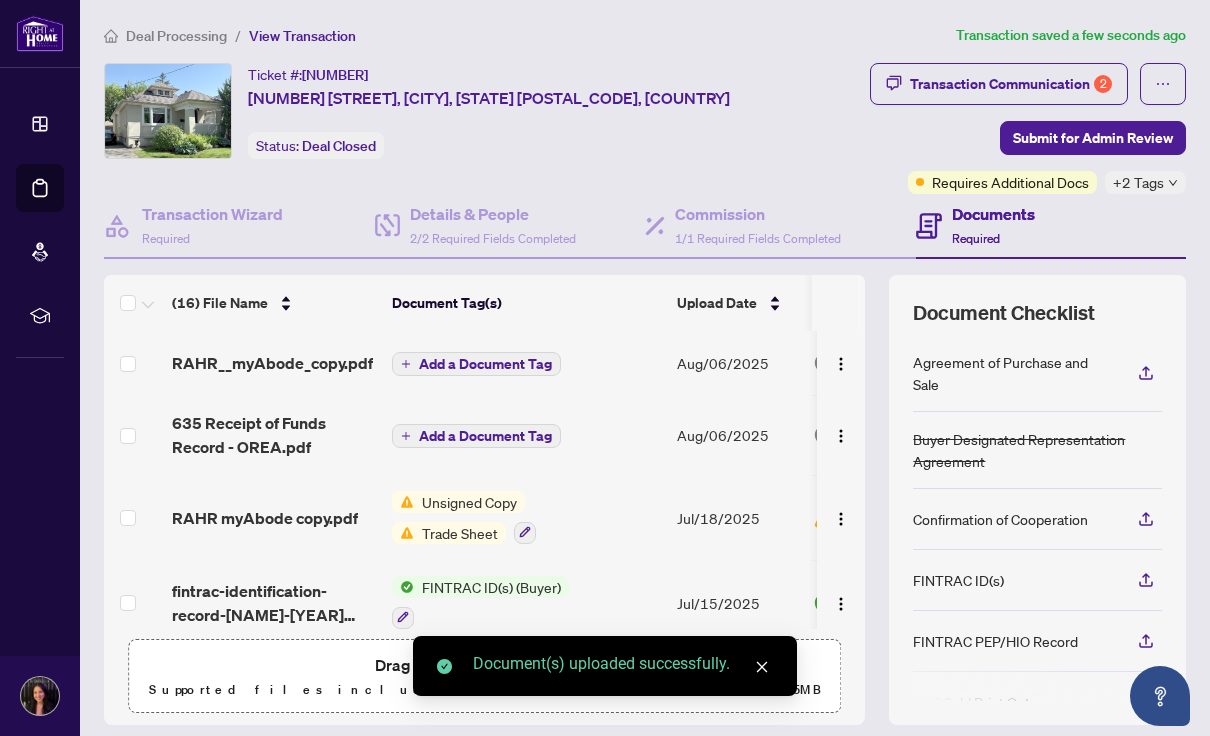 click on "Add a Document Tag" at bounding box center [485, 436] 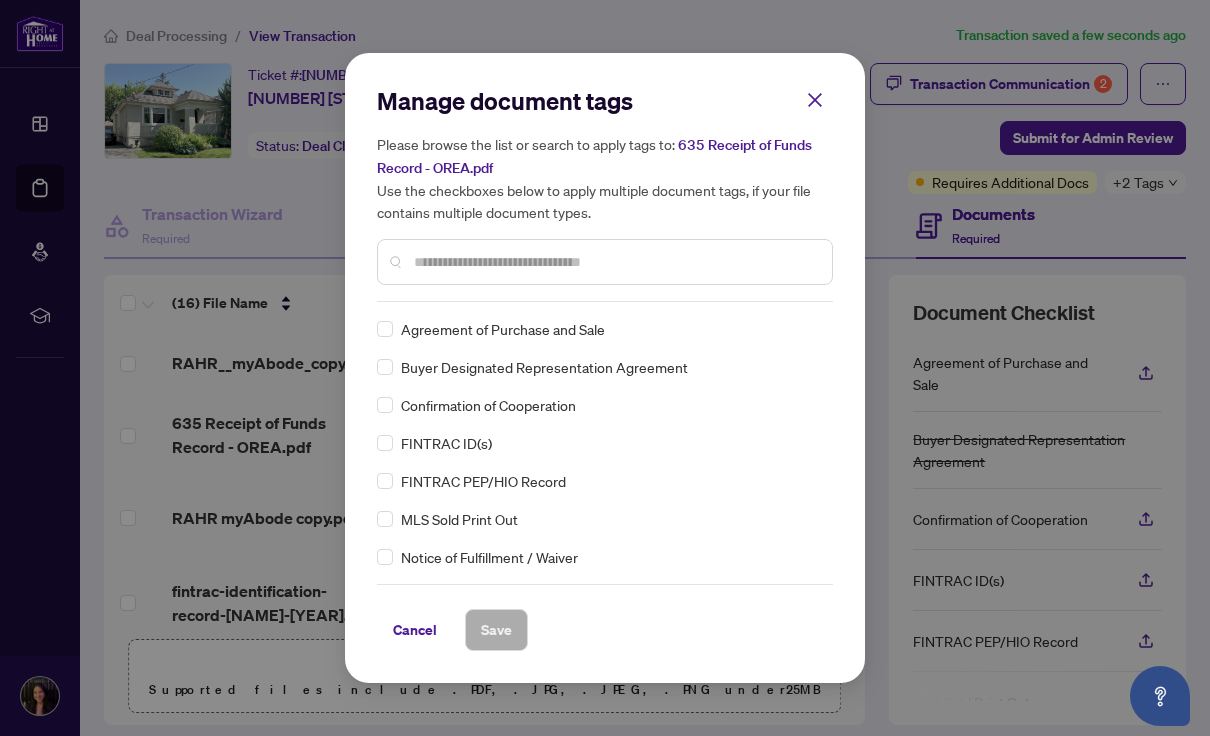 click at bounding box center [615, 262] 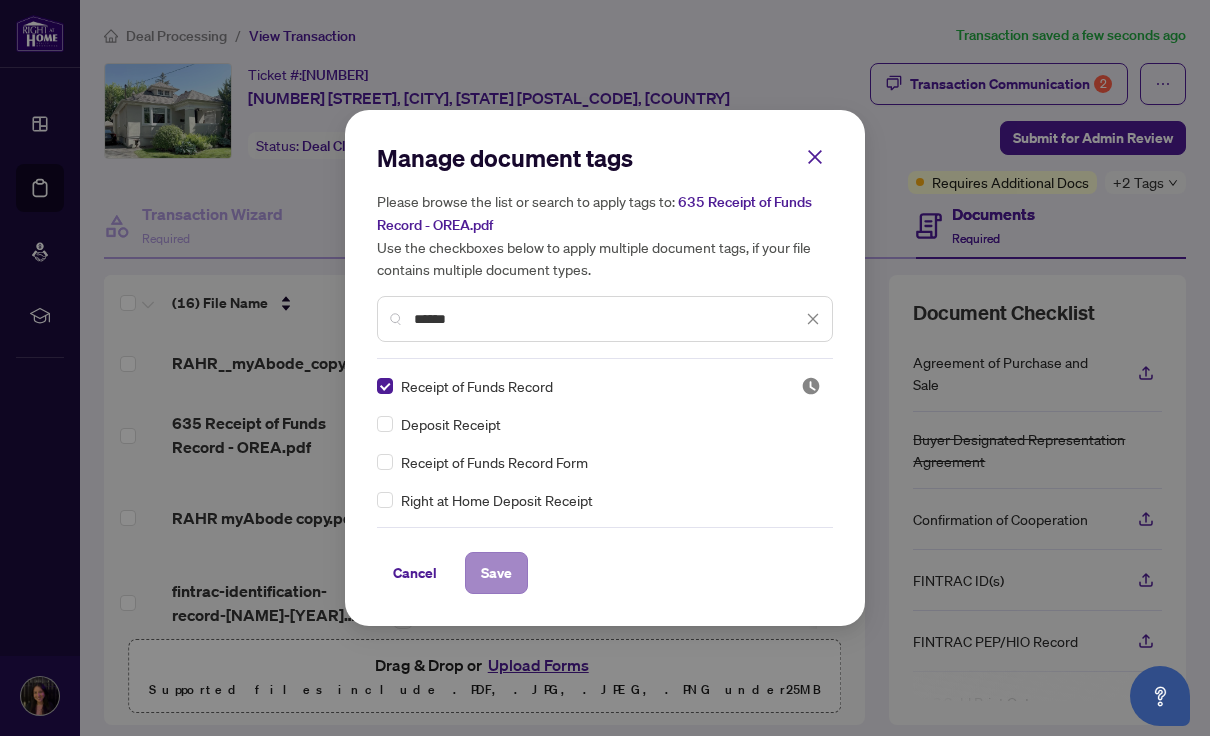 click on "Save" at bounding box center [496, 573] 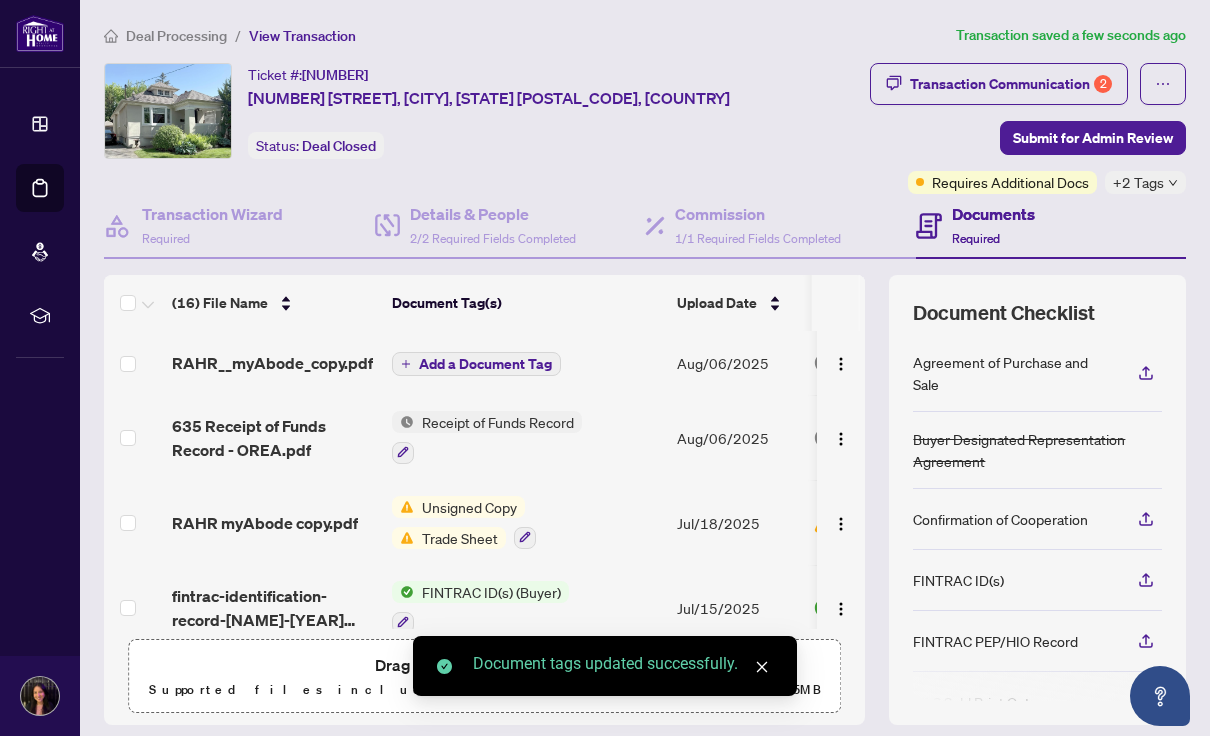 click on "Add a Document Tag" at bounding box center (485, 364) 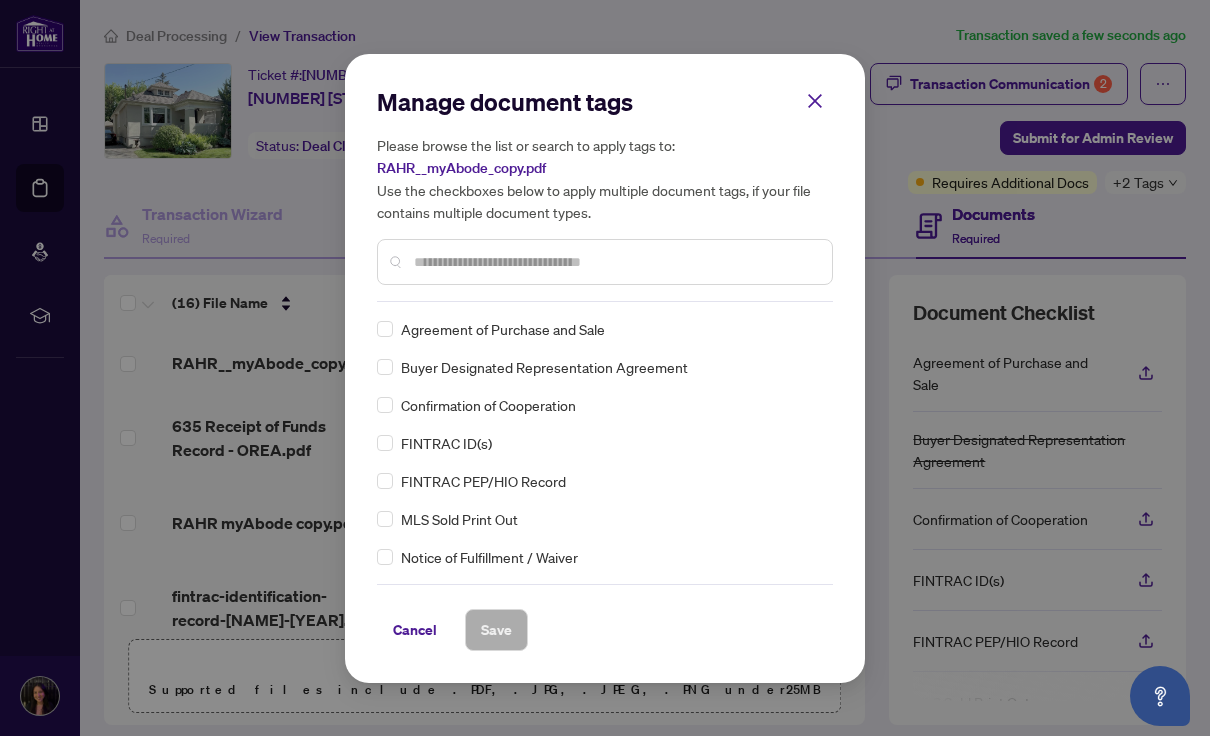 click at bounding box center (615, 262) 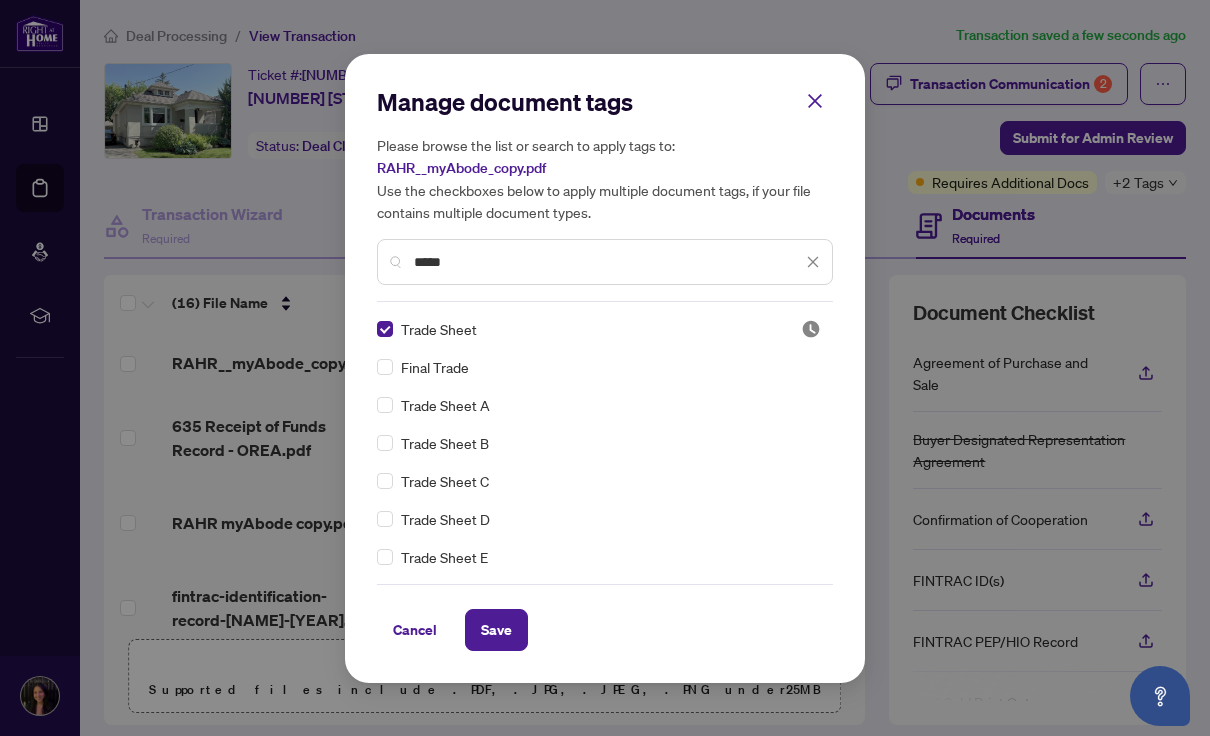 click on "*****" at bounding box center [608, 262] 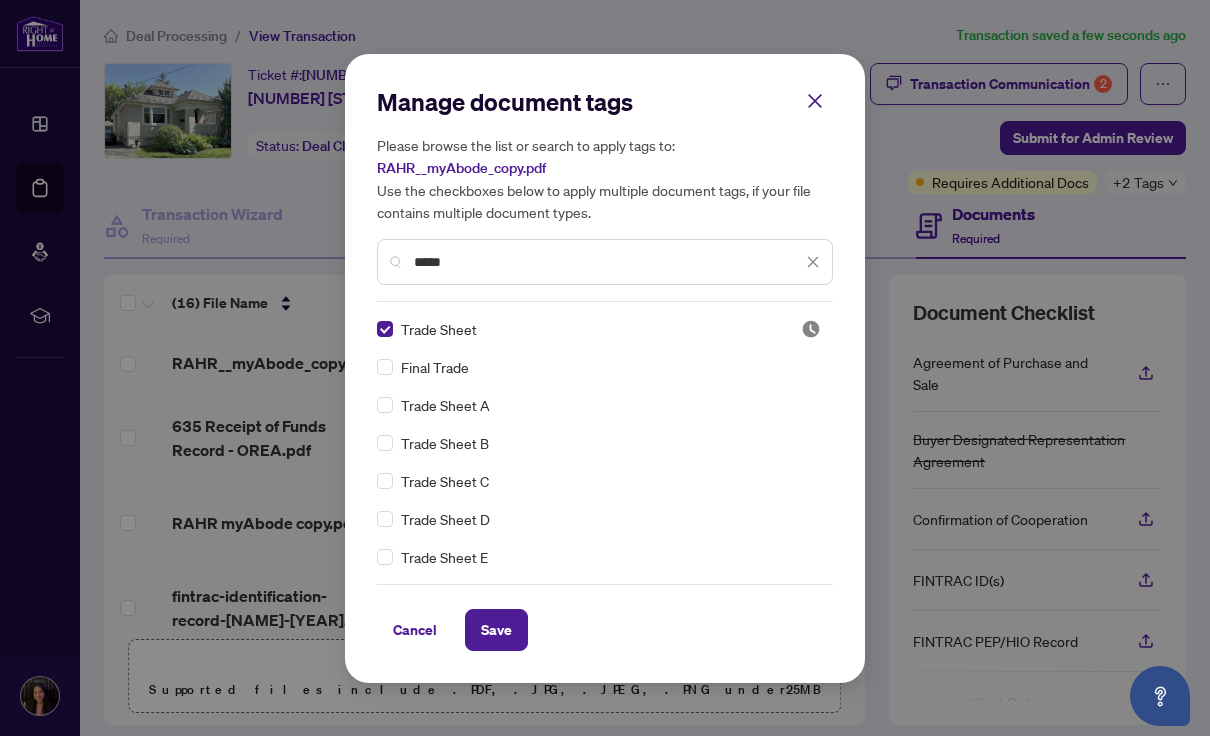 click 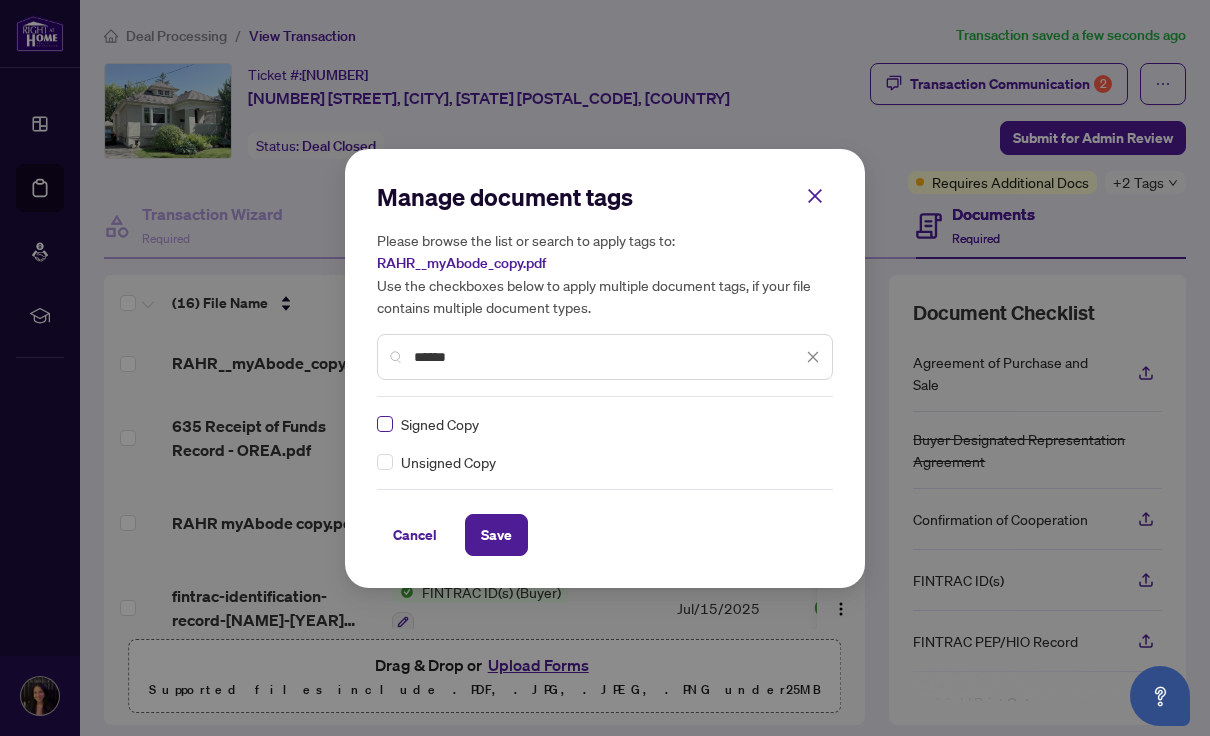 click at bounding box center [385, 424] 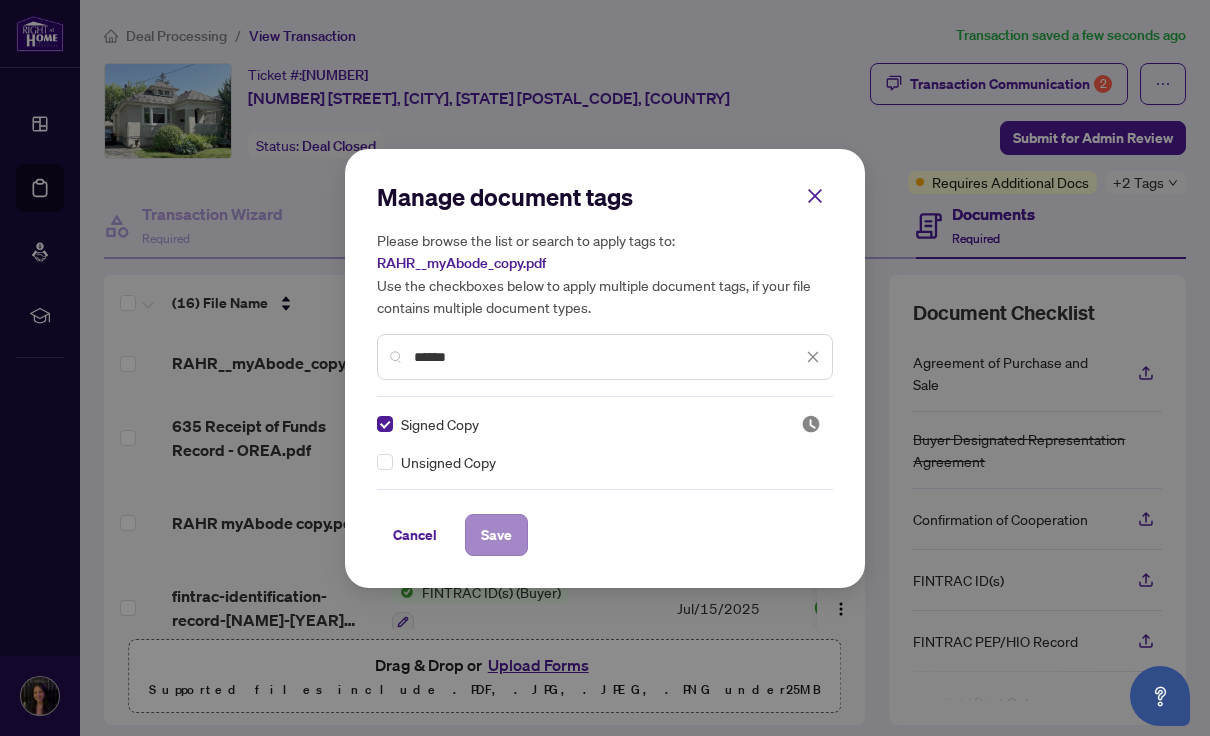 click on "Save" at bounding box center (496, 535) 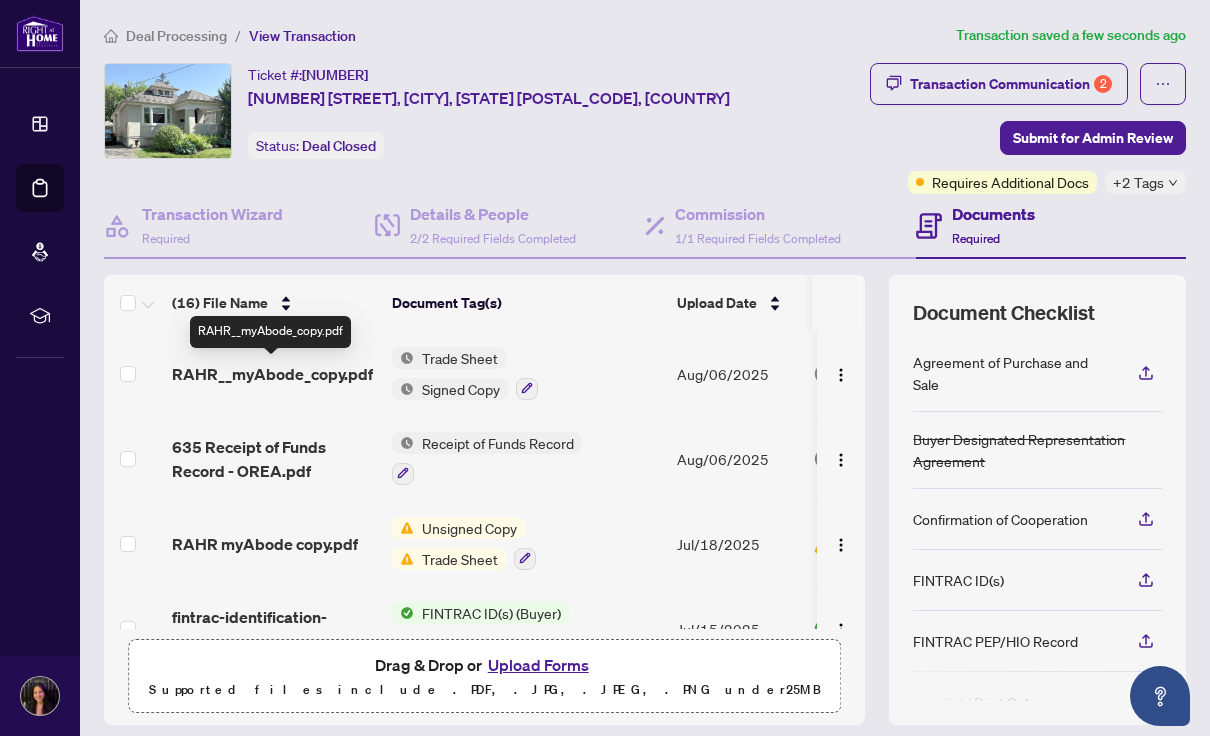 click on "RAHR__myAbode_copy.pdf" at bounding box center (272, 374) 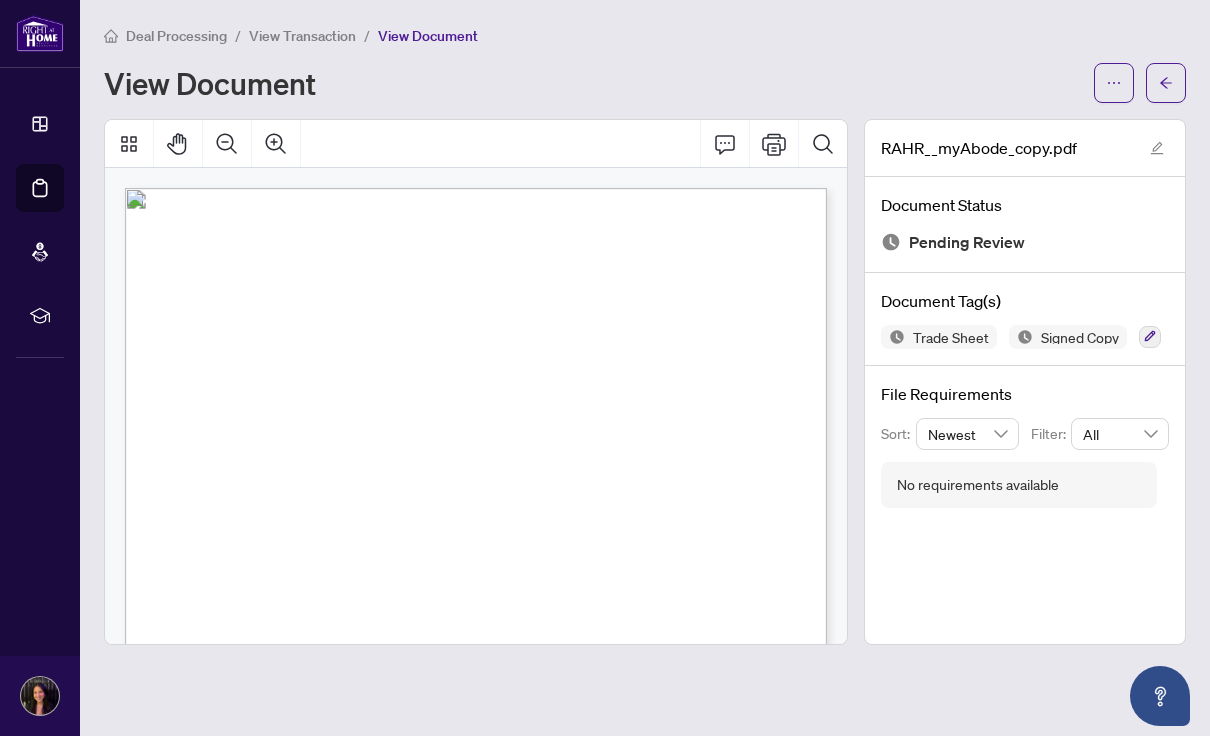scroll, scrollTop: 0, scrollLeft: 0, axis: both 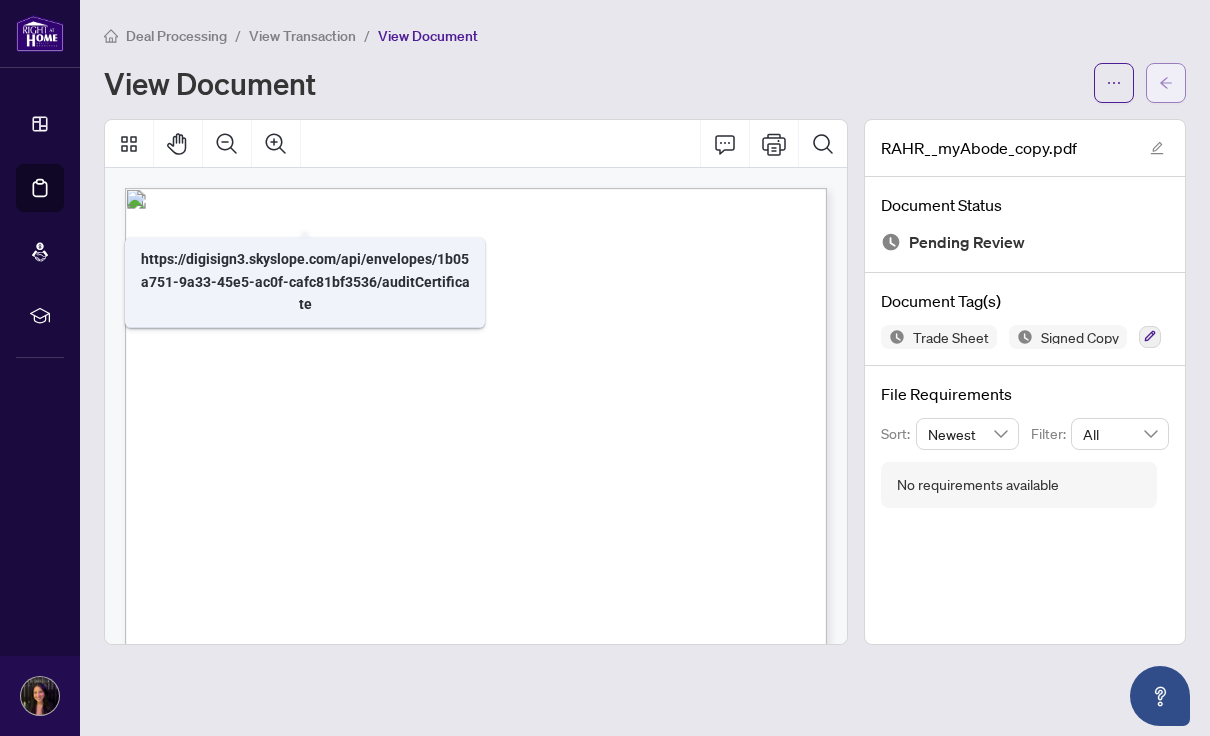 click at bounding box center (1166, 83) 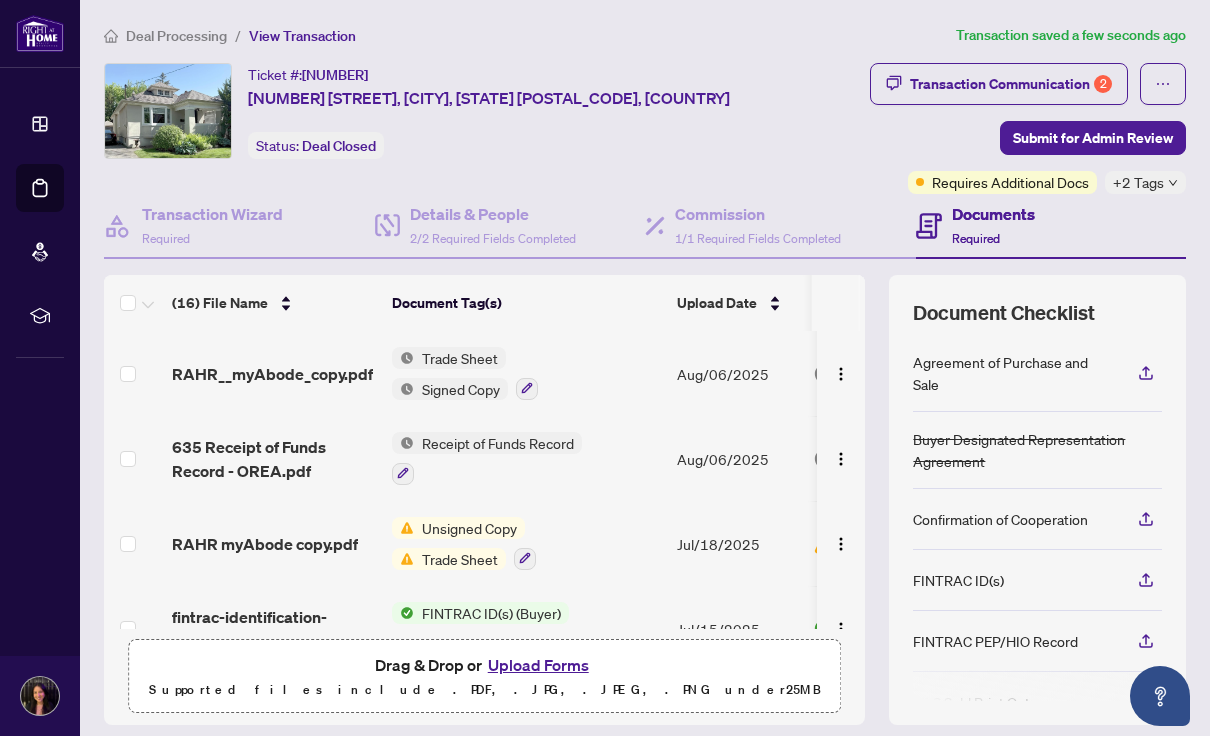 scroll, scrollTop: 0, scrollLeft: 0, axis: both 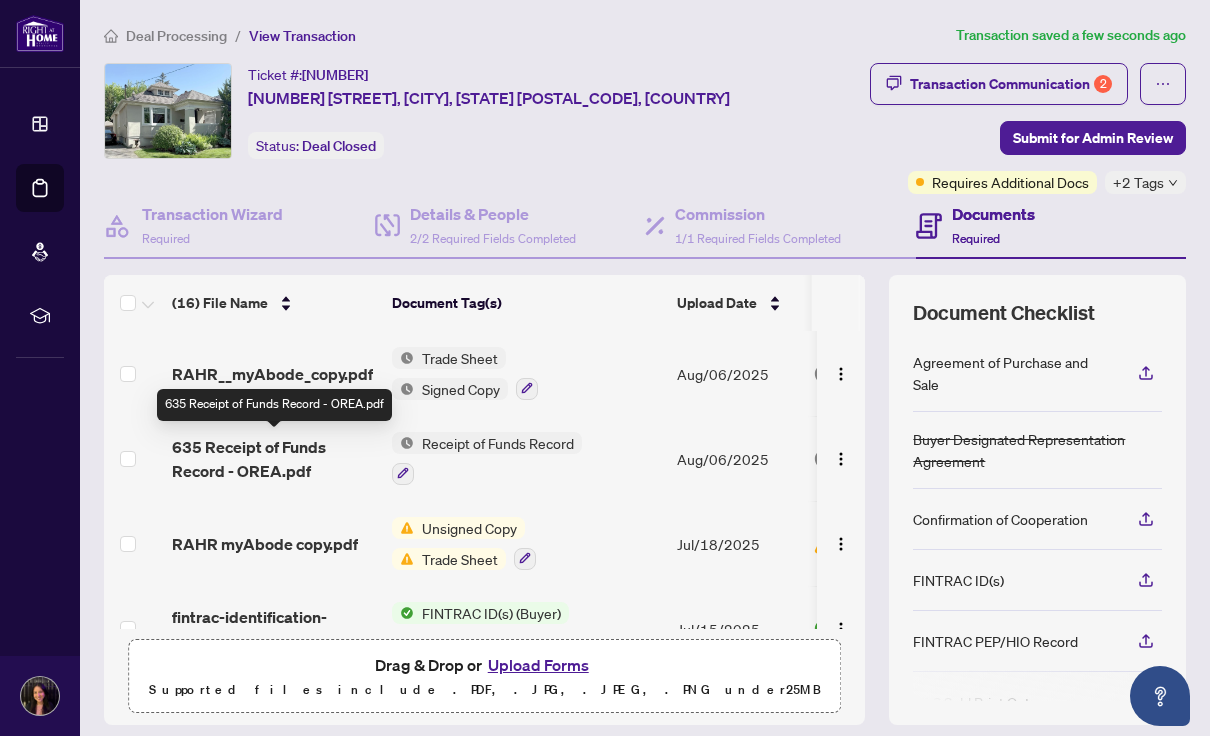 click on "635 Receipt of Funds Record - OREA.pdf" at bounding box center (274, 459) 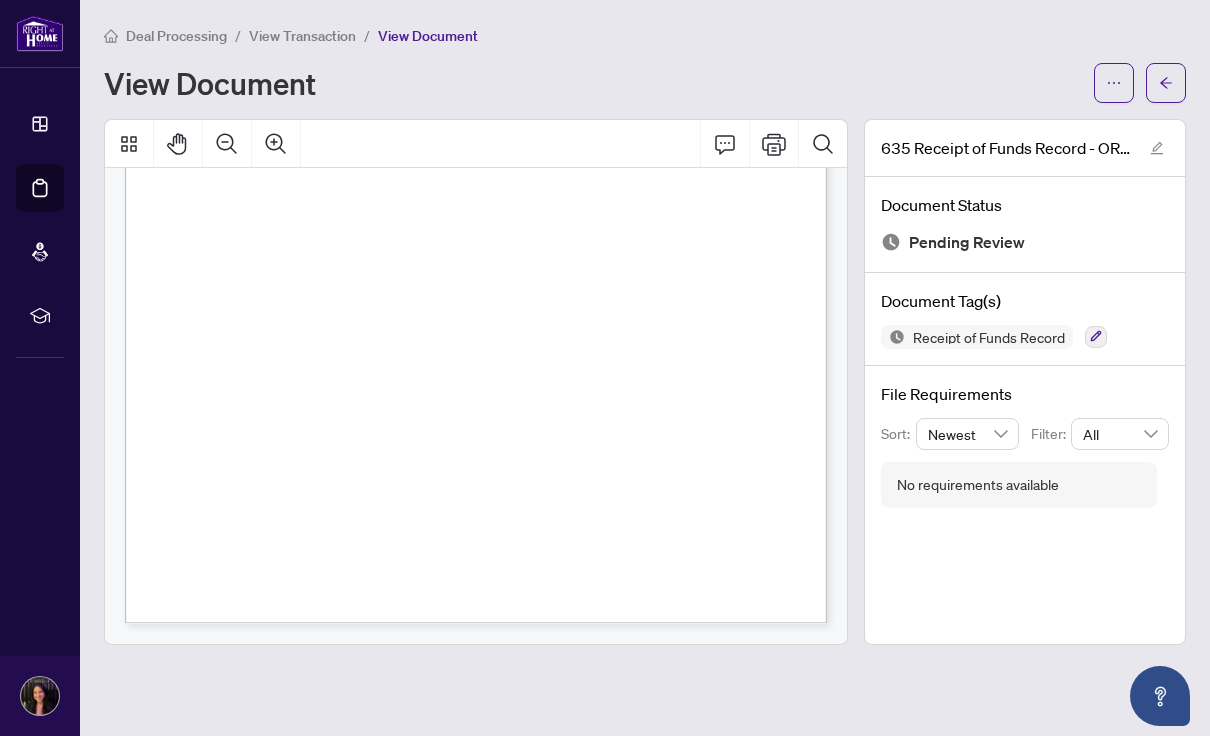 scroll, scrollTop: -2, scrollLeft: 0, axis: vertical 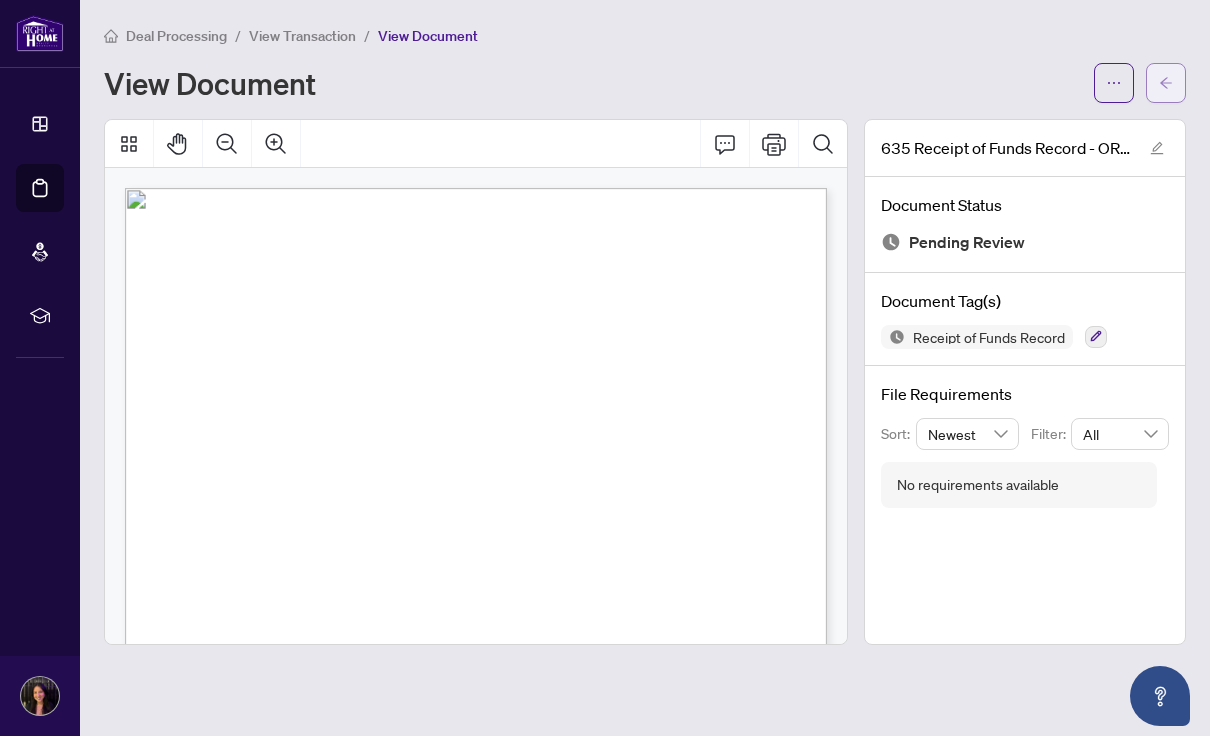 click at bounding box center [1166, 83] 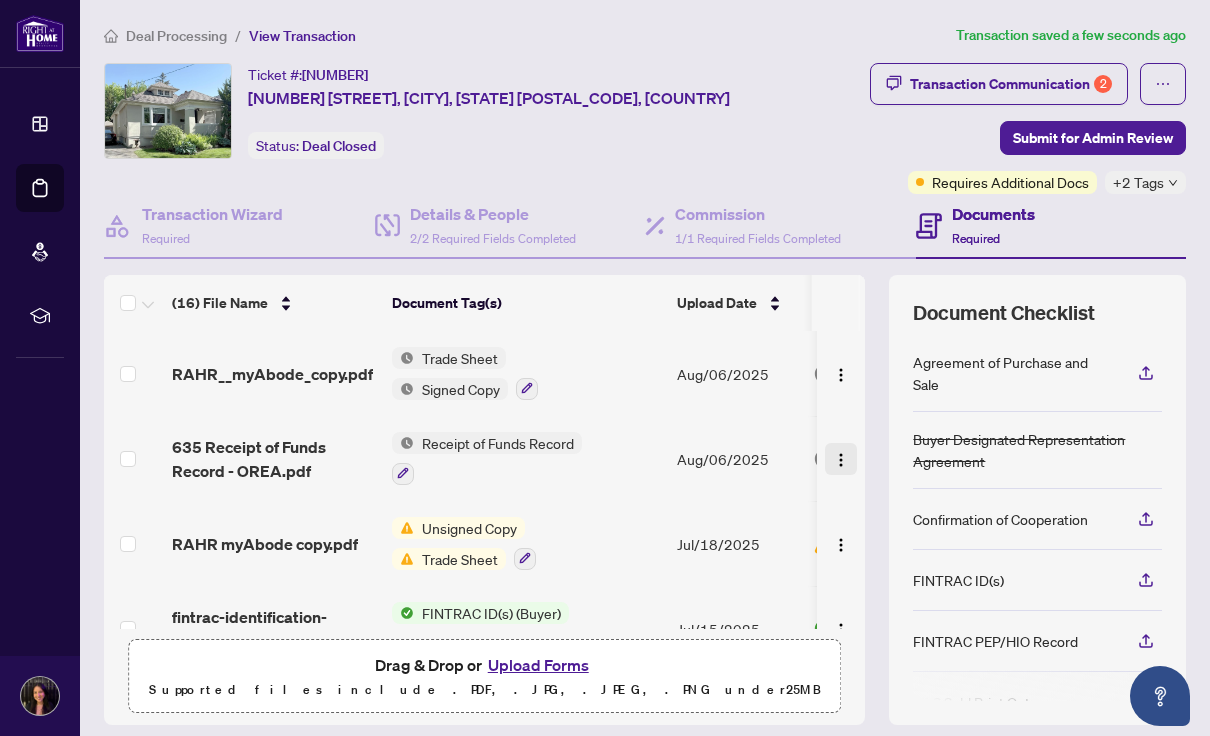 click at bounding box center [841, 460] 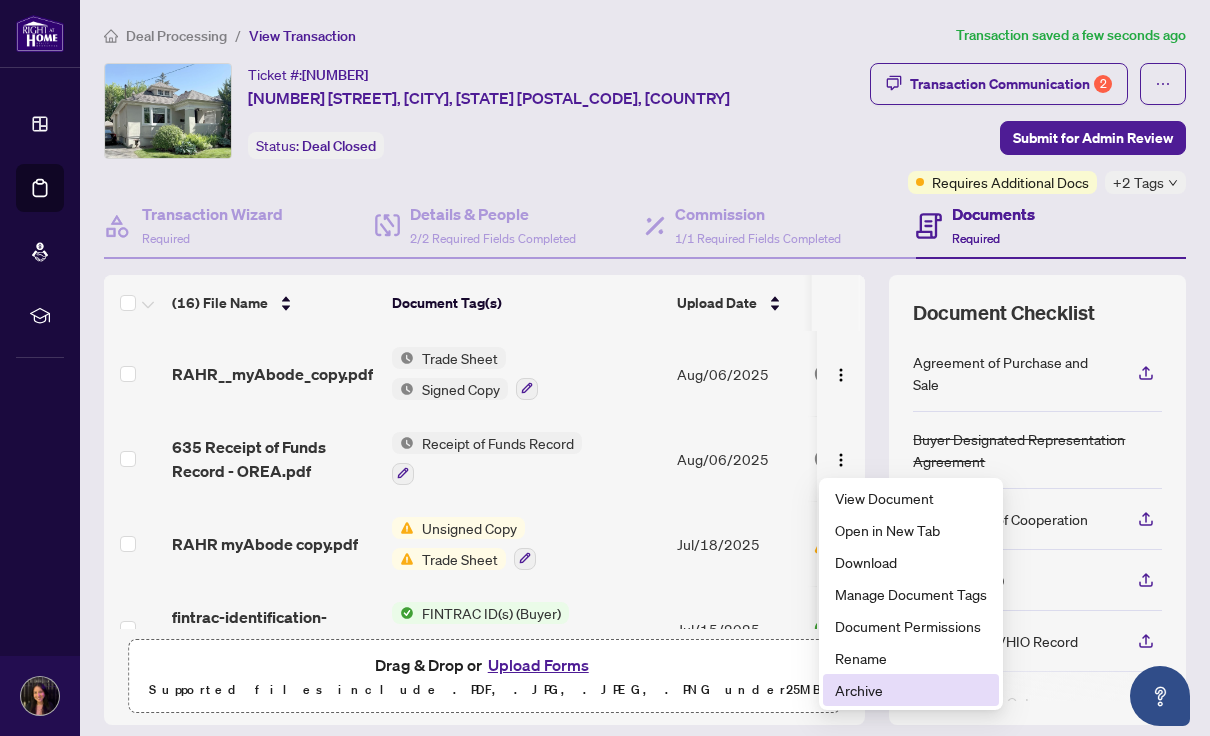 click on "Archive" at bounding box center (911, 690) 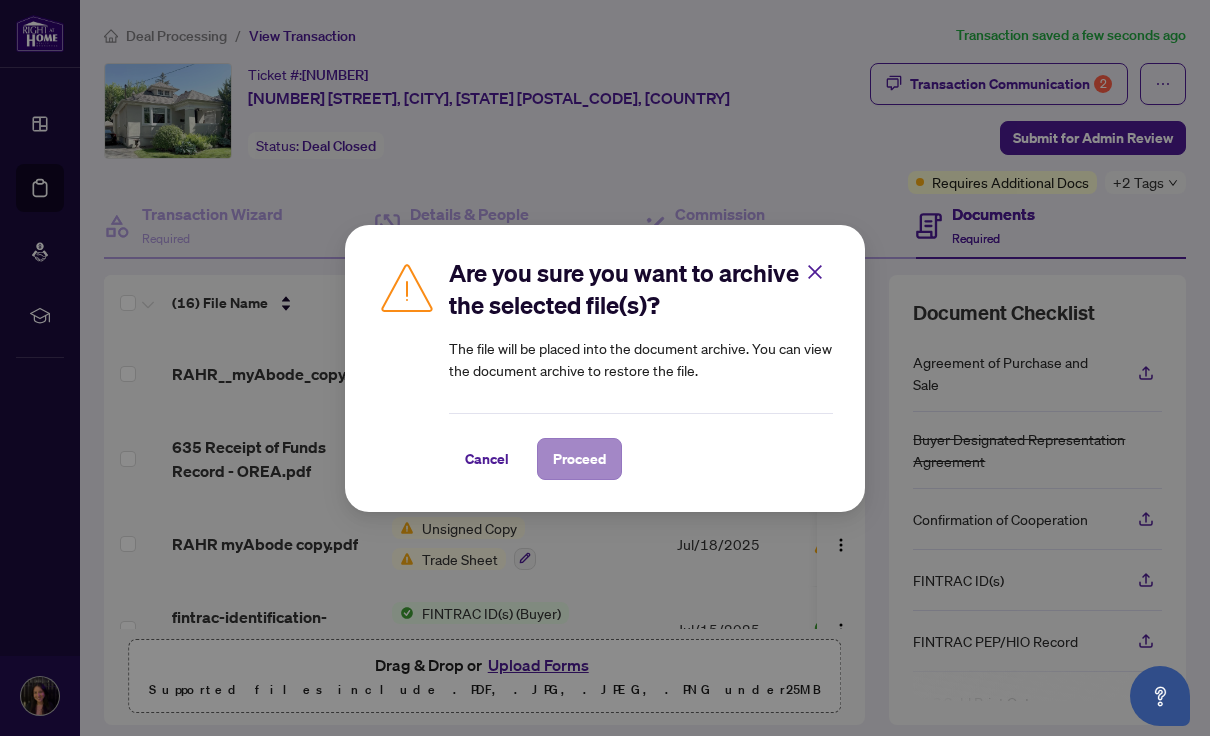 click on "Proceed" at bounding box center (579, 459) 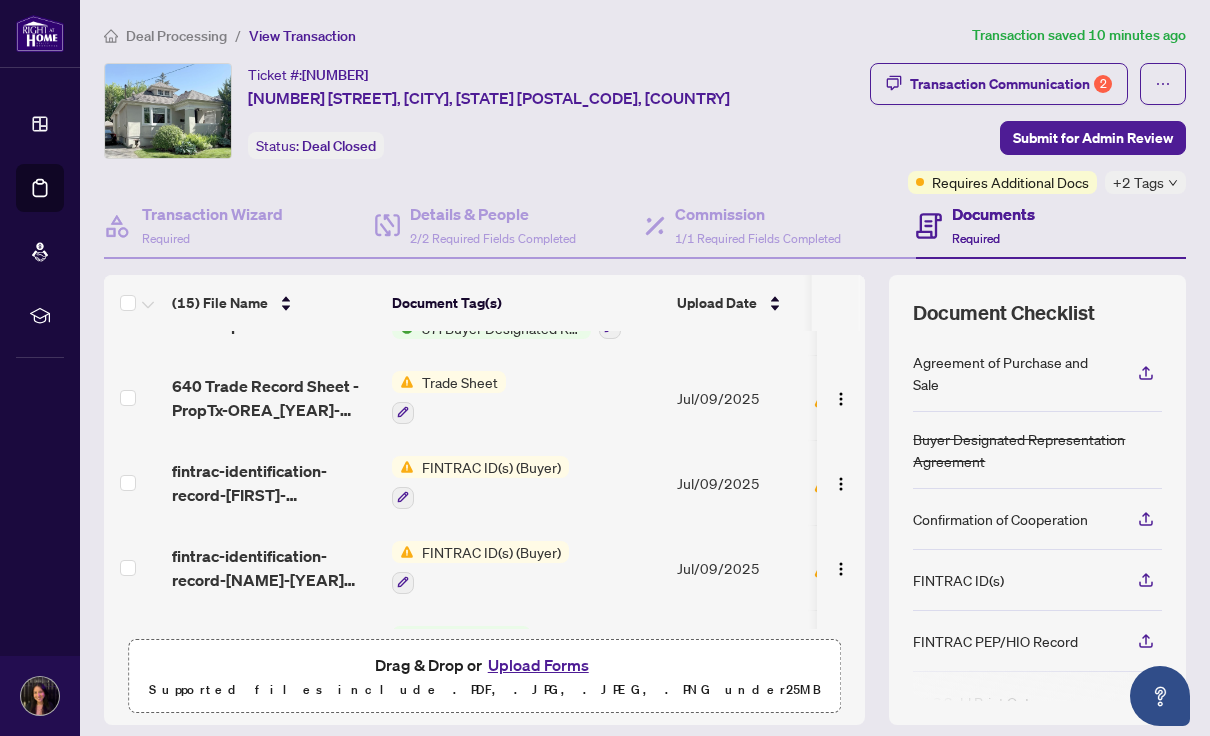 scroll, scrollTop: 497, scrollLeft: 0, axis: vertical 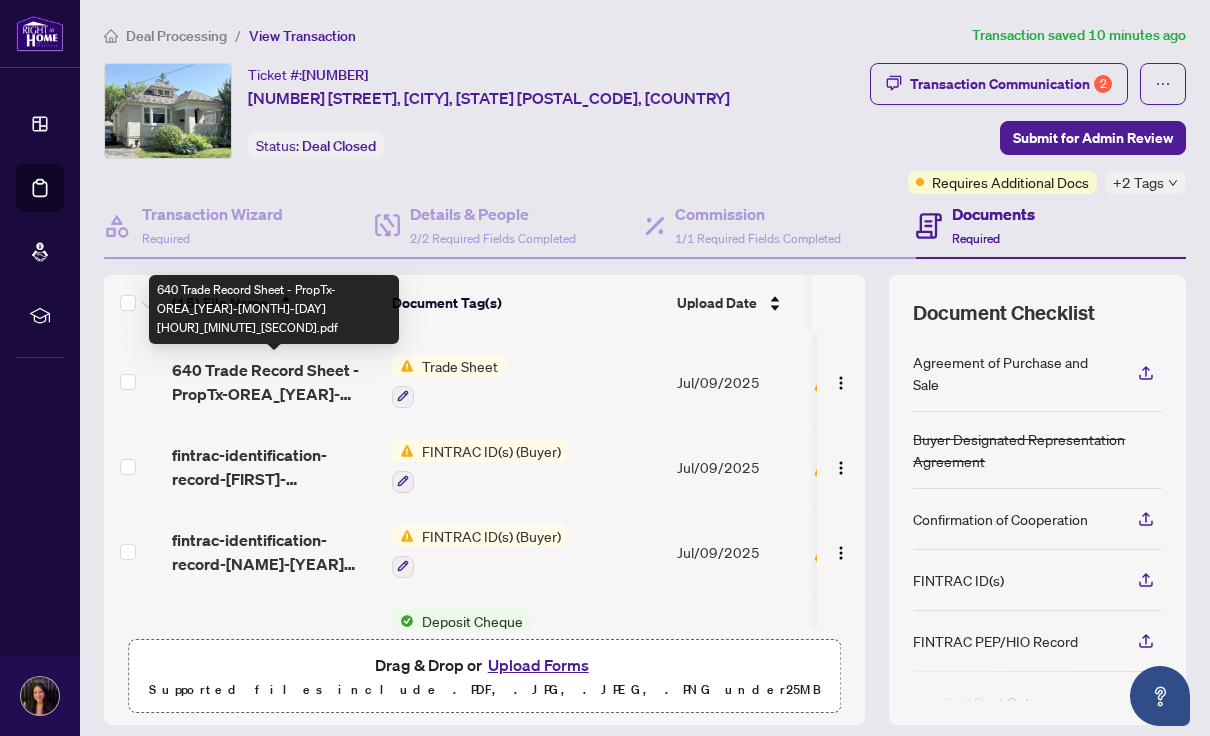 click on "640 Trade Record Sheet - PropTx-OREA_[YEAR]-[MONTH]-[DAY] [HOUR]_[MINUTE]_[SECOND].pdf" at bounding box center (274, 382) 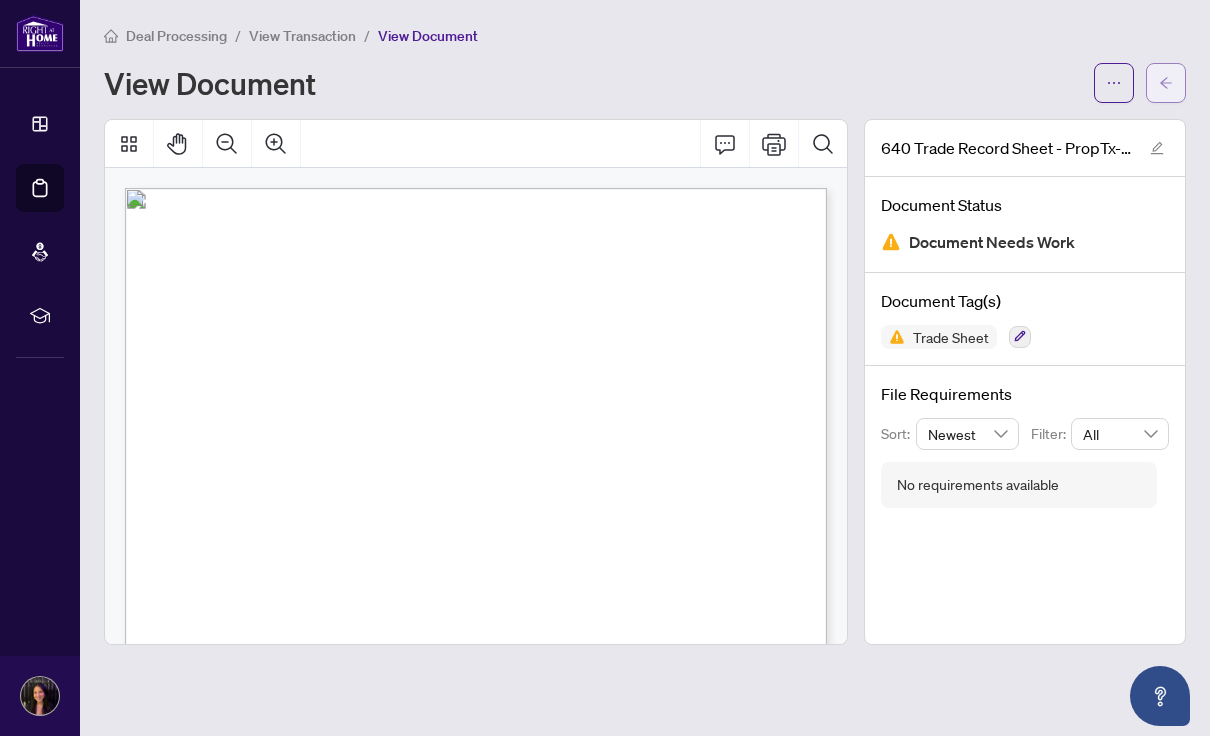 click at bounding box center (1166, 83) 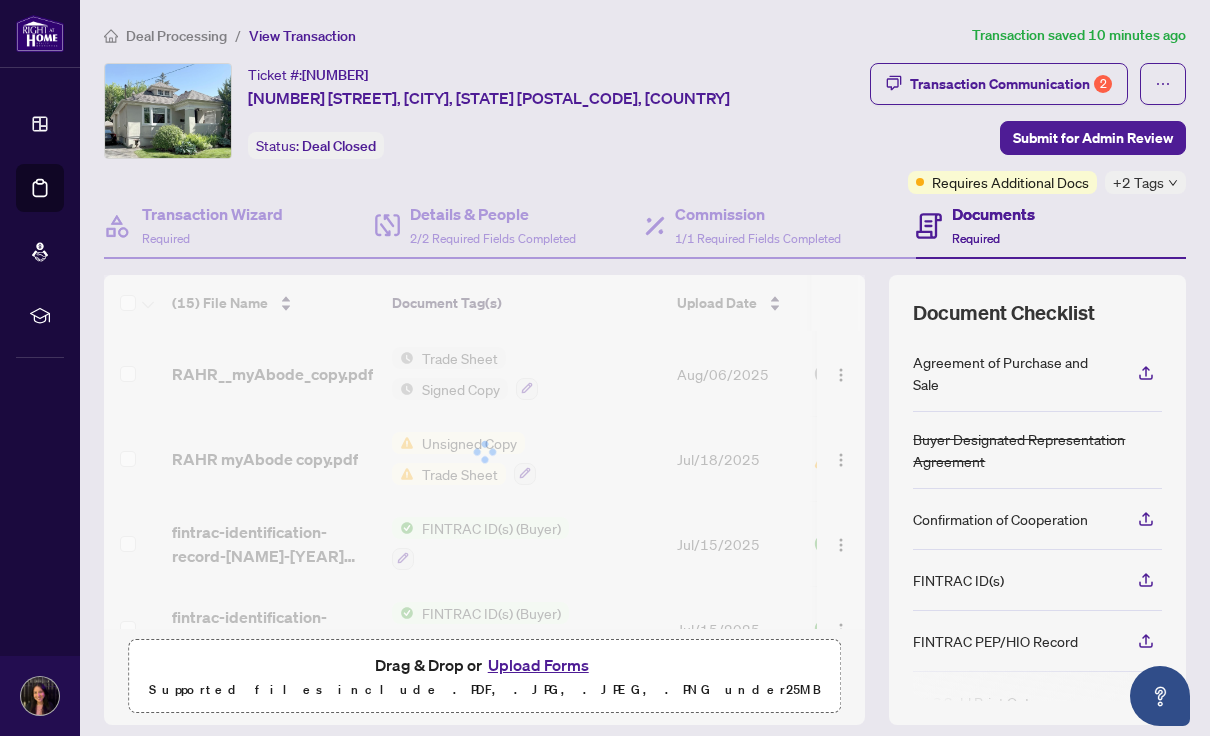 scroll, scrollTop: 140, scrollLeft: 0, axis: vertical 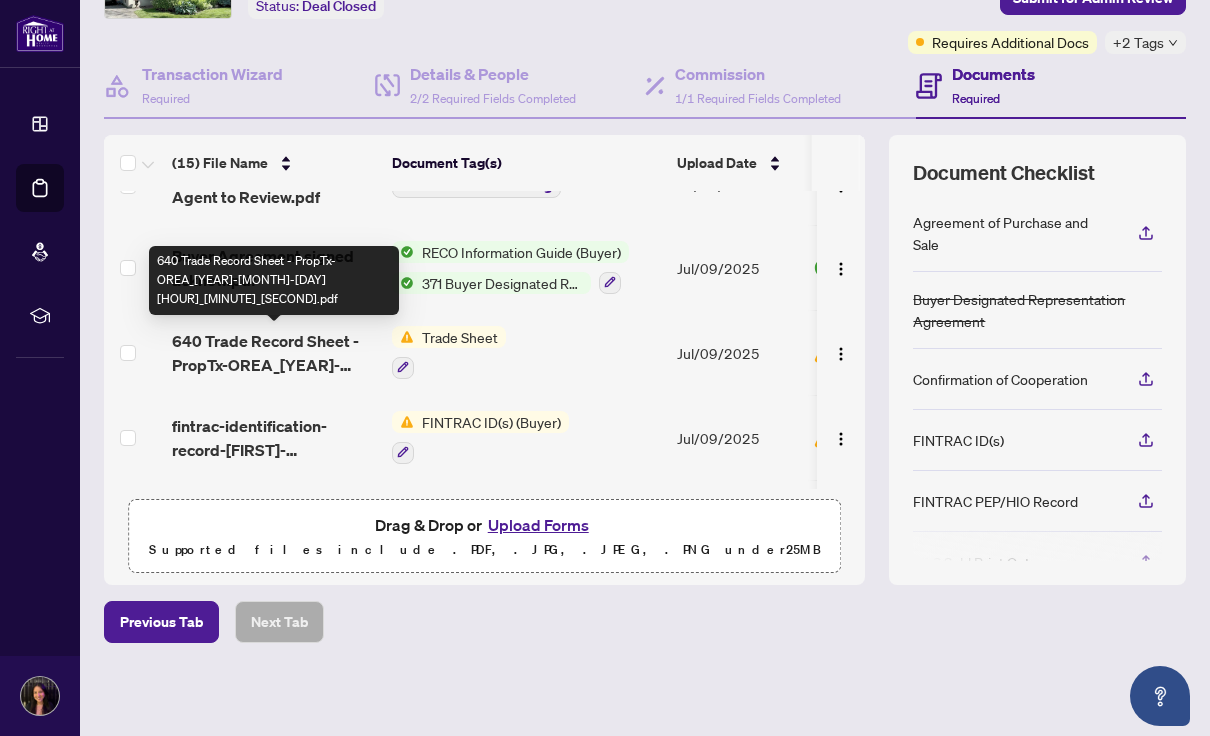 click on "640 Trade Record Sheet - PropTx-OREA_[YEAR]-[MONTH]-[DAY] [HOUR]_[MINUTE]_[SECOND].pdf" at bounding box center (274, 353) 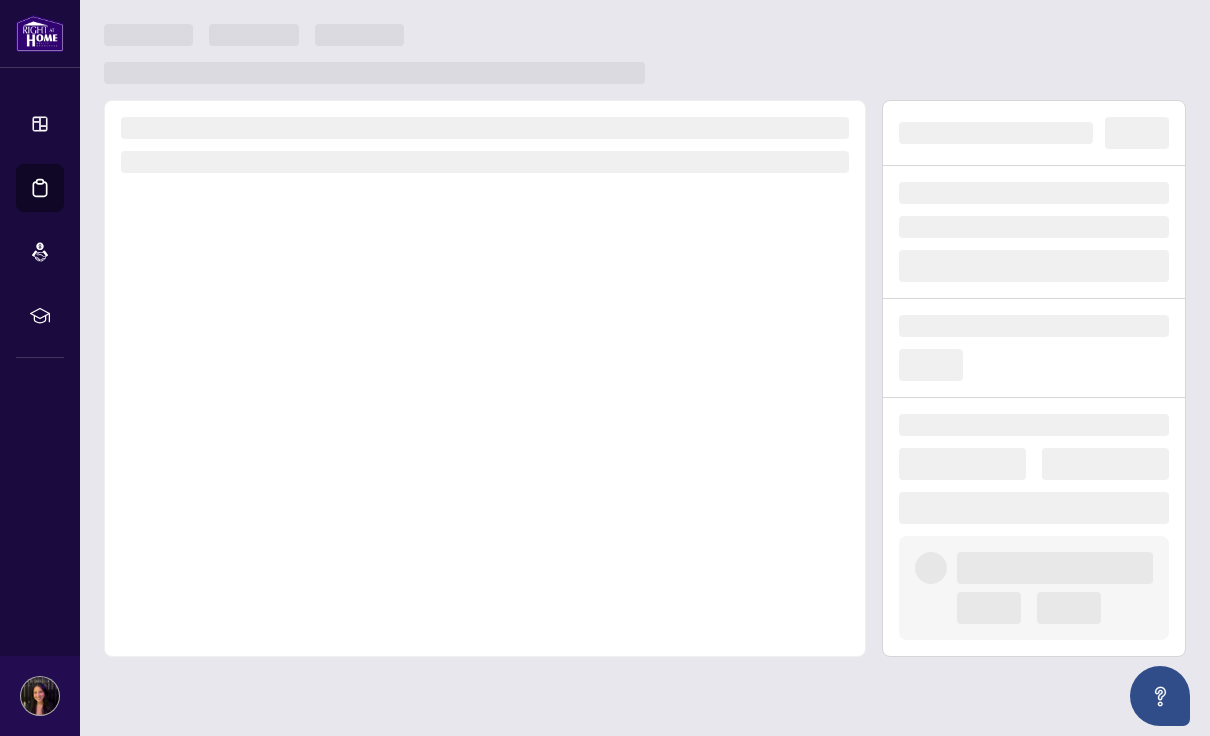 scroll, scrollTop: 0, scrollLeft: 0, axis: both 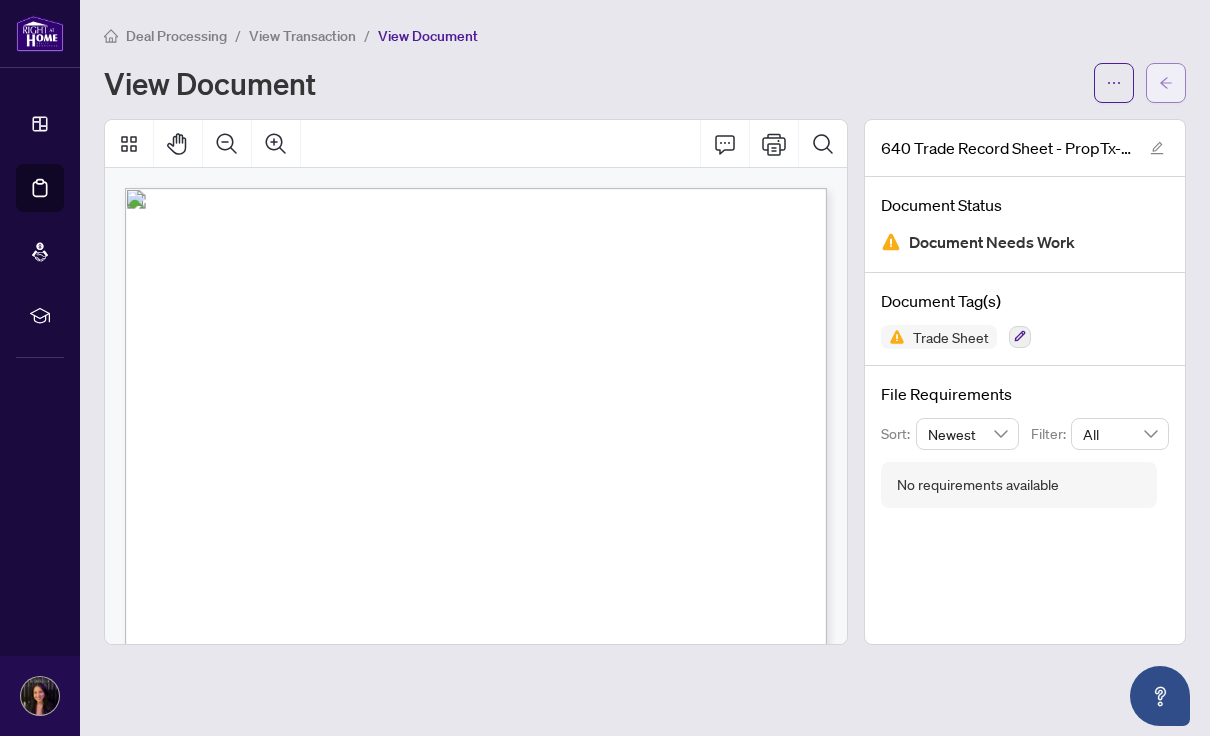 click 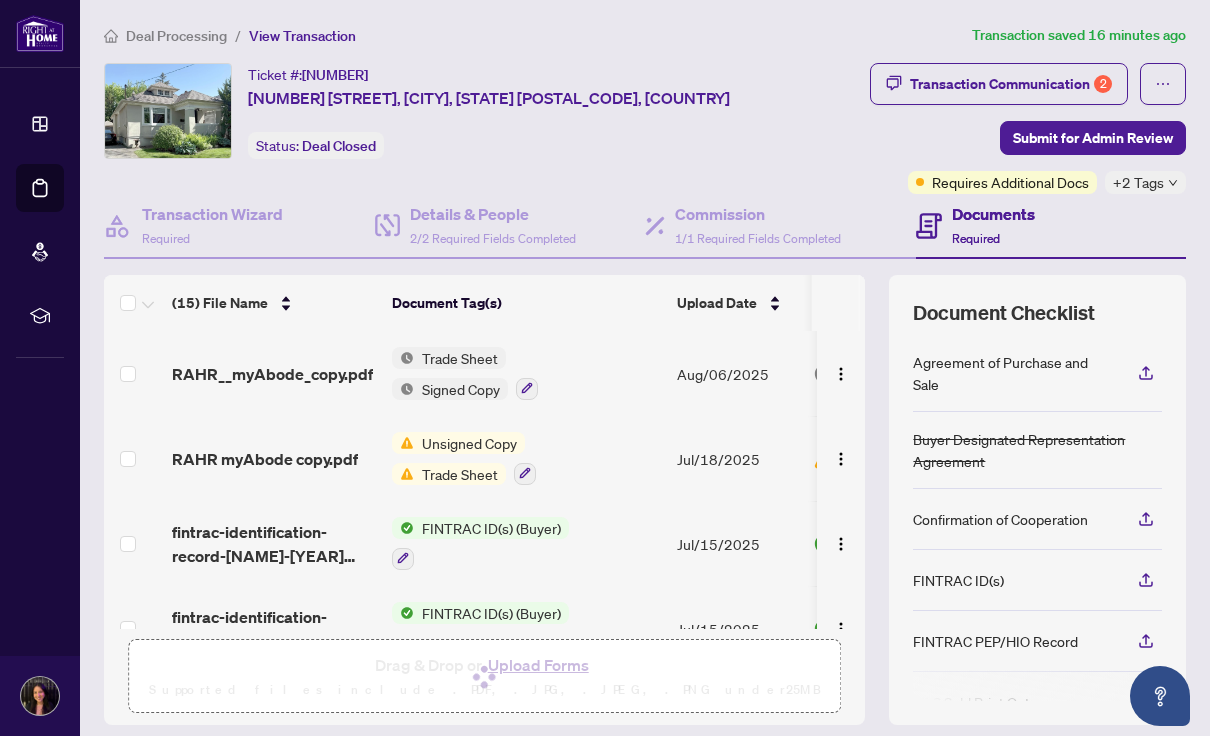 scroll, scrollTop: 0, scrollLeft: 0, axis: both 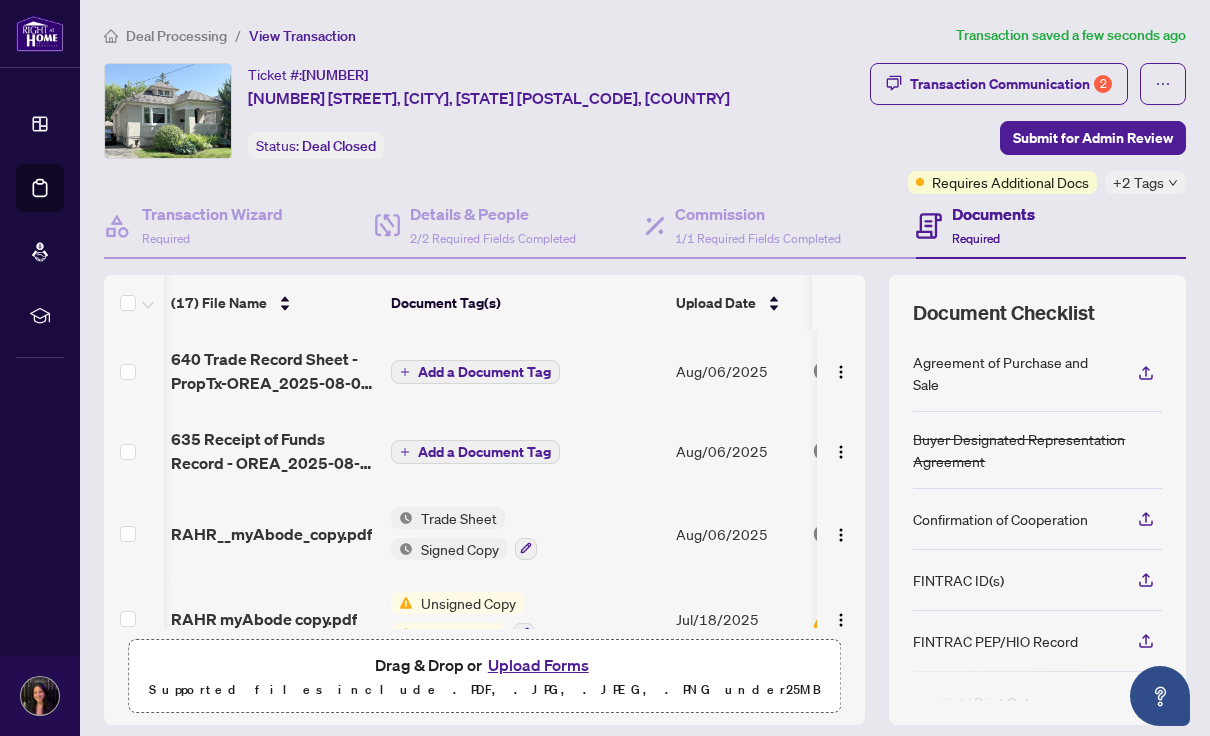 click on "Add a Document Tag" at bounding box center [484, 372] 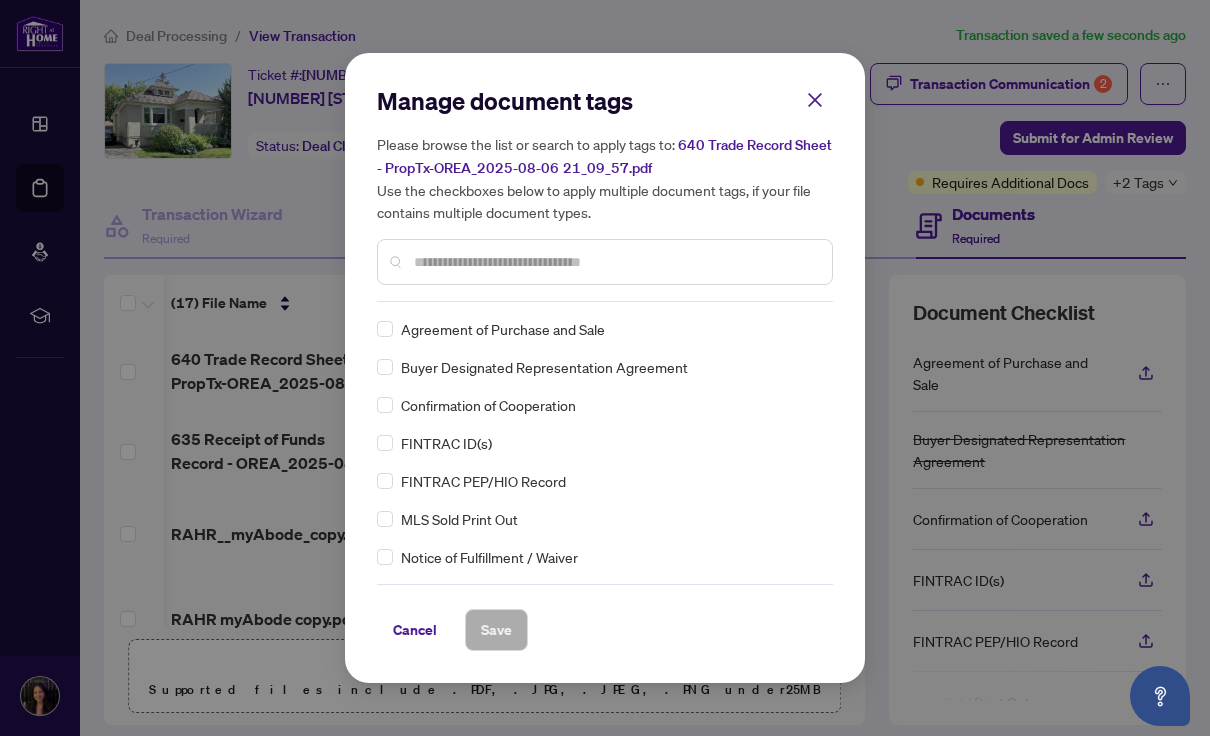 click on "Manage document tags Please browse the list or search to apply tags to:   640 Trade Record Sheet - PropTx-OREA_[YEAR]-[MONTH]-[DAY] [HOUR]_[MINUTE]_[SECOND]   Use the checkboxes below to apply multiple document tags, if your file contains multiple document types.   Agreement of Purchase and Sale Buyer Designated Representation Agreement Confirmation of Cooperation FINTRAC ID(s) FINTRAC PEP/HIO Record MLS Sold Print Out Notice of Fulfillment / Waiver Receipt of Funds Record RECO Information Guide 1st Page of the APS Advance Paperwork Agent Correspondence Agreement of Assignment of Purchase and Sale Agreement to Cooperate /Broker Referral Agreement to Lease Articles of Incorporation Back to Vendor Letter Belongs to Another Transaction Builder's Consent Buyer Designated Representation Agreement Buyers Lawyer Information Certificate of Estate Trustee(s) Client Refused to Sign Closing Date Change Co-op Brokerage Commission Statement Co-op EFT Co-operating Indemnity Agreement Commission Adjustment Commission Agreement Correspondence EFT" at bounding box center [605, 368] 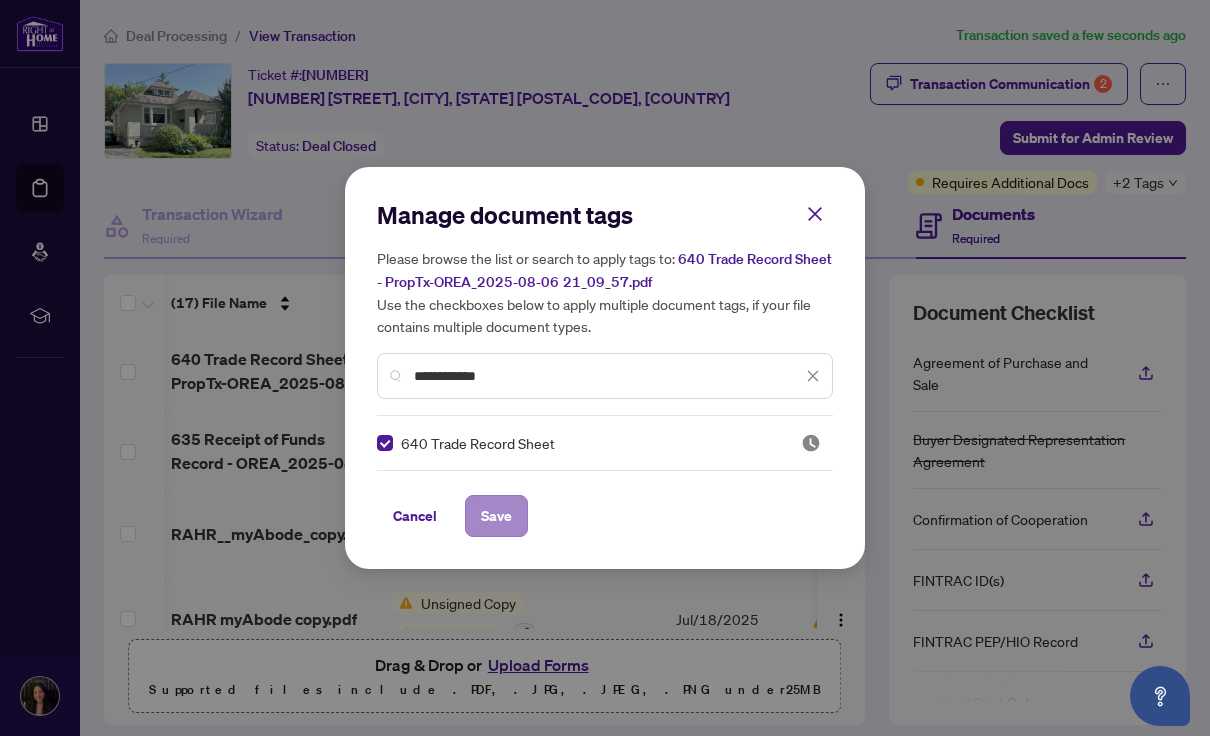 click on "Save" at bounding box center (496, 516) 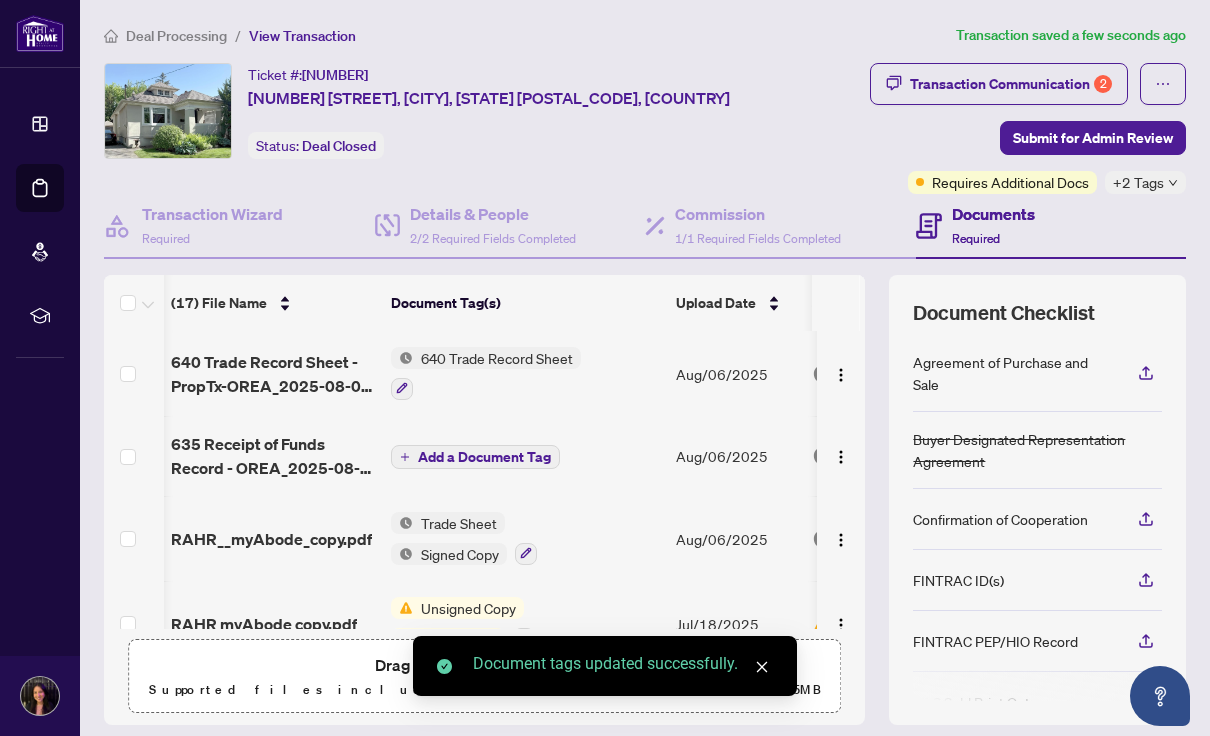 click 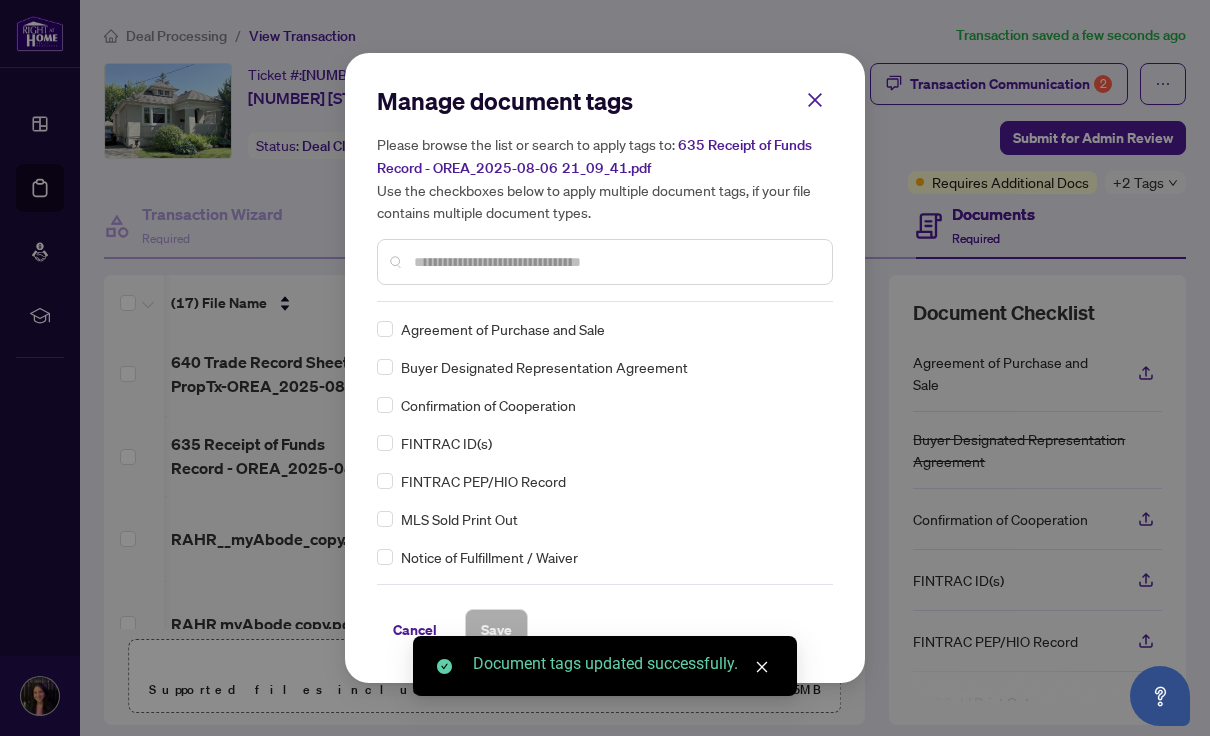 click on "Manage document tags Please browse the list or search to apply tags to:   635 Receipt of Funds Record - OREA_[YEAR]-[MONTH]-[DAY] [HOUR]_[MINUTE]_[SECOND].pdf   Use the checkboxes below to apply multiple document tags, if your file contains multiple document types." at bounding box center (605, 193) 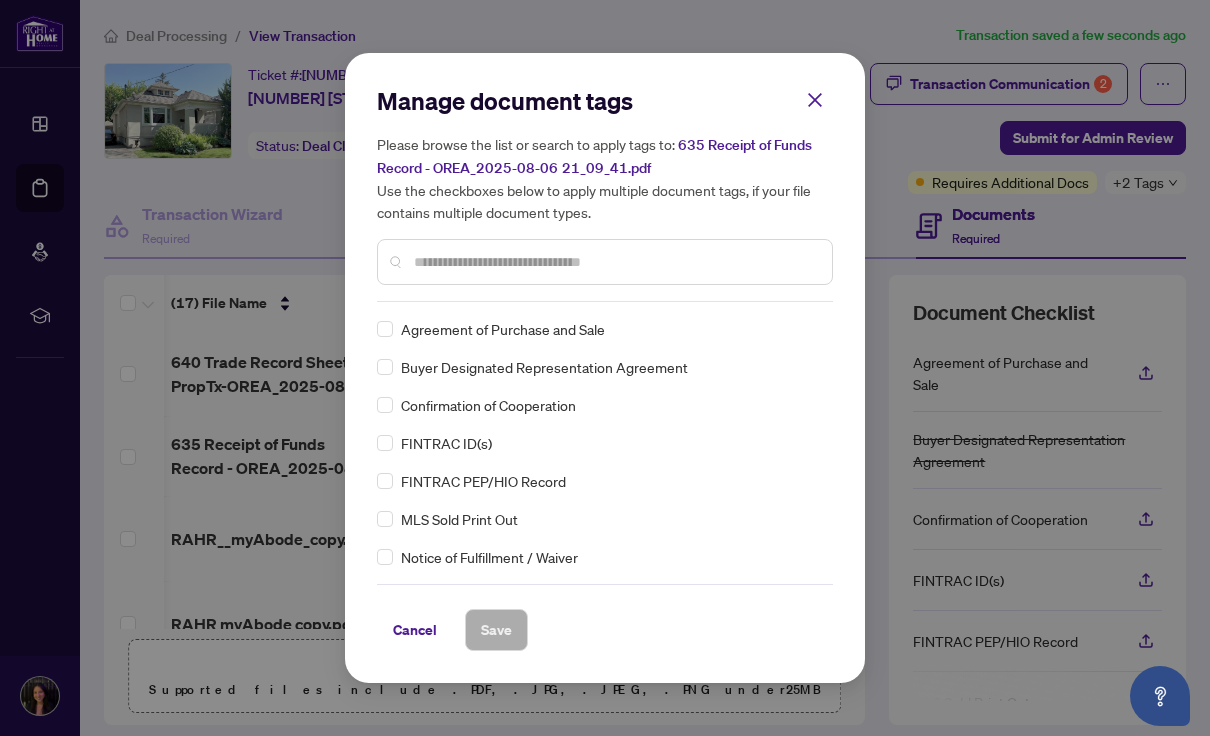 click at bounding box center (615, 262) 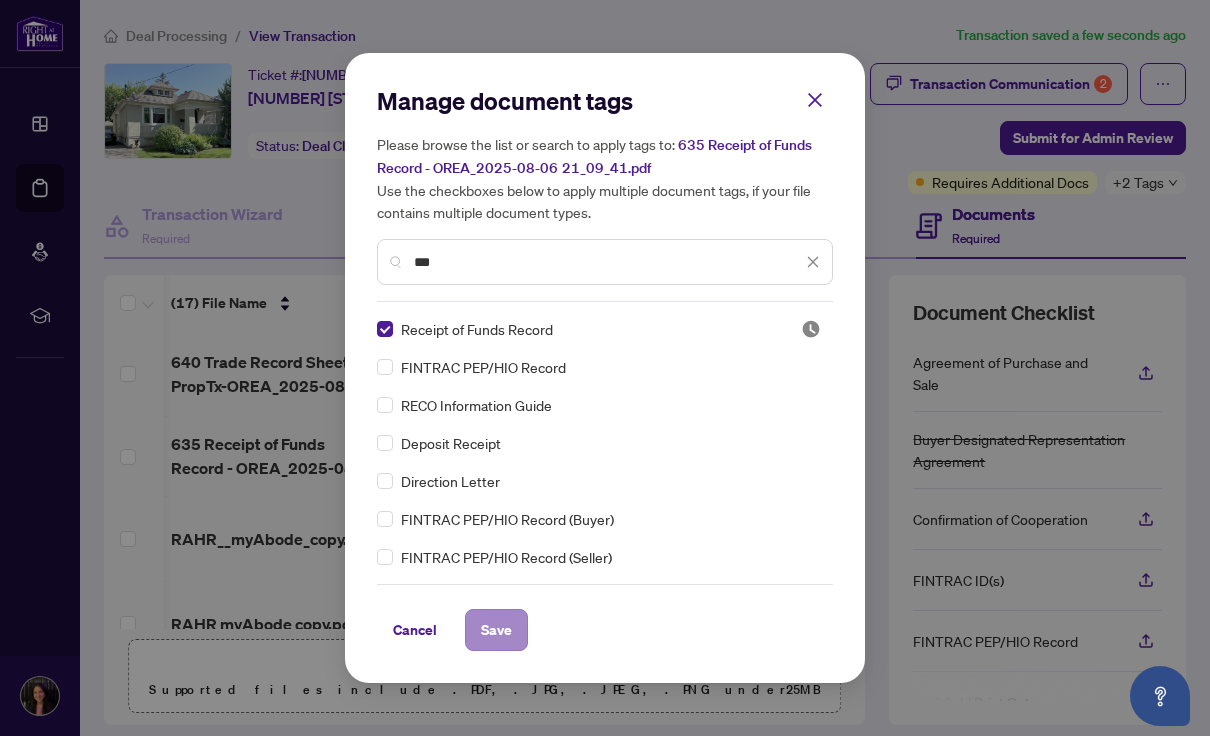 click on "Save" at bounding box center [496, 630] 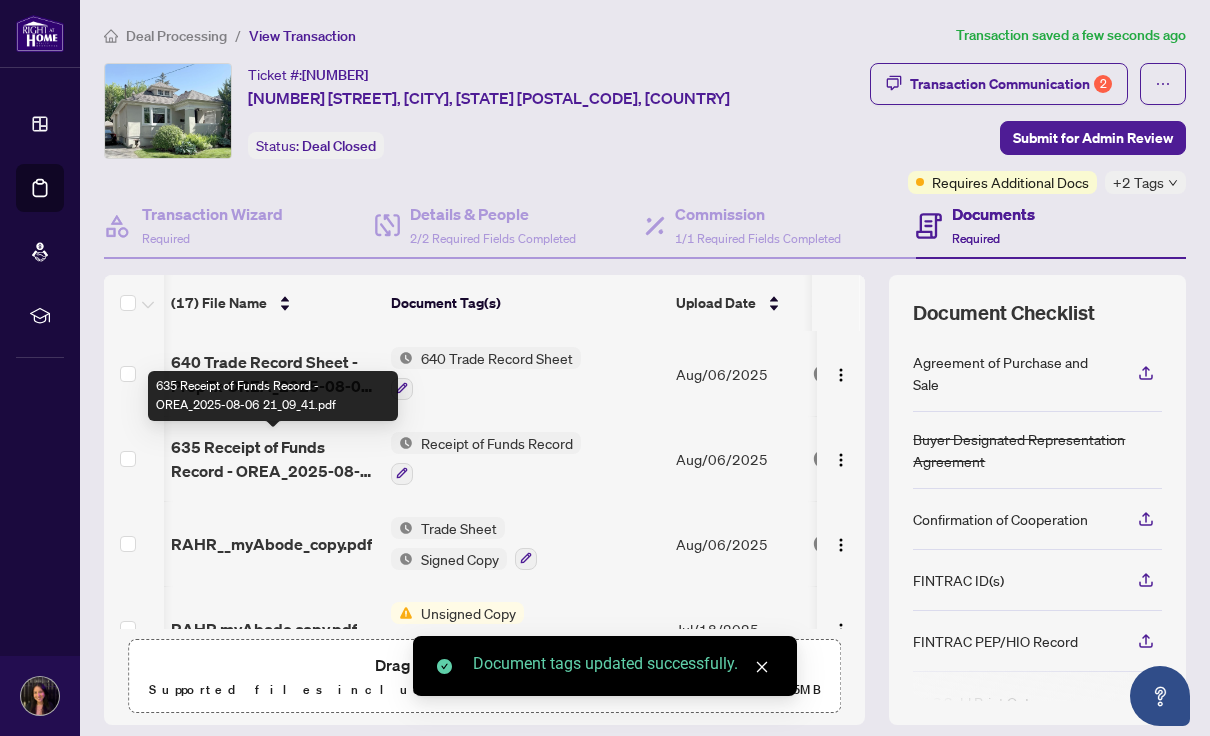 click on "635 Receipt of Funds Record - OREA_2025-08-06 21_09_41.pdf" at bounding box center (273, 459) 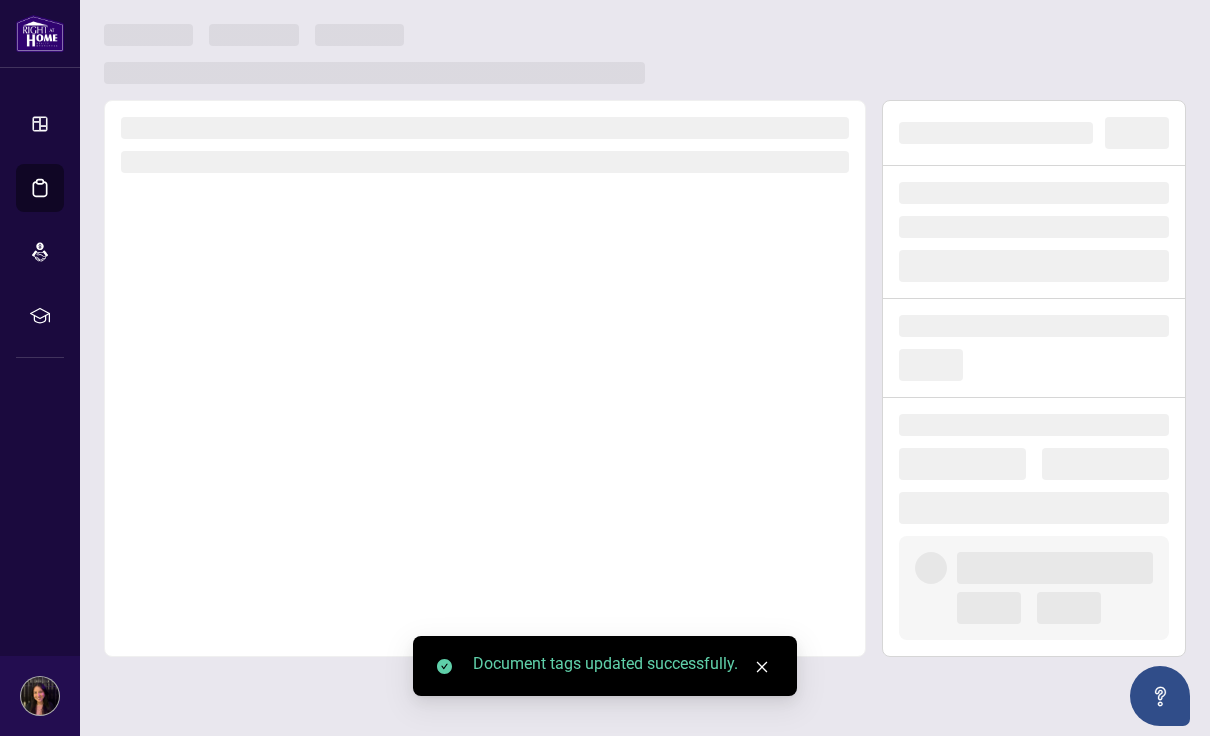 click at bounding box center (485, 378) 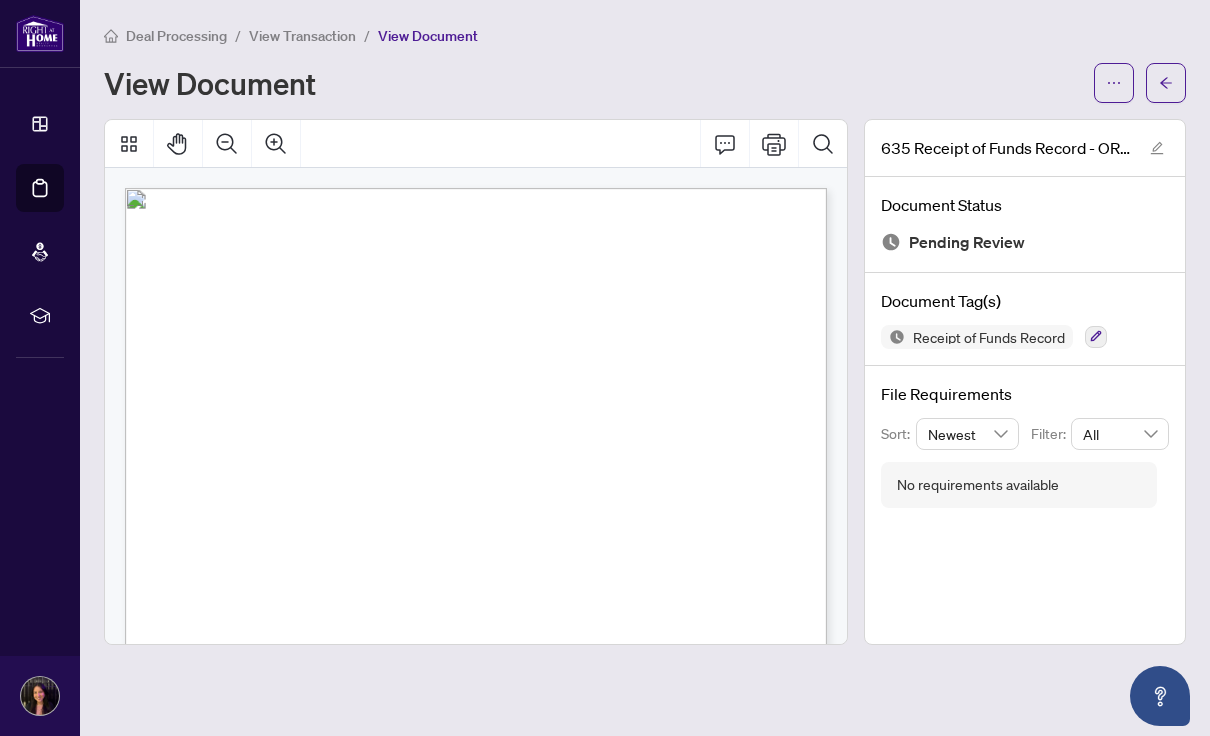 click at bounding box center (1016, 753) 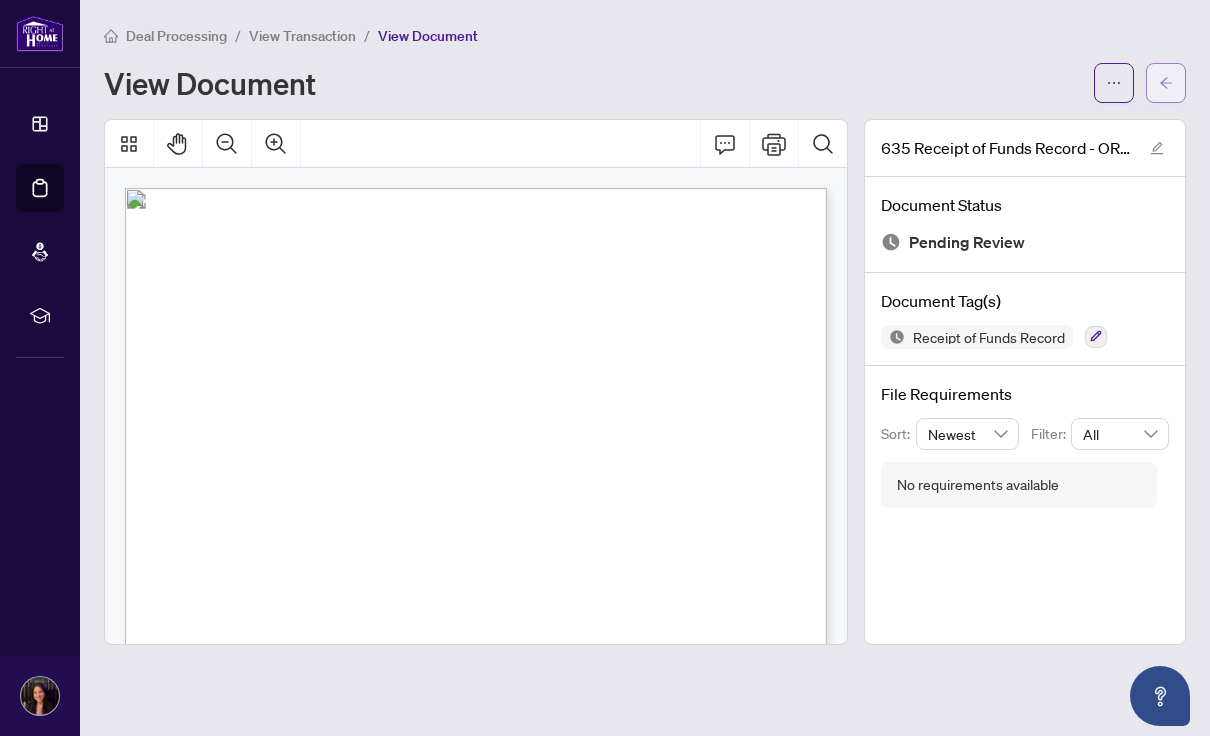 click at bounding box center (1166, 83) 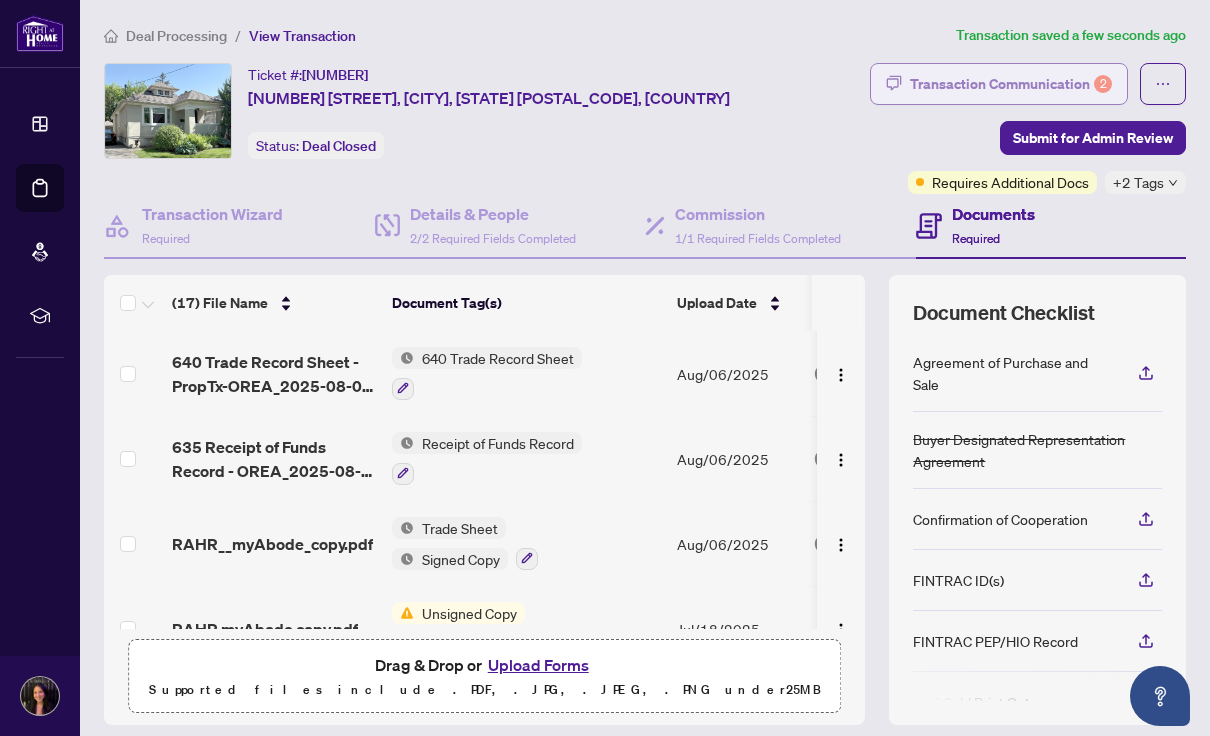 click on "Transaction Communication 2" at bounding box center (1011, 84) 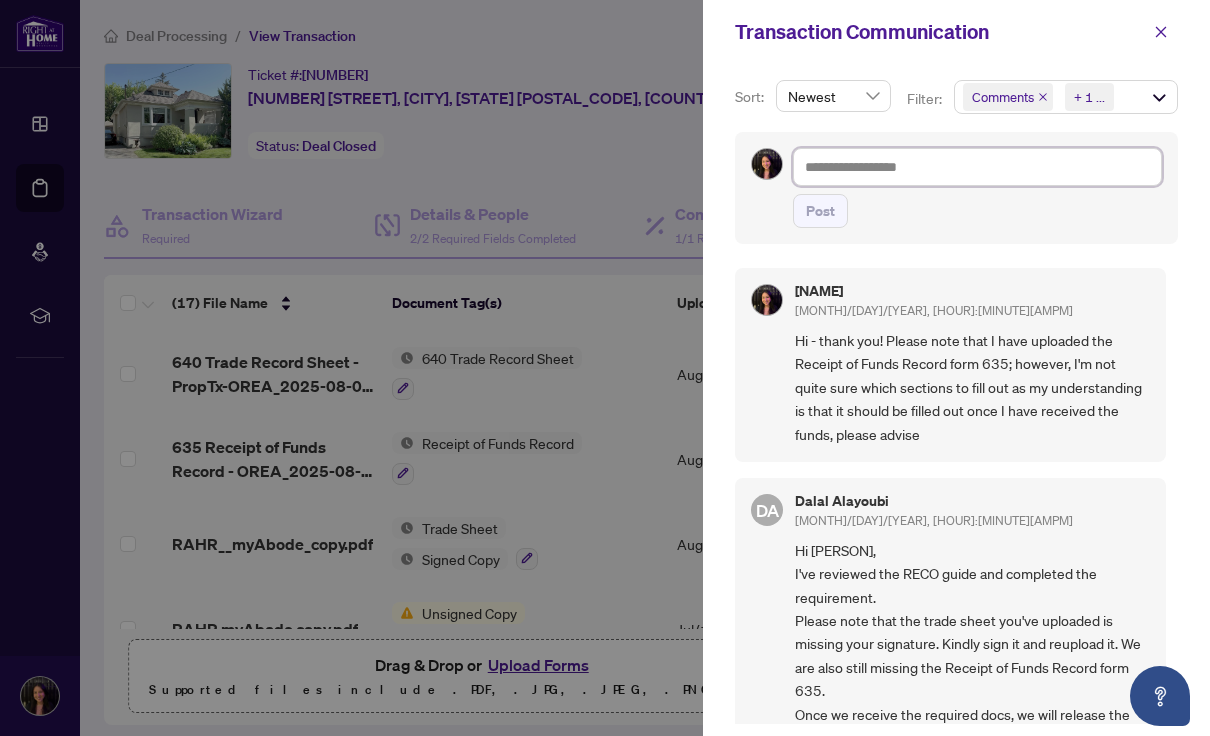 click at bounding box center (977, 167) 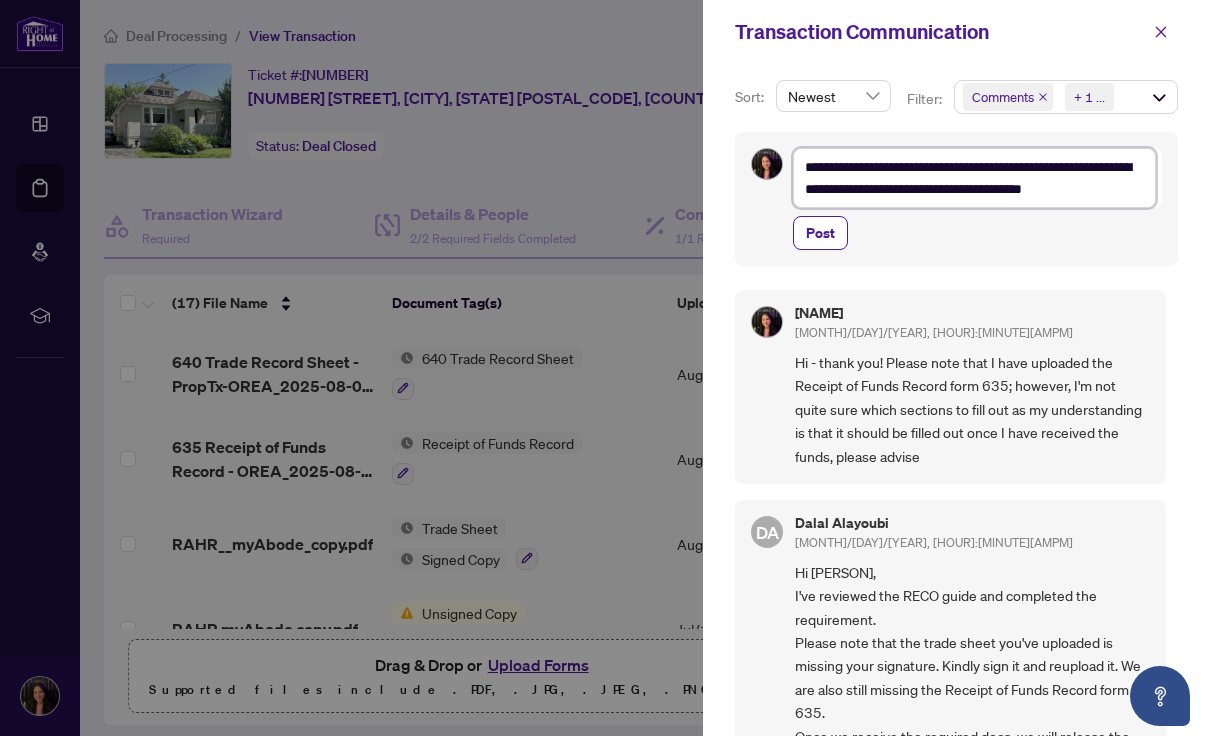 click on "**********" at bounding box center (974, 178) 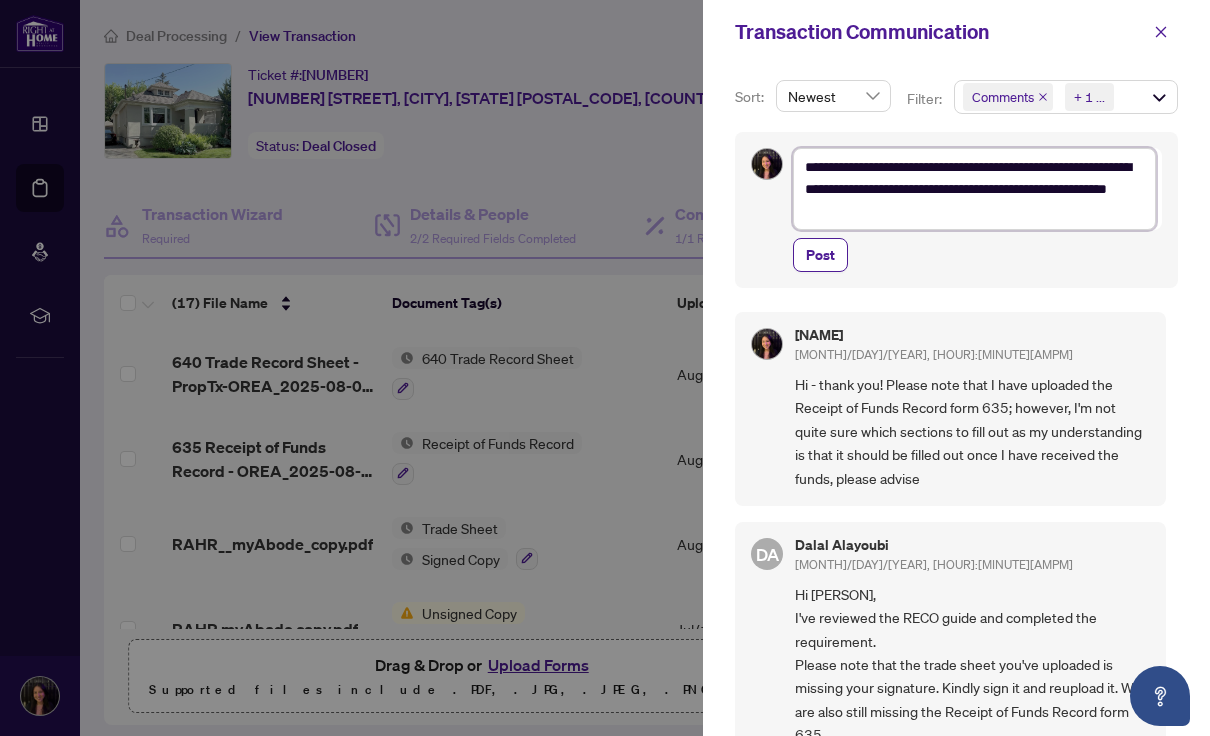 click on "**********" at bounding box center (974, 189) 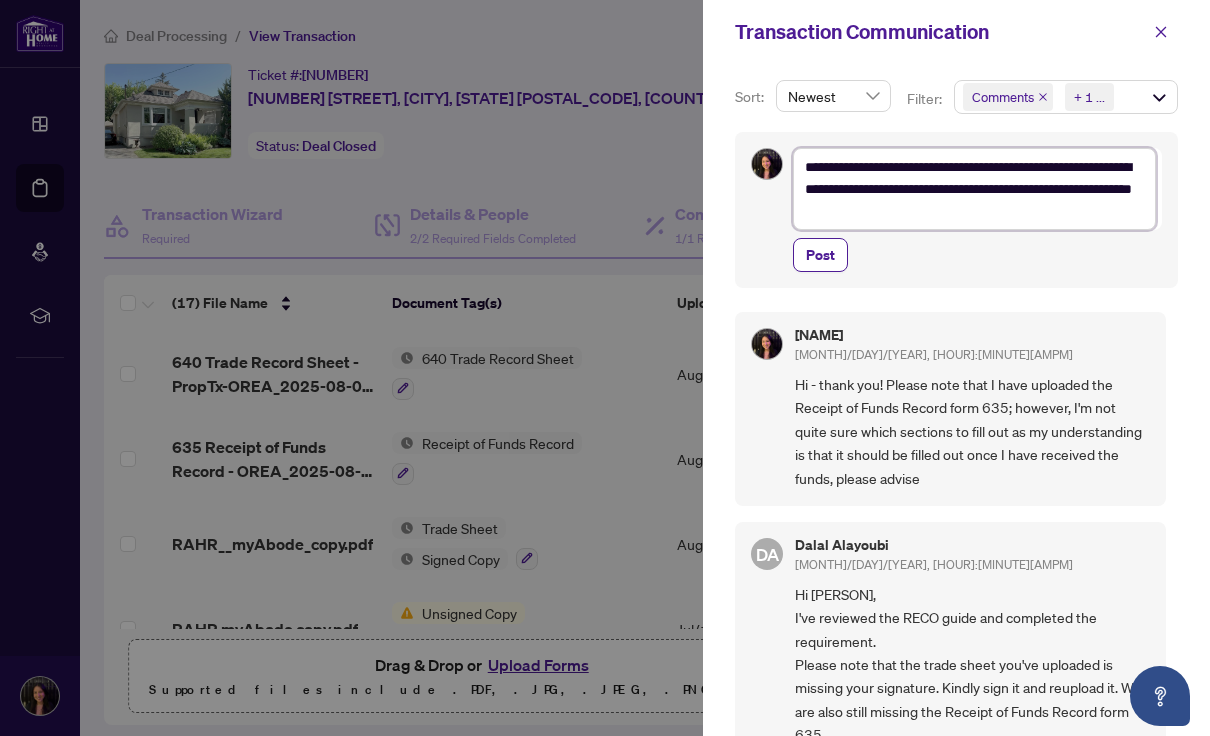 click on "**********" at bounding box center (974, 189) 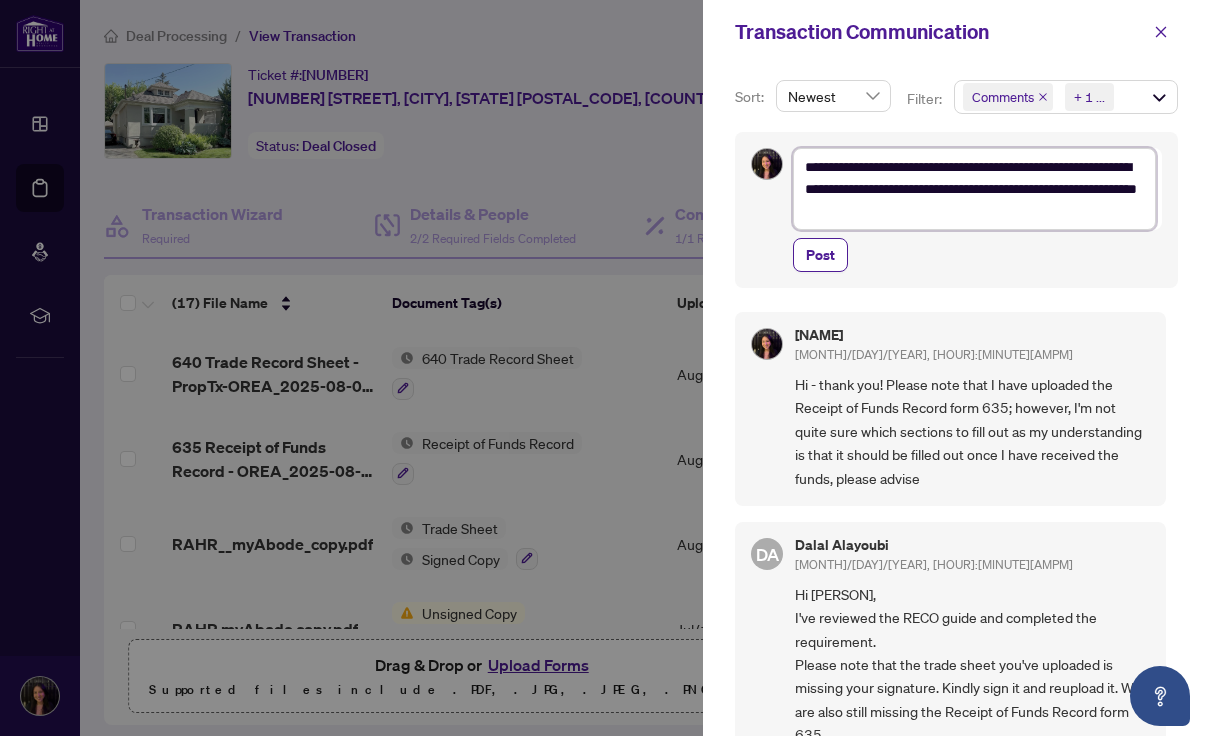 click on "**********" at bounding box center [974, 189] 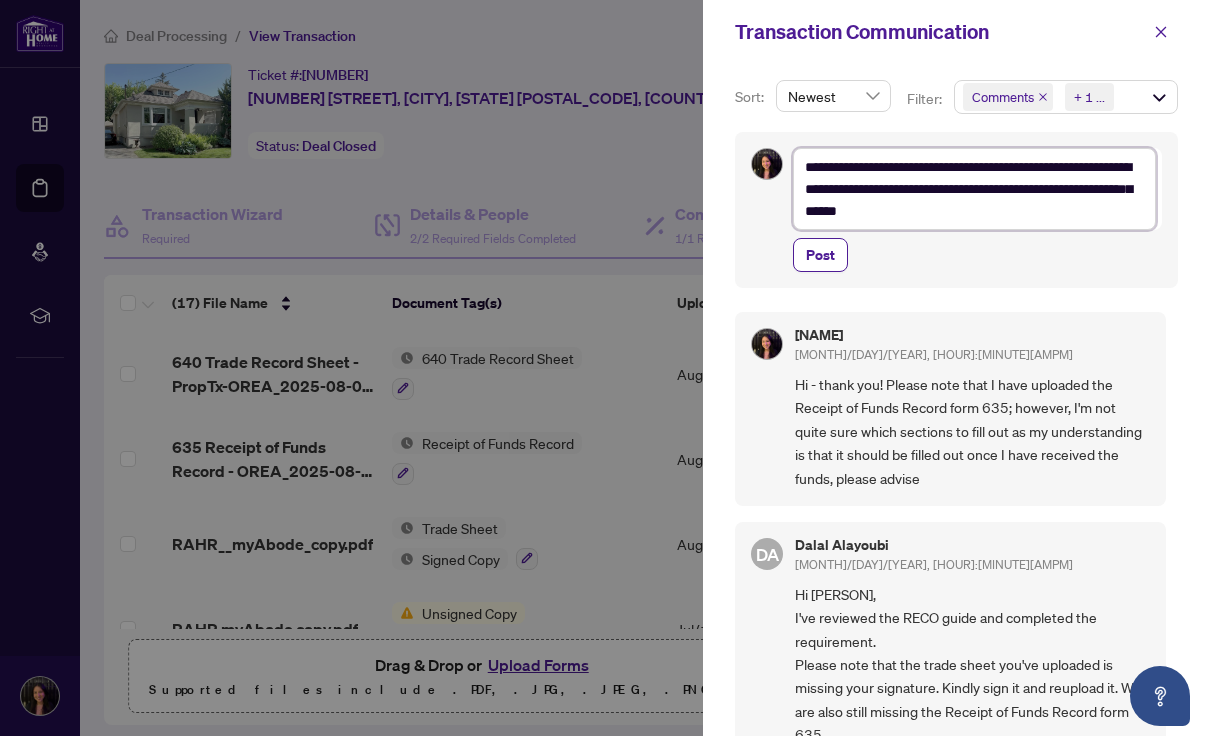 click on "**********" at bounding box center [974, 189] 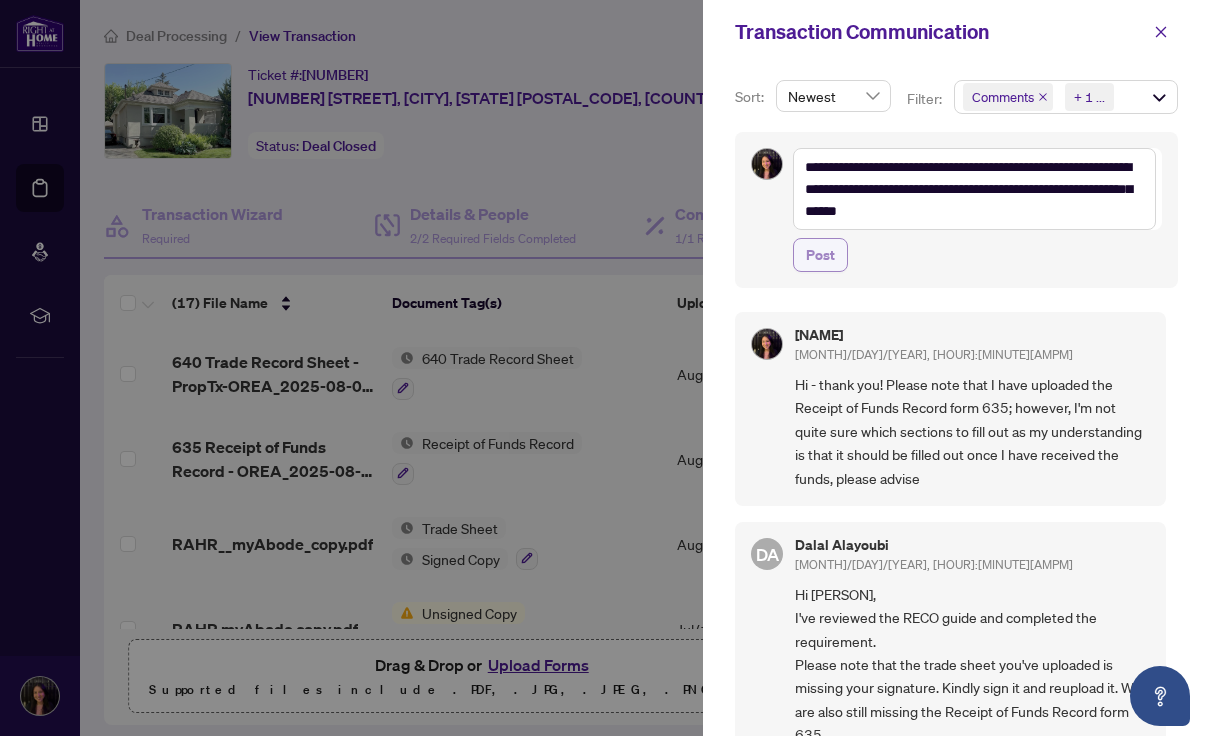 click on "Post" at bounding box center (820, 255) 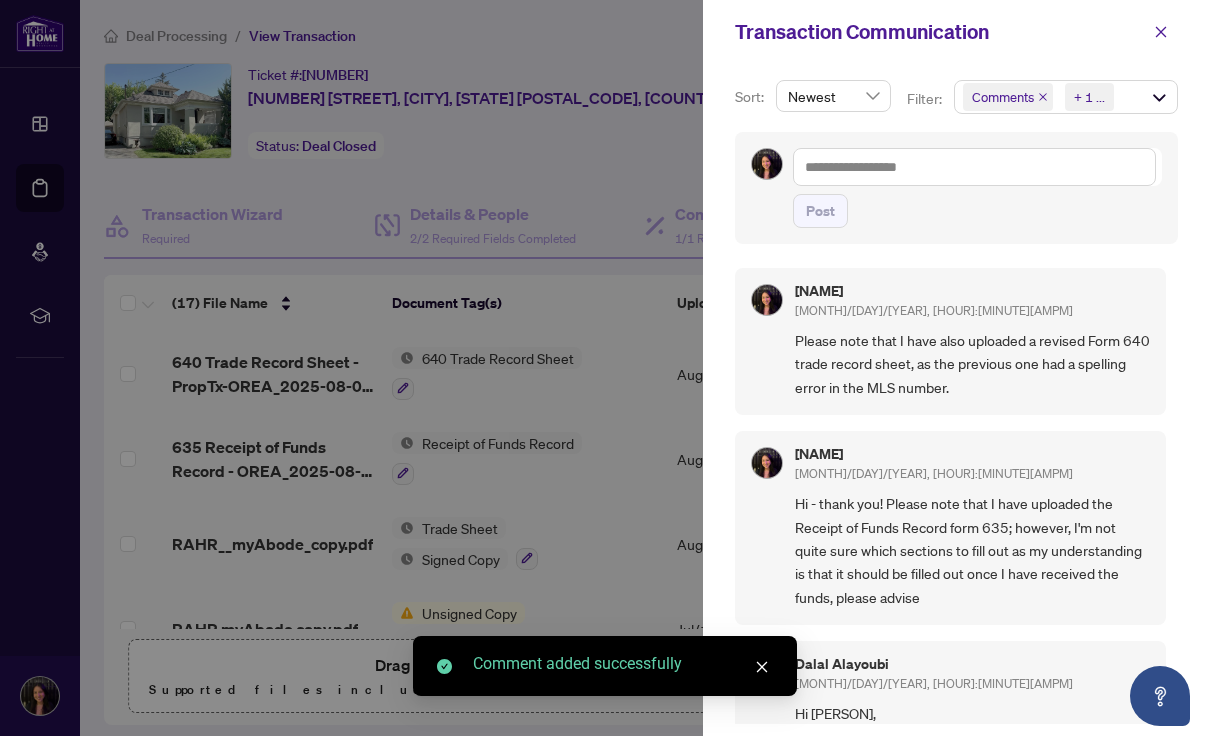 click at bounding box center (605, 368) 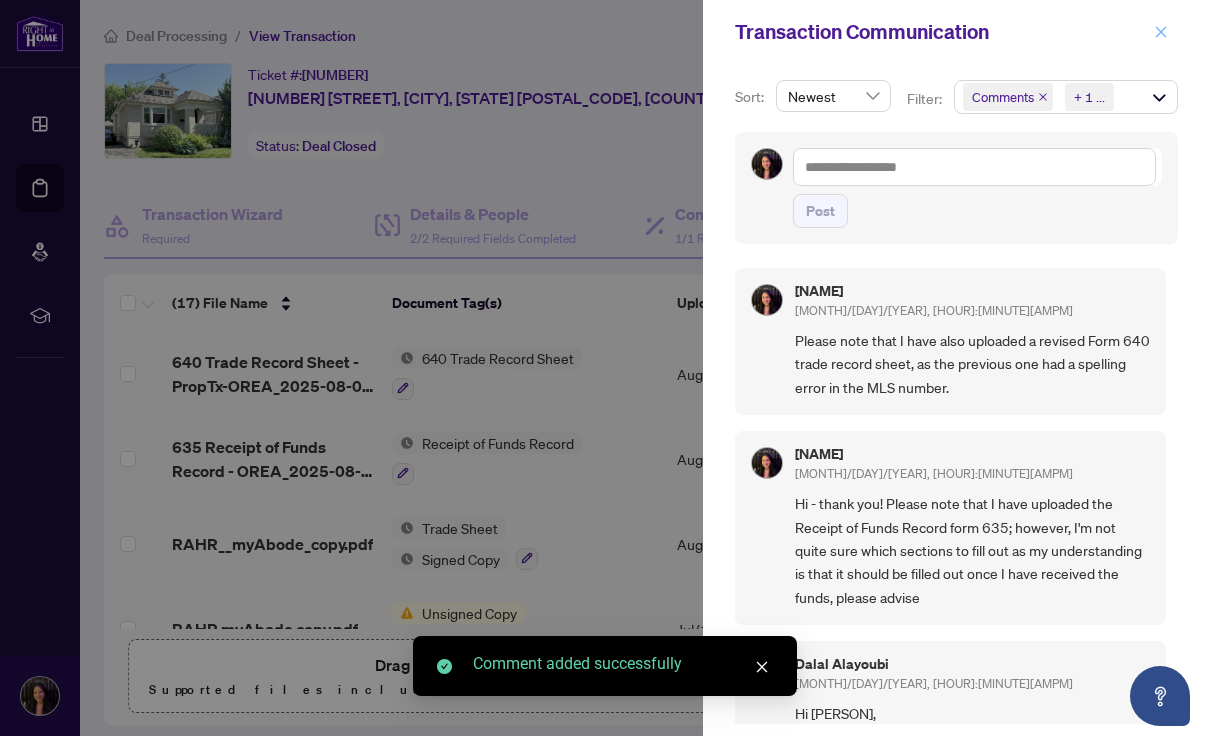 click 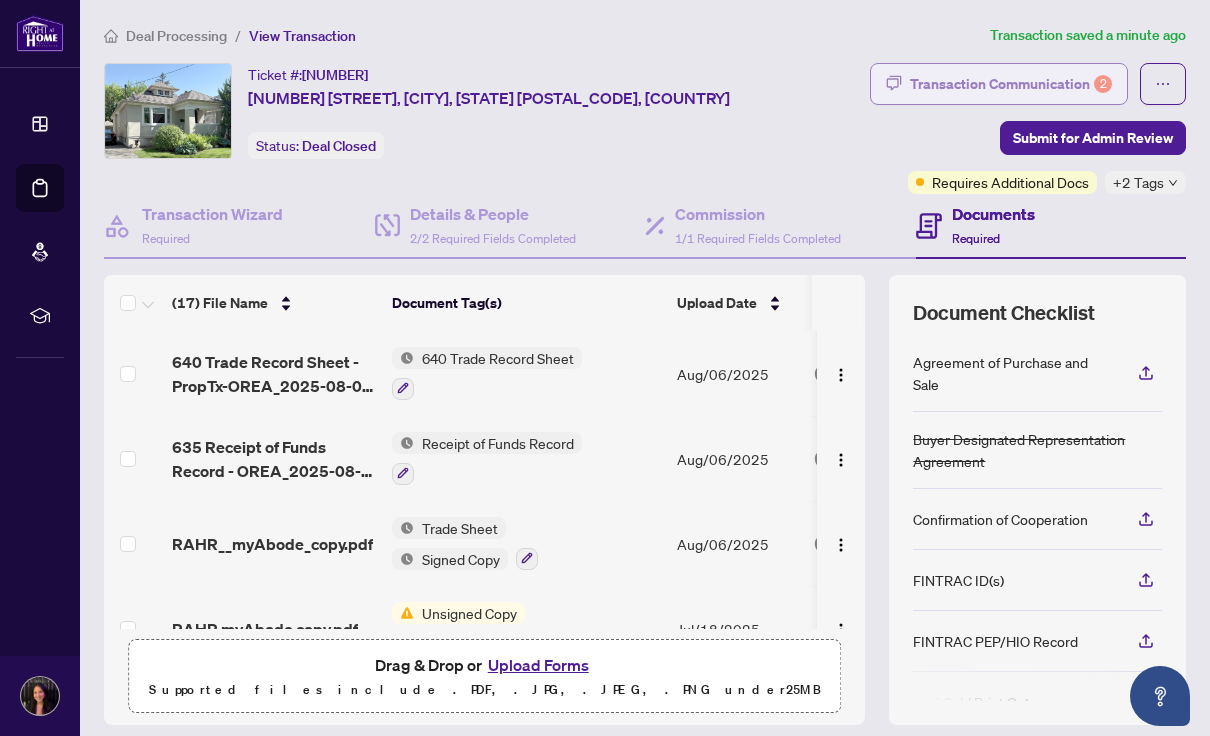 click on "Transaction Communication 2" at bounding box center [1011, 84] 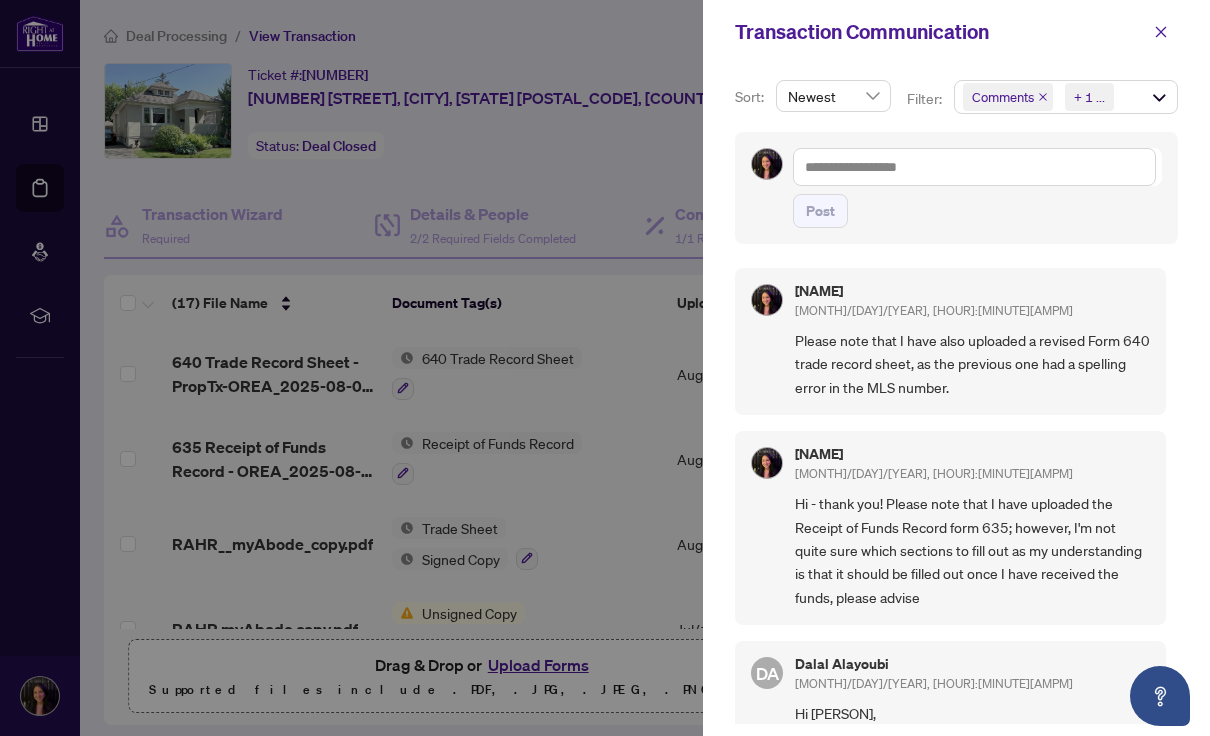 scroll, scrollTop: 0, scrollLeft: 0, axis: both 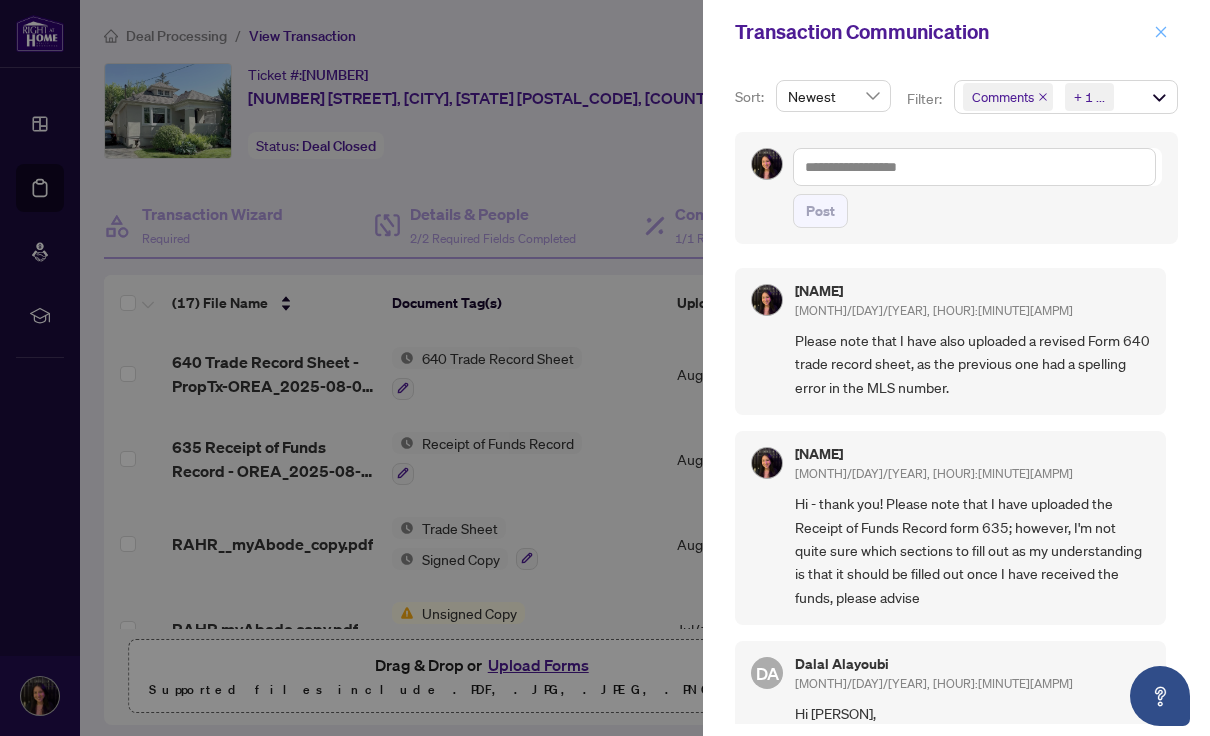click 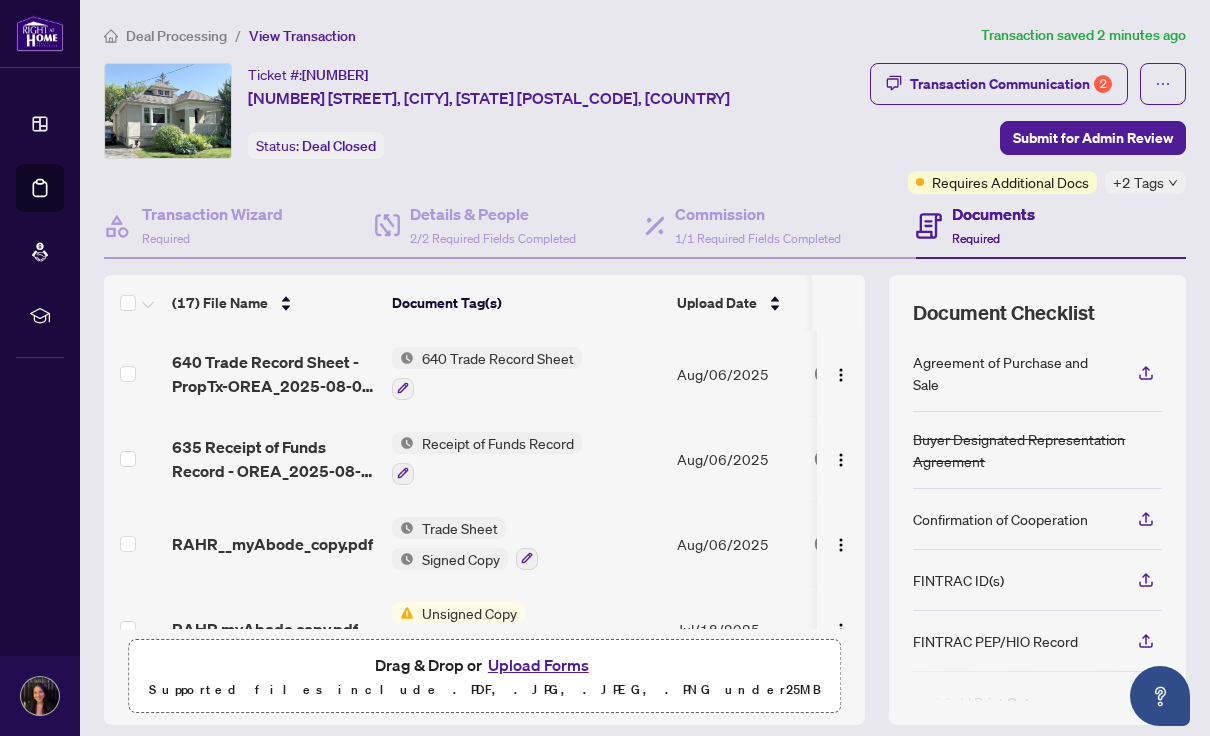 click on "Transaction Communication 2 Submit for Admin Review Requires Additional Docs +2 Tags" at bounding box center [995, 128] 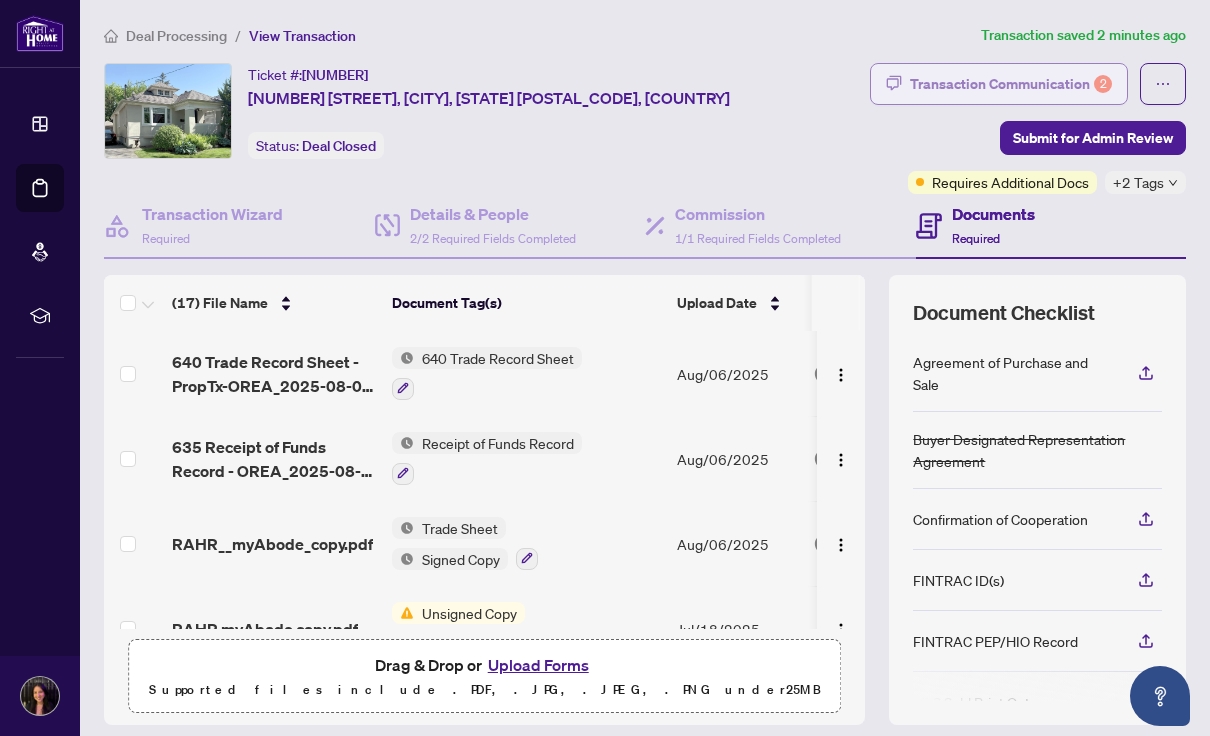 click on "Transaction Communication 2" at bounding box center (1011, 84) 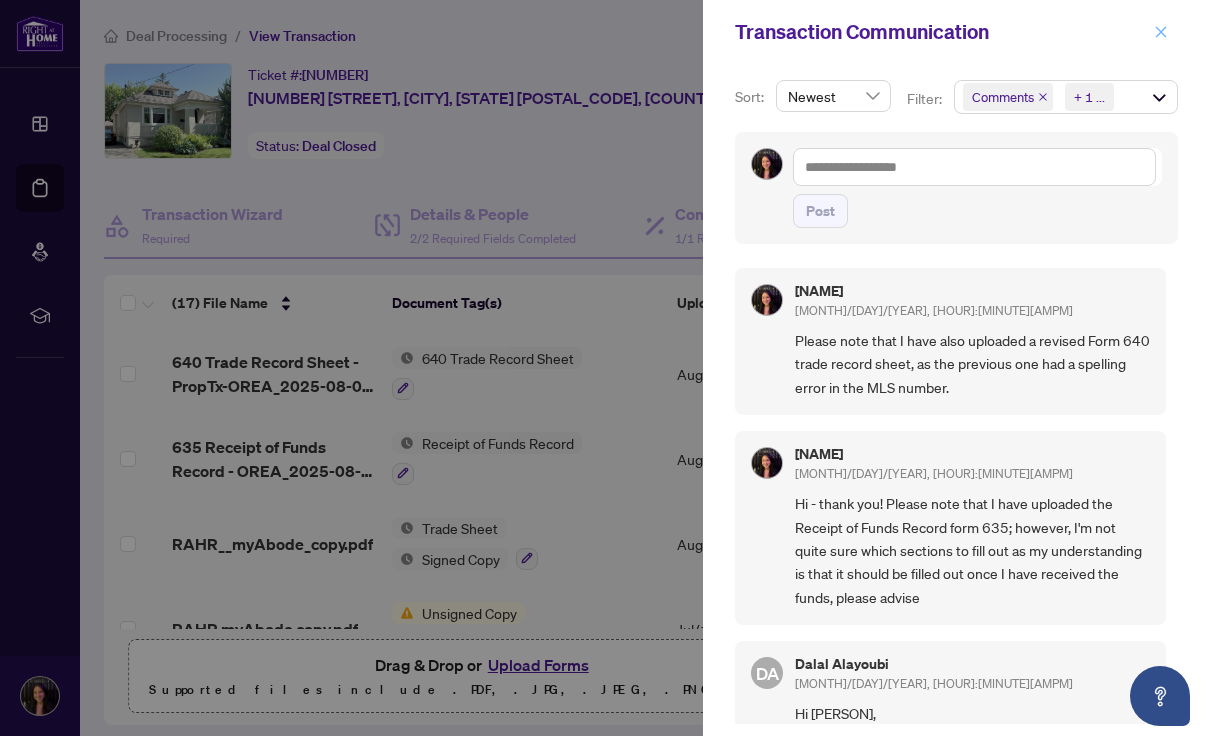 click 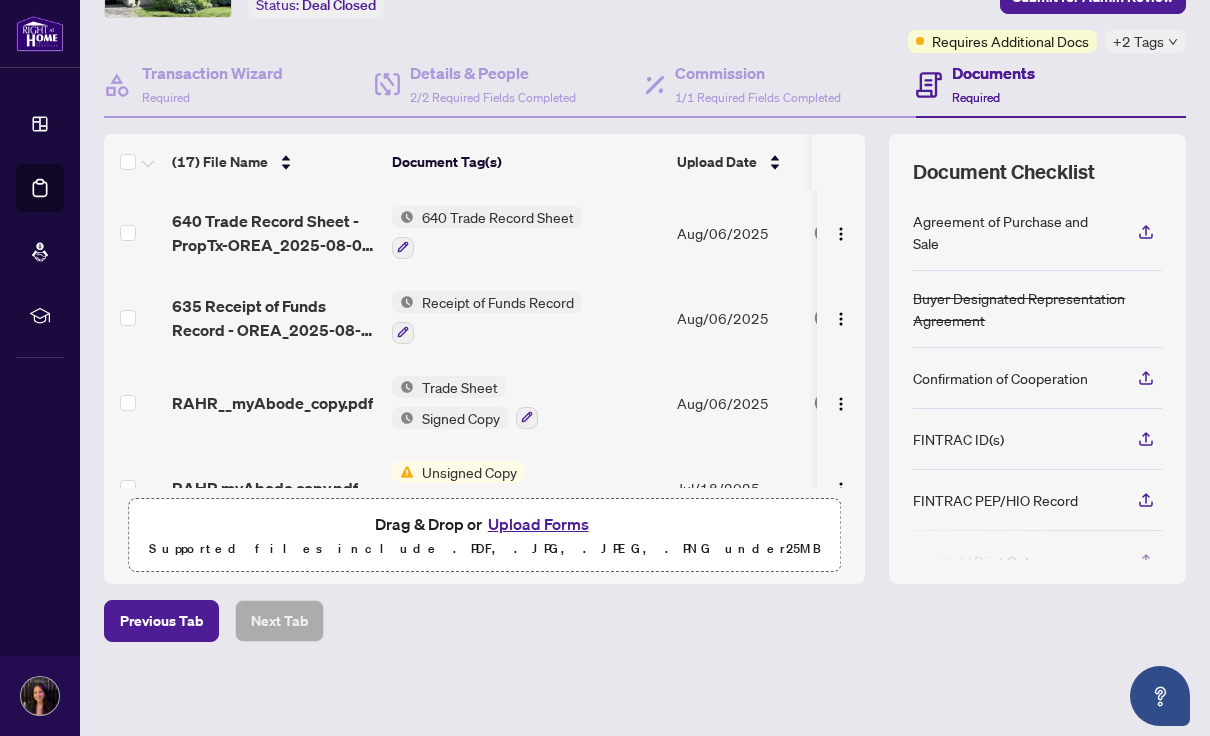 scroll, scrollTop: 140, scrollLeft: 0, axis: vertical 